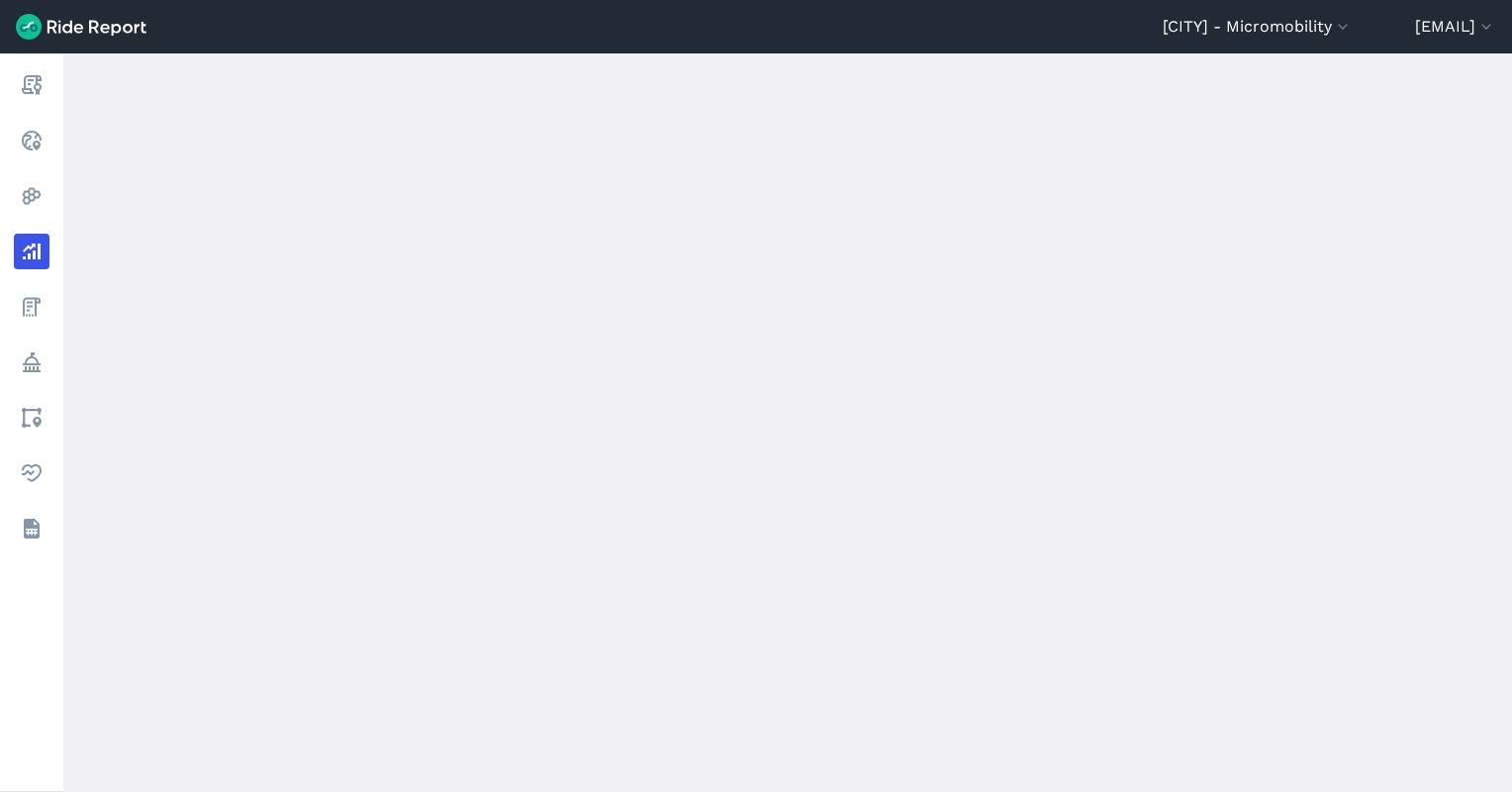 scroll, scrollTop: 0, scrollLeft: 0, axis: both 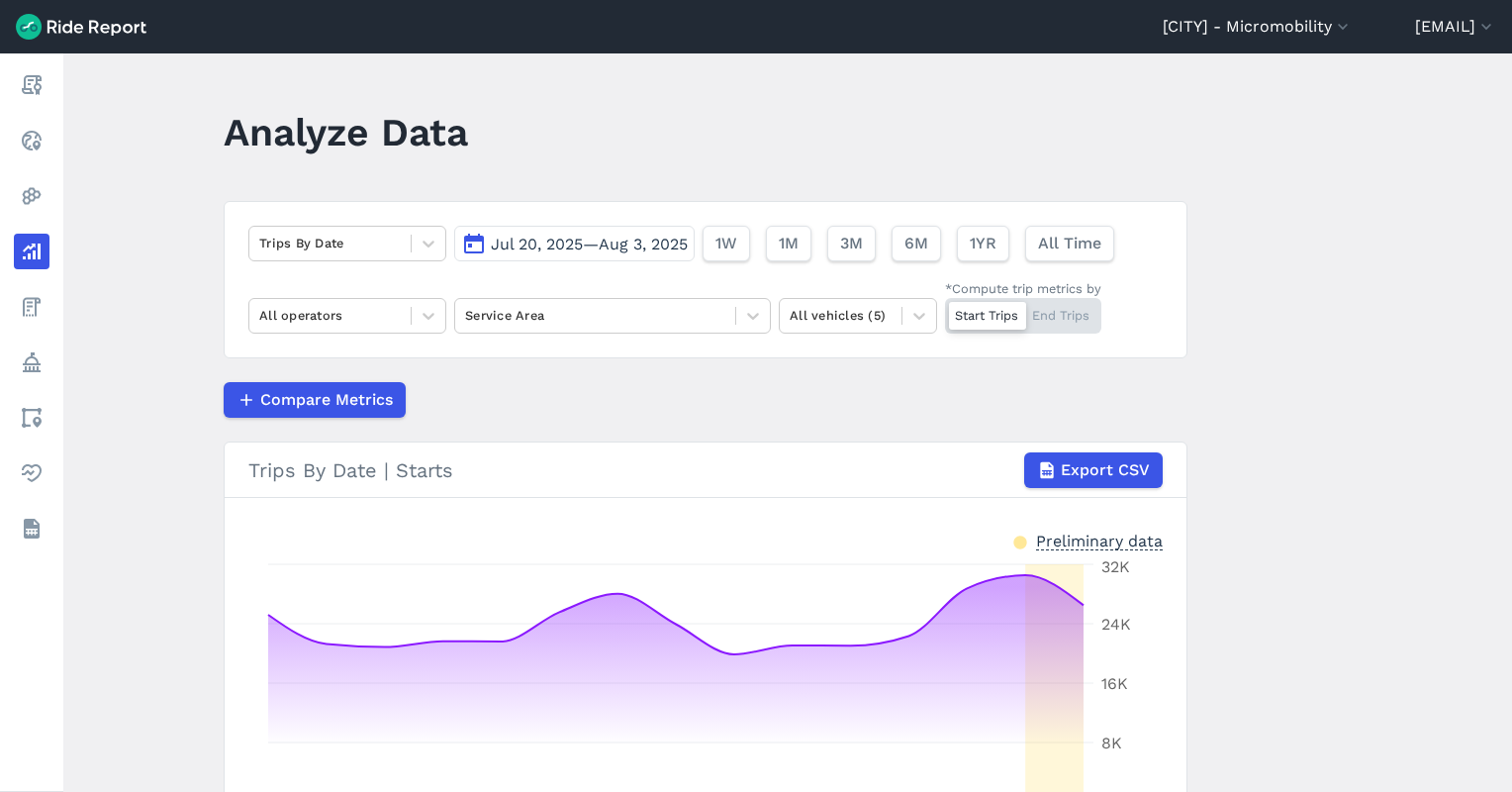 click on "Jul 20, 2025—Aug 3, 2025" at bounding box center (589, 244) 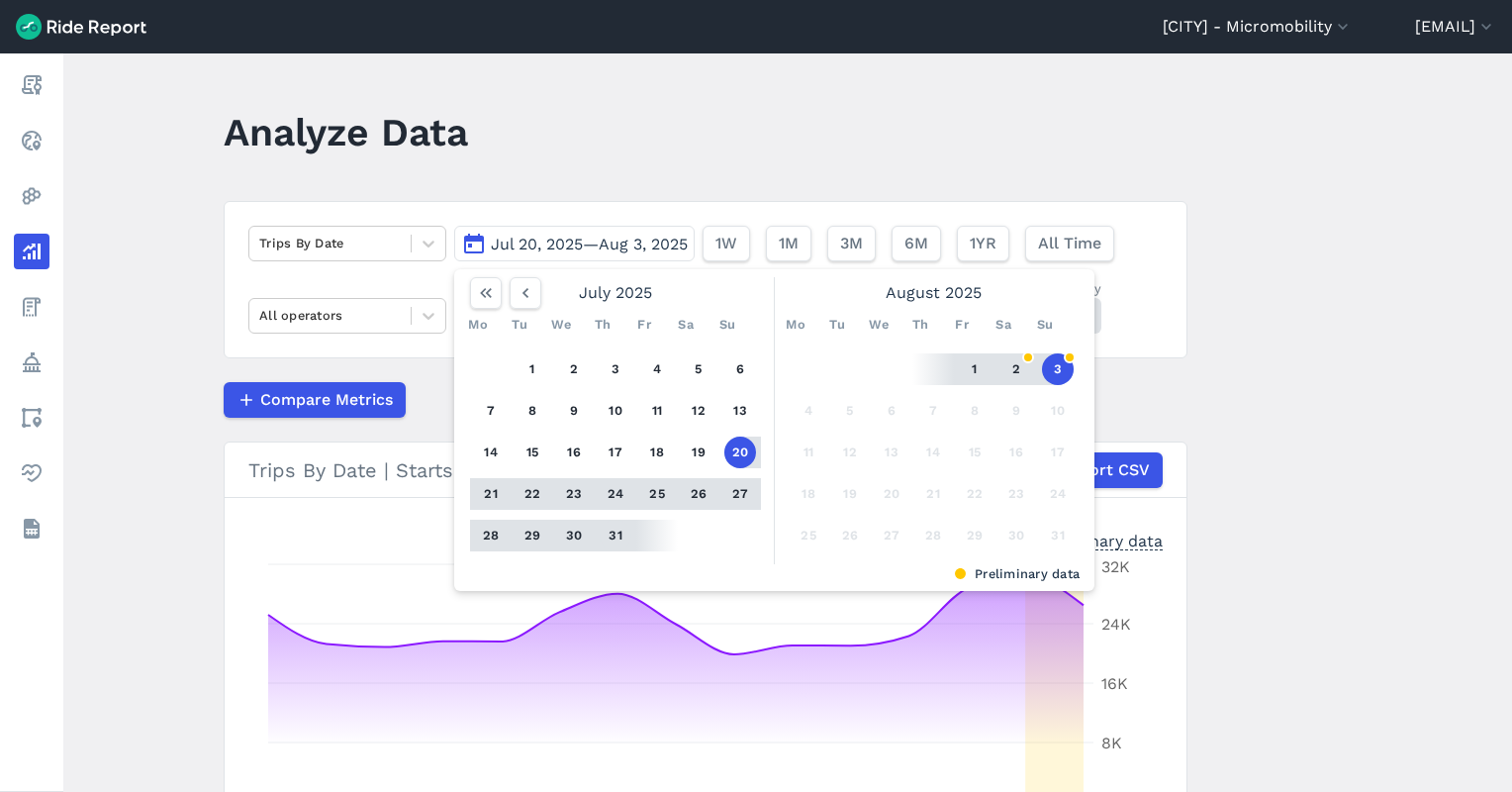 click on "31" at bounding box center (615, 536) 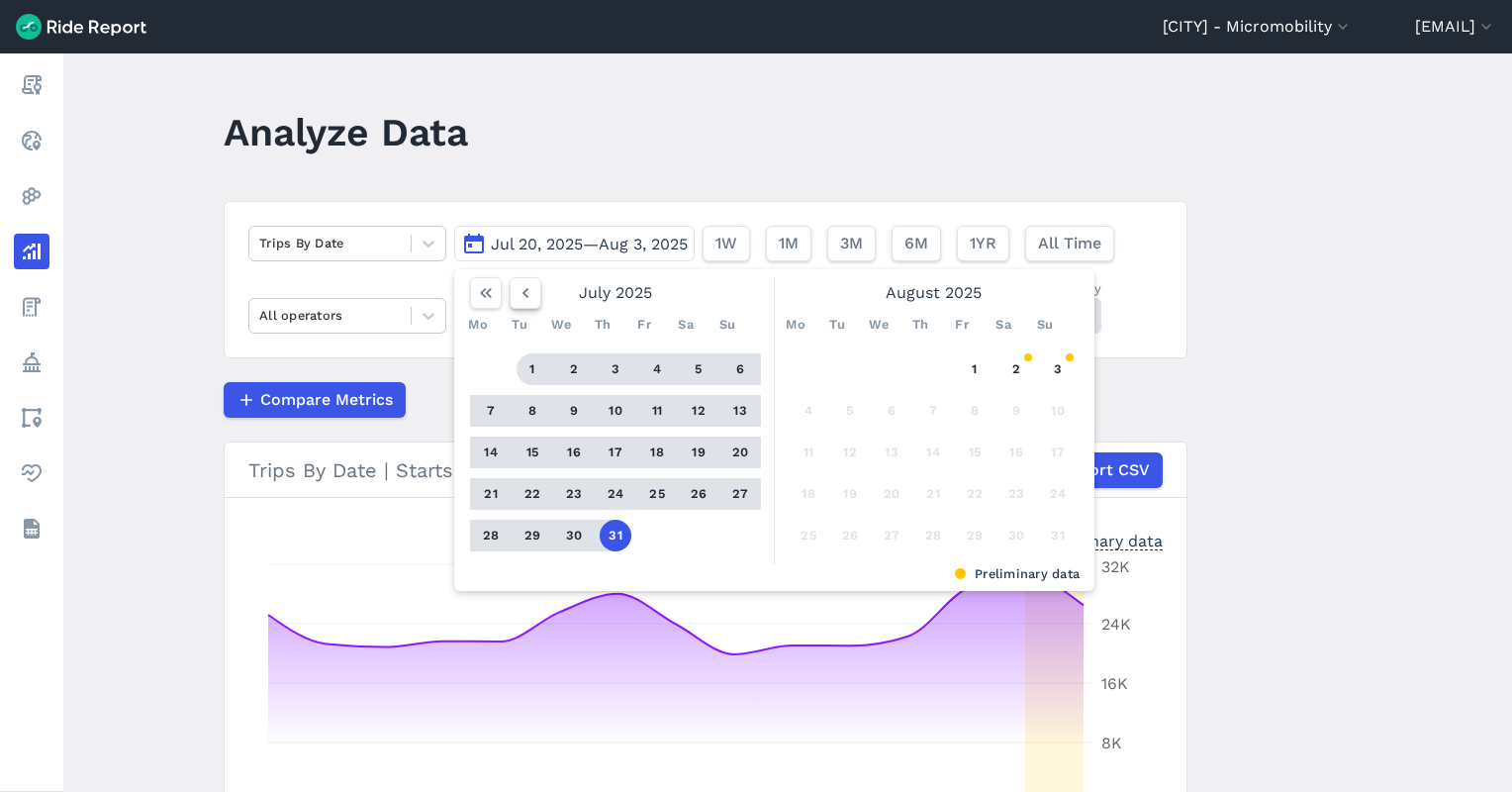 click 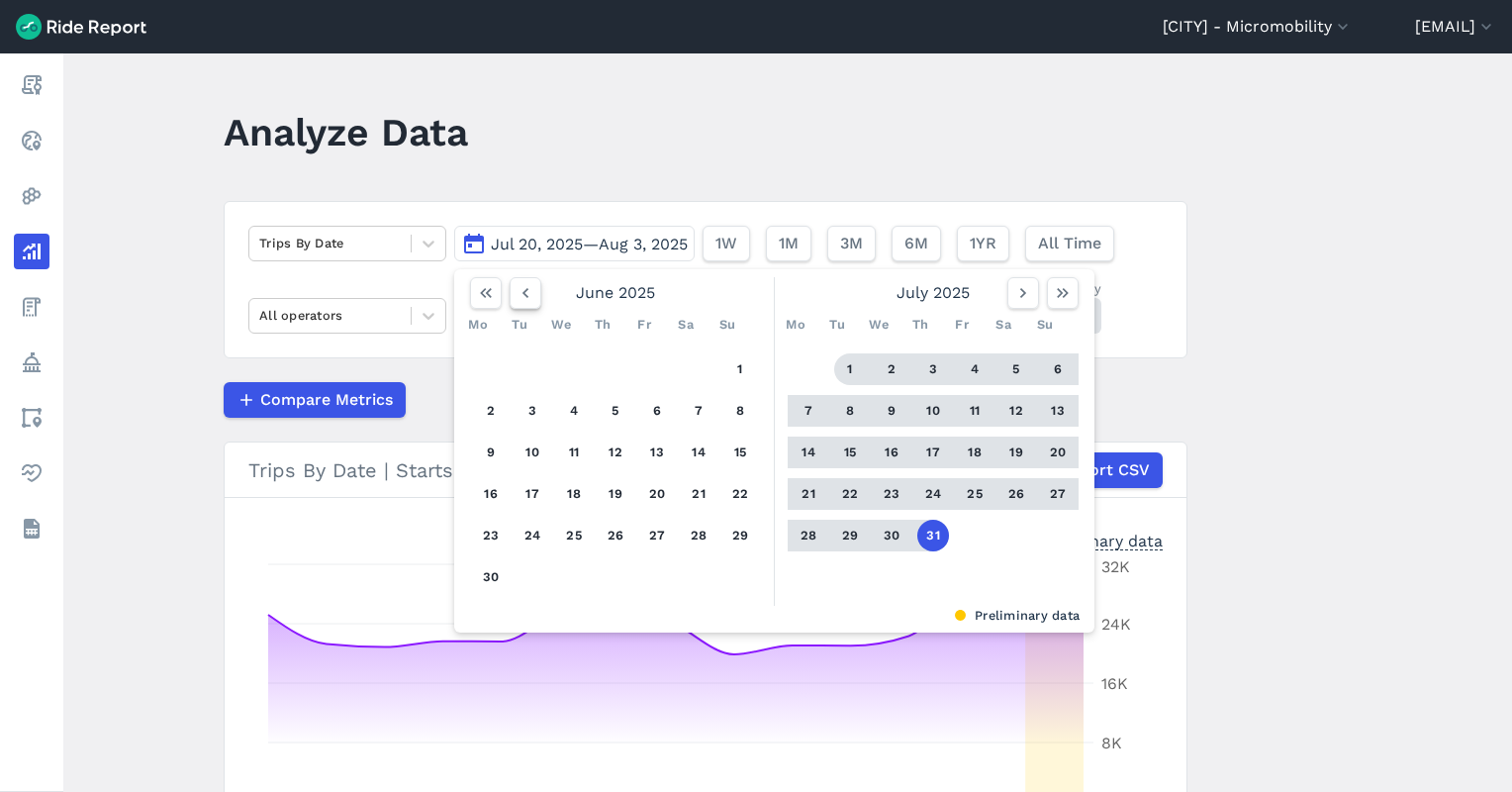 click 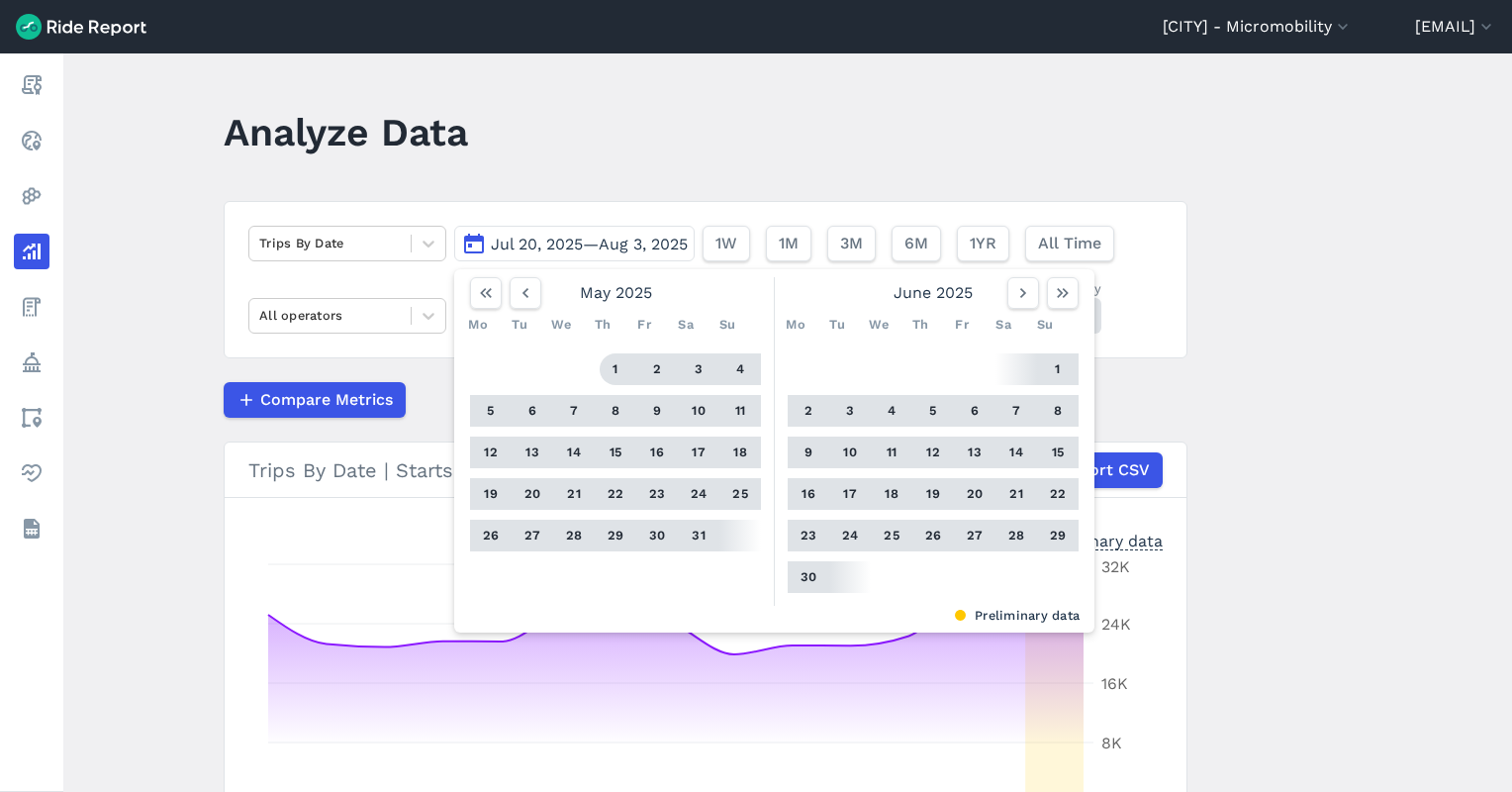 click on "1" at bounding box center [615, 369] 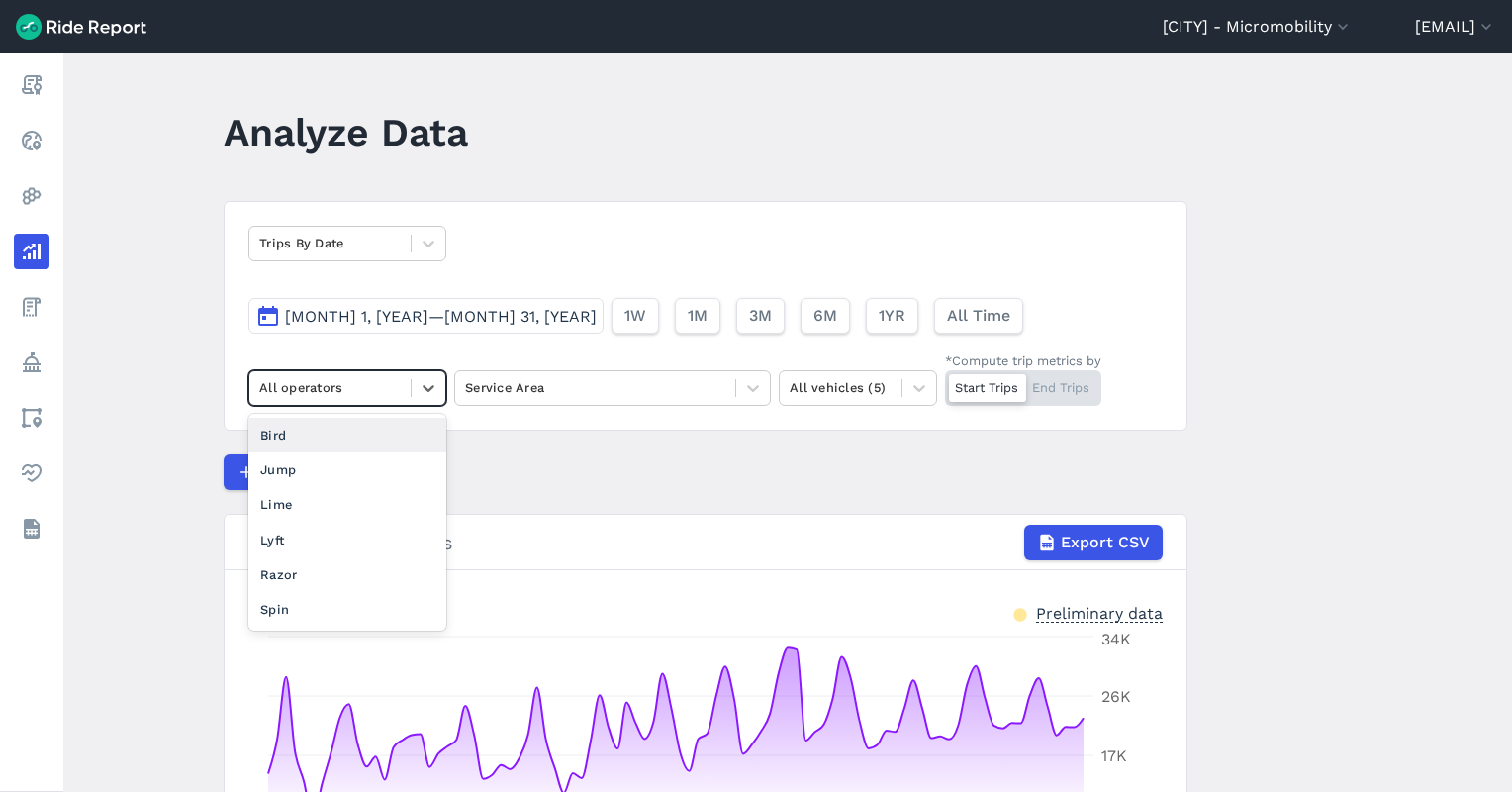 click on "All operators" at bounding box center [330, 387] 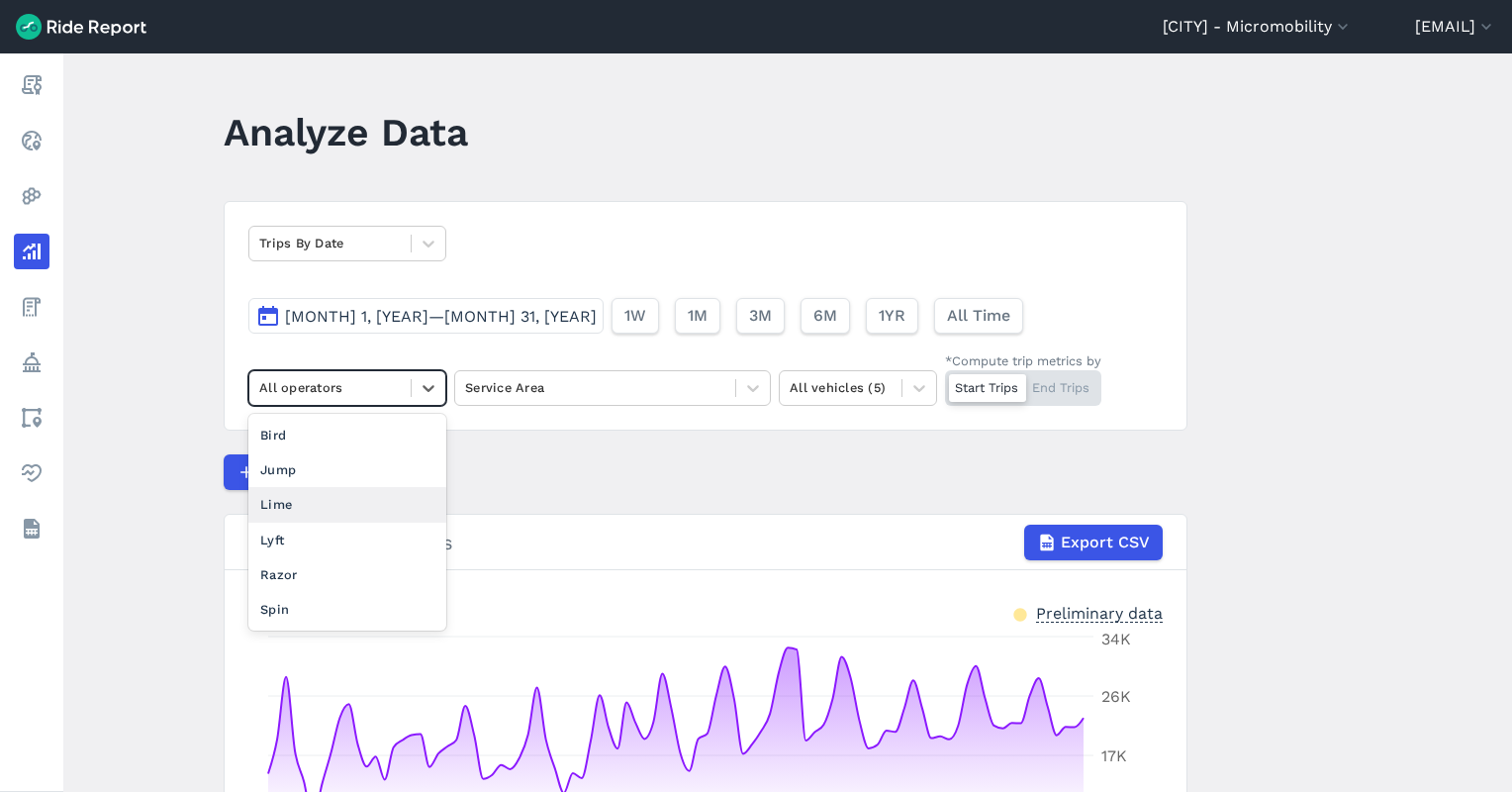 click on "Lime" at bounding box center (347, 504) 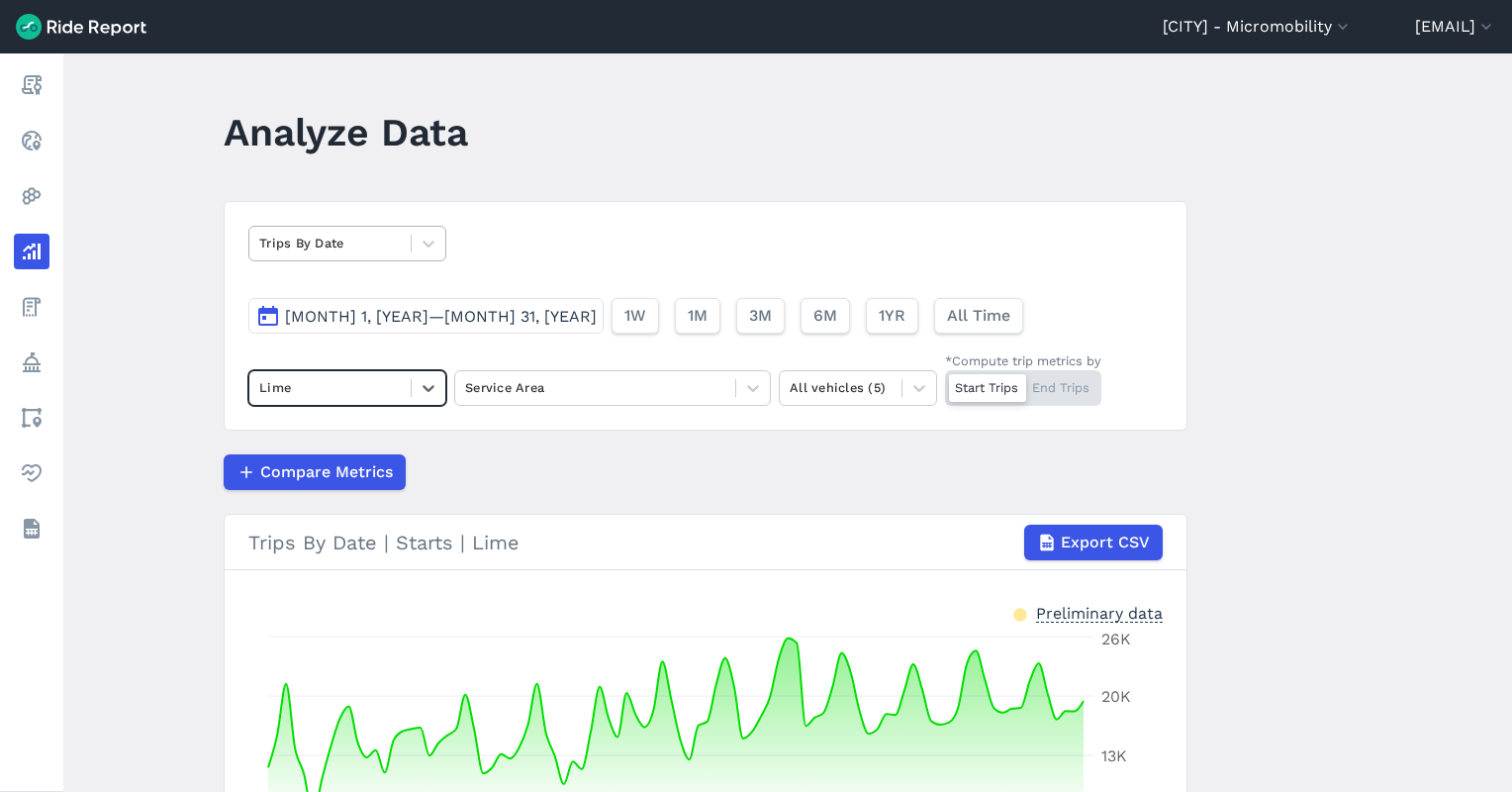 click on "Trips By Date" at bounding box center [330, 243] 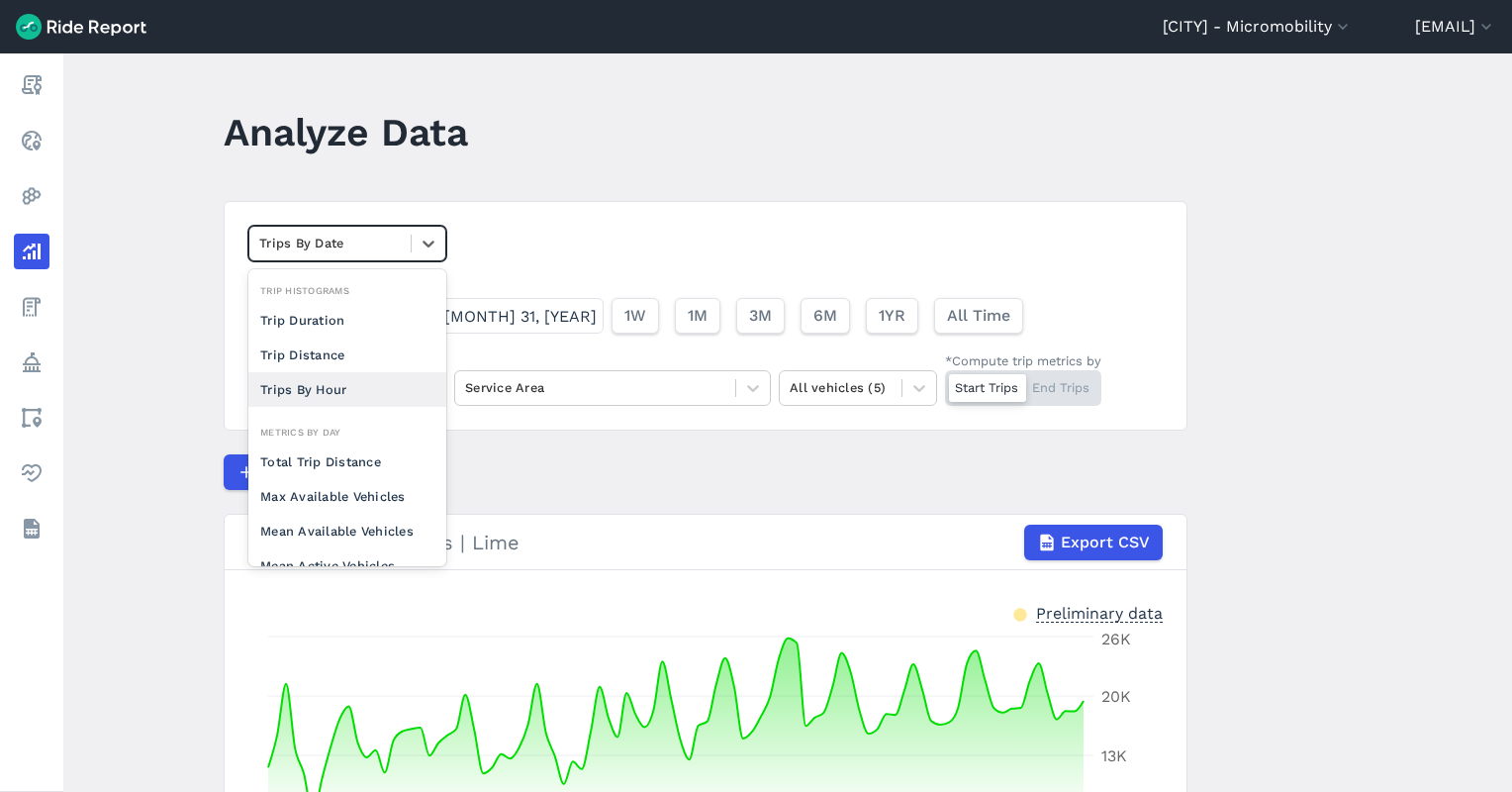 scroll, scrollTop: 171, scrollLeft: 0, axis: vertical 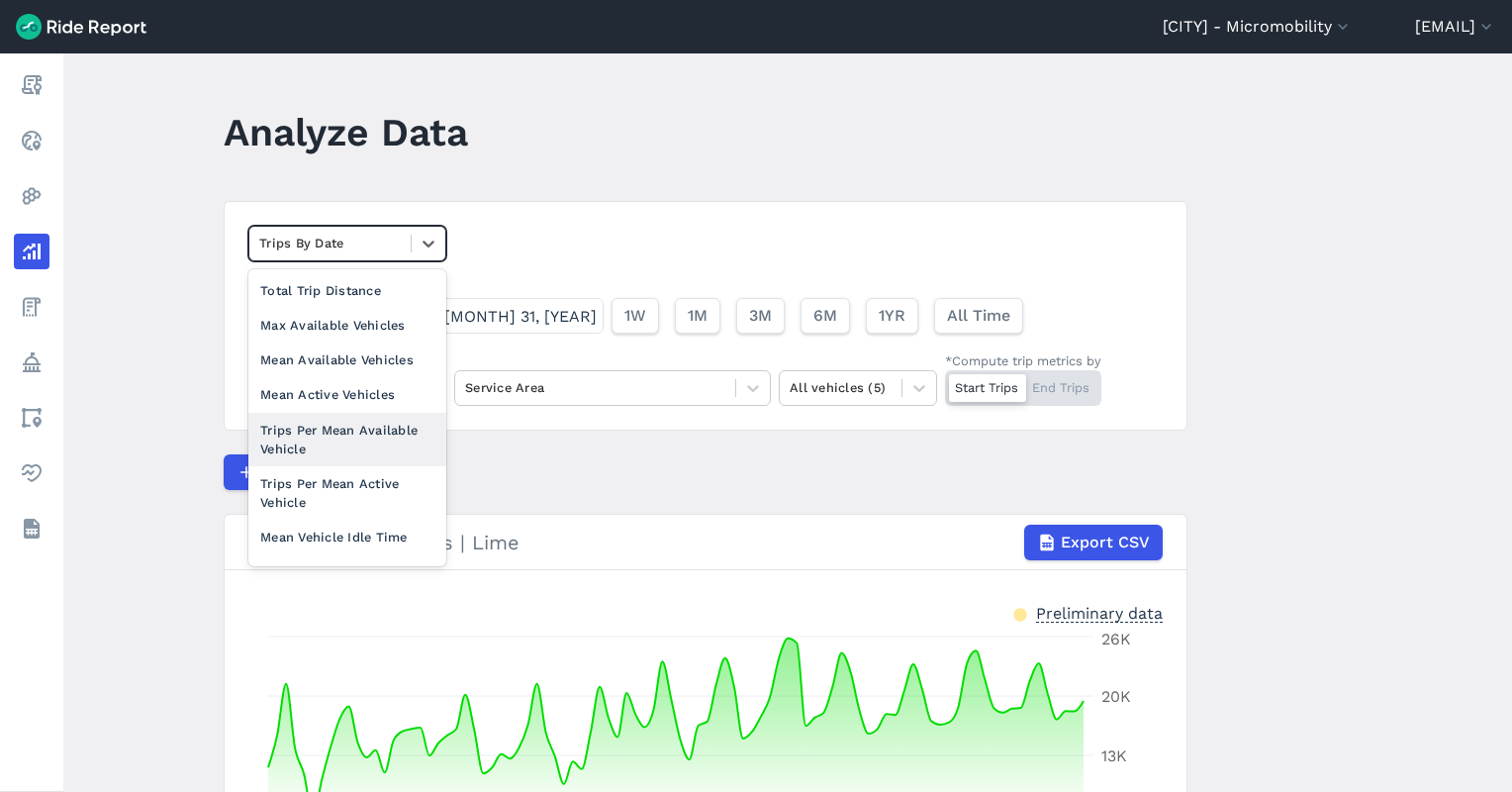 click on "Trips Per Mean Available Vehicle" at bounding box center (347, 440) 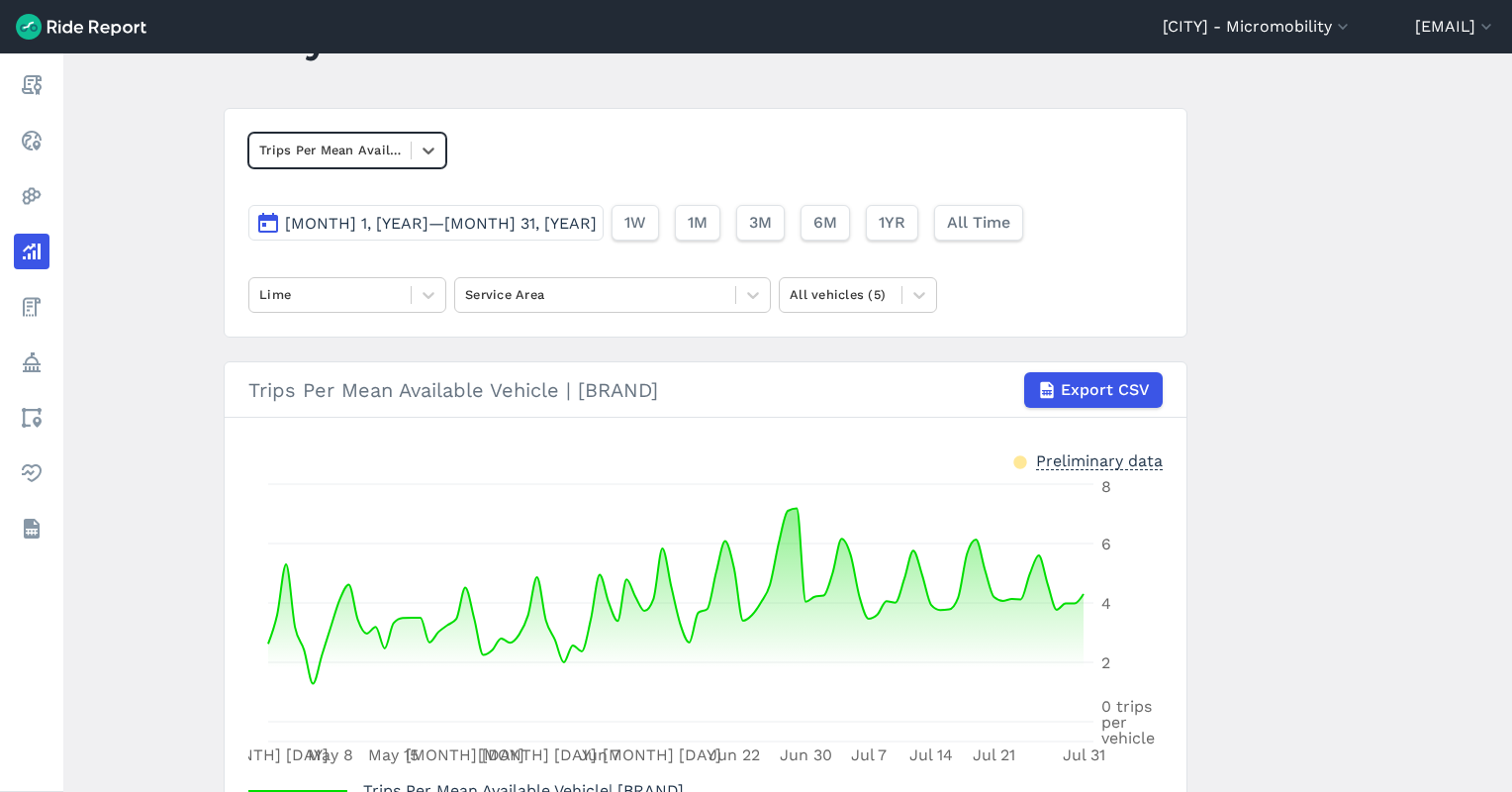 scroll, scrollTop: 132, scrollLeft: 0, axis: vertical 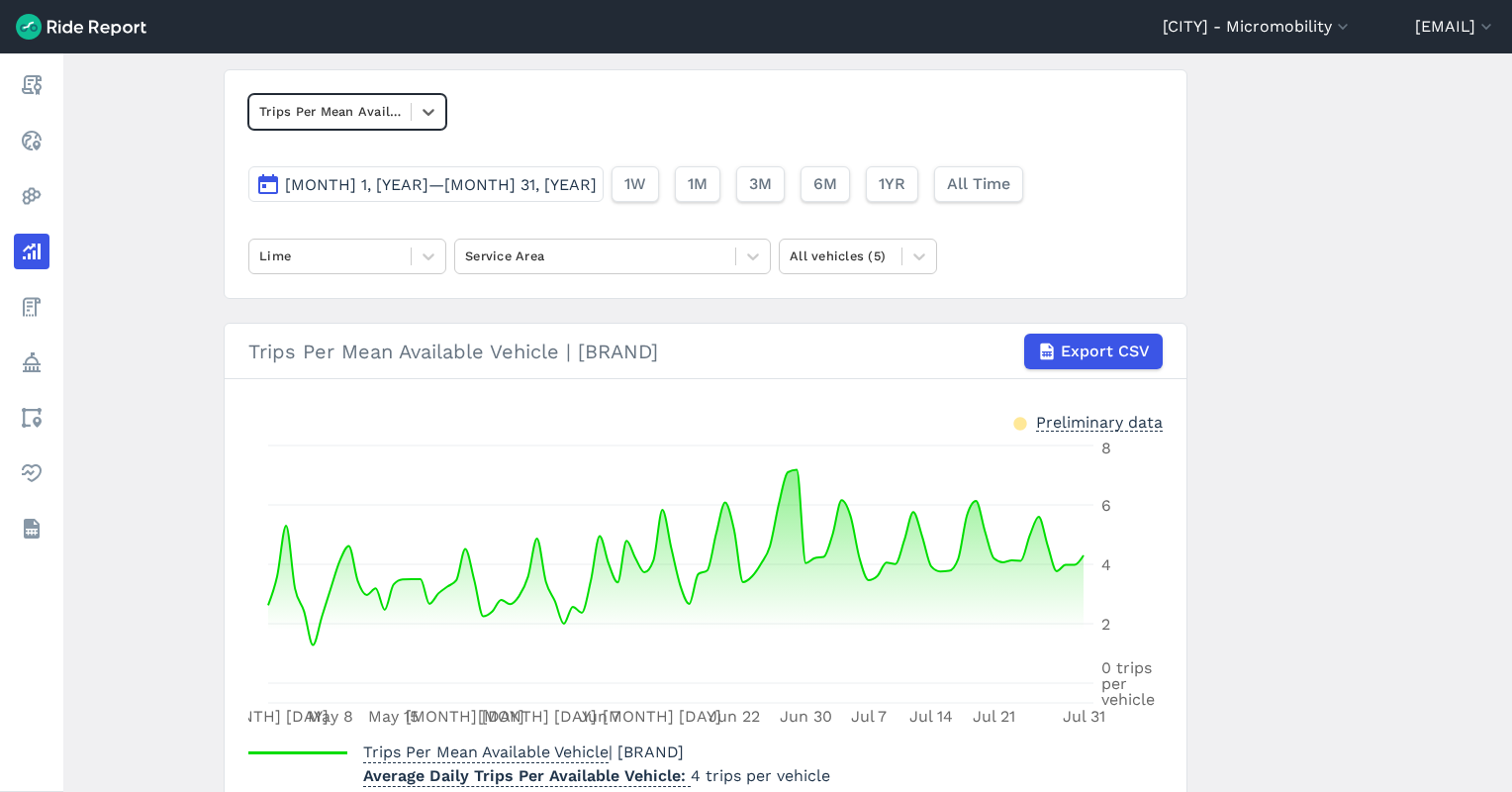 click at bounding box center (330, 111) 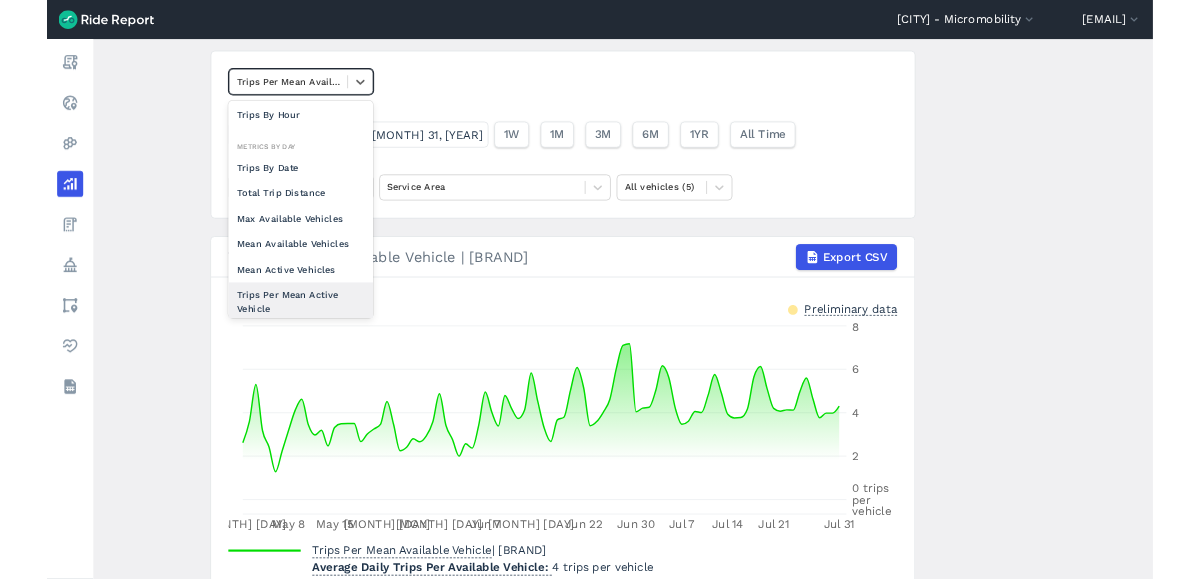 scroll, scrollTop: 133, scrollLeft: 0, axis: vertical 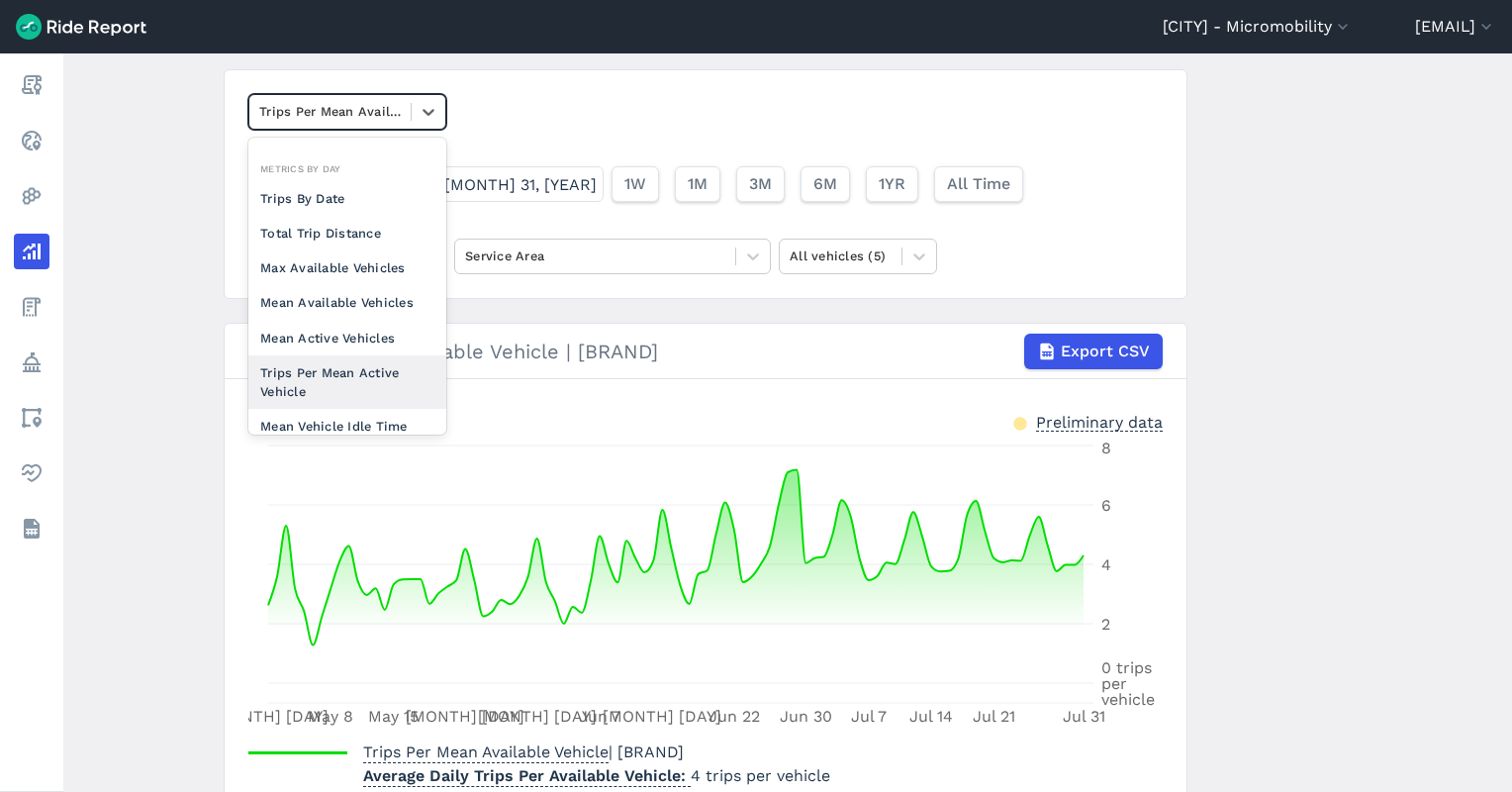 click on "Trips Per Mean Active Vehicle" at bounding box center (347, 382) 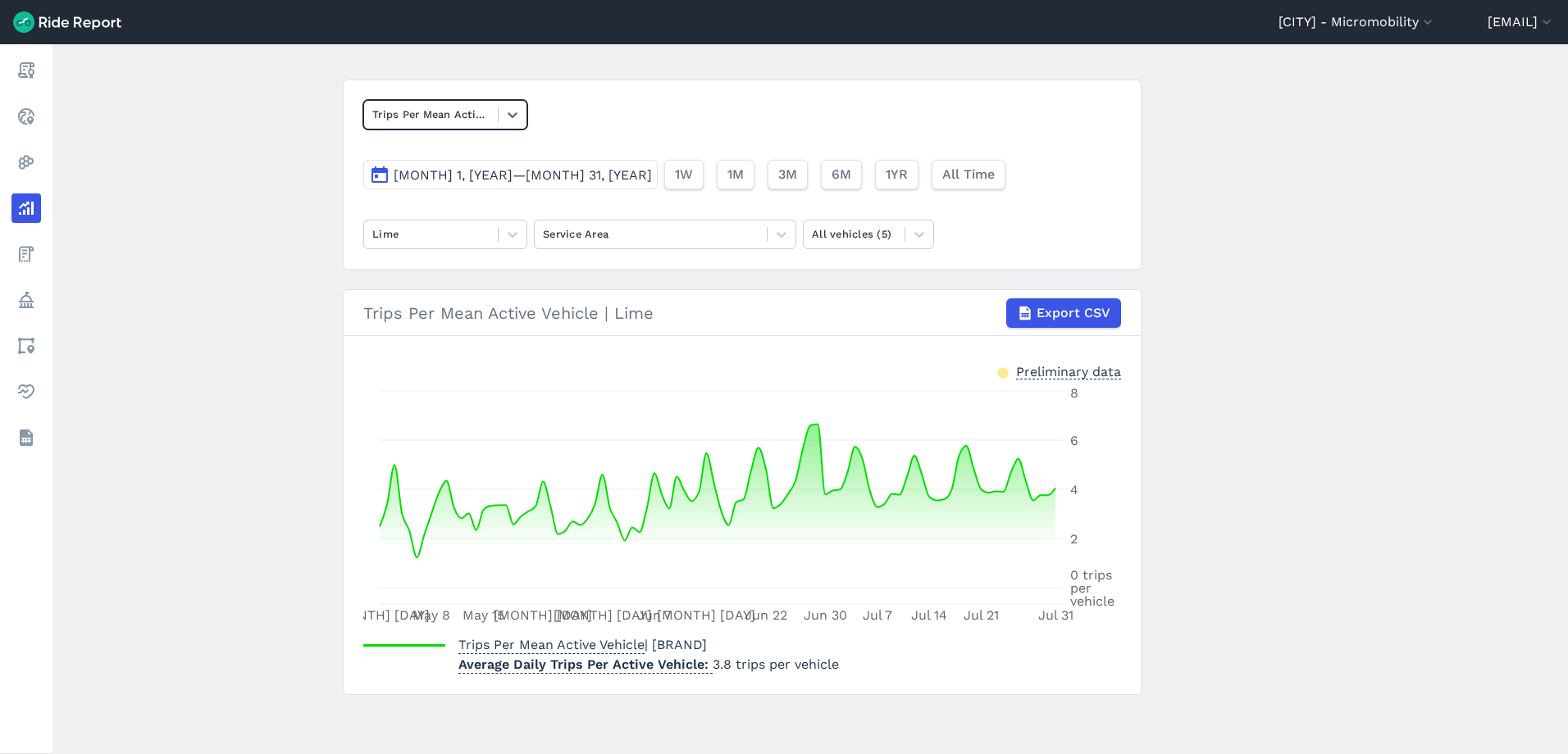 scroll, scrollTop: 27, scrollLeft: 0, axis: vertical 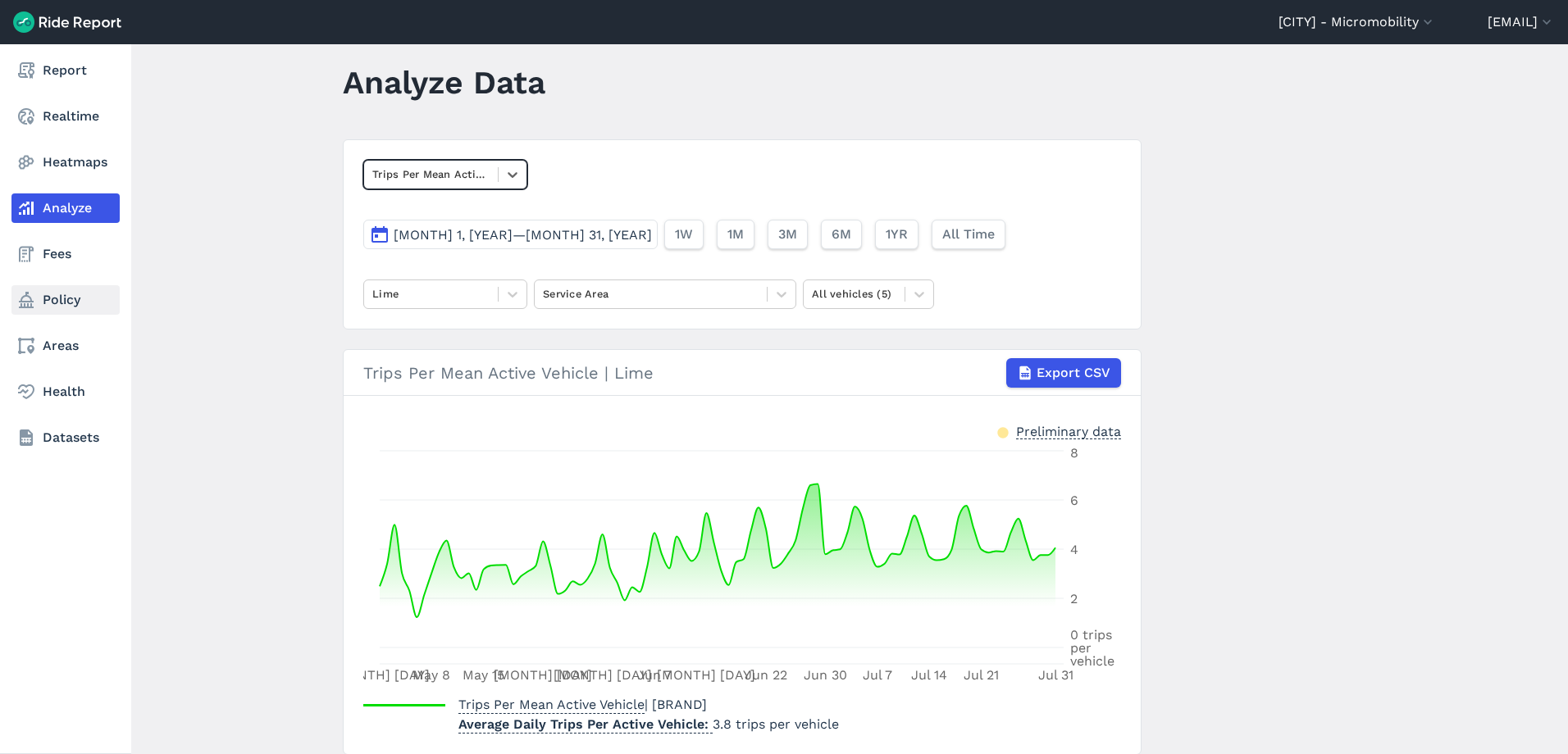 click on "Policy" at bounding box center [66, 300] 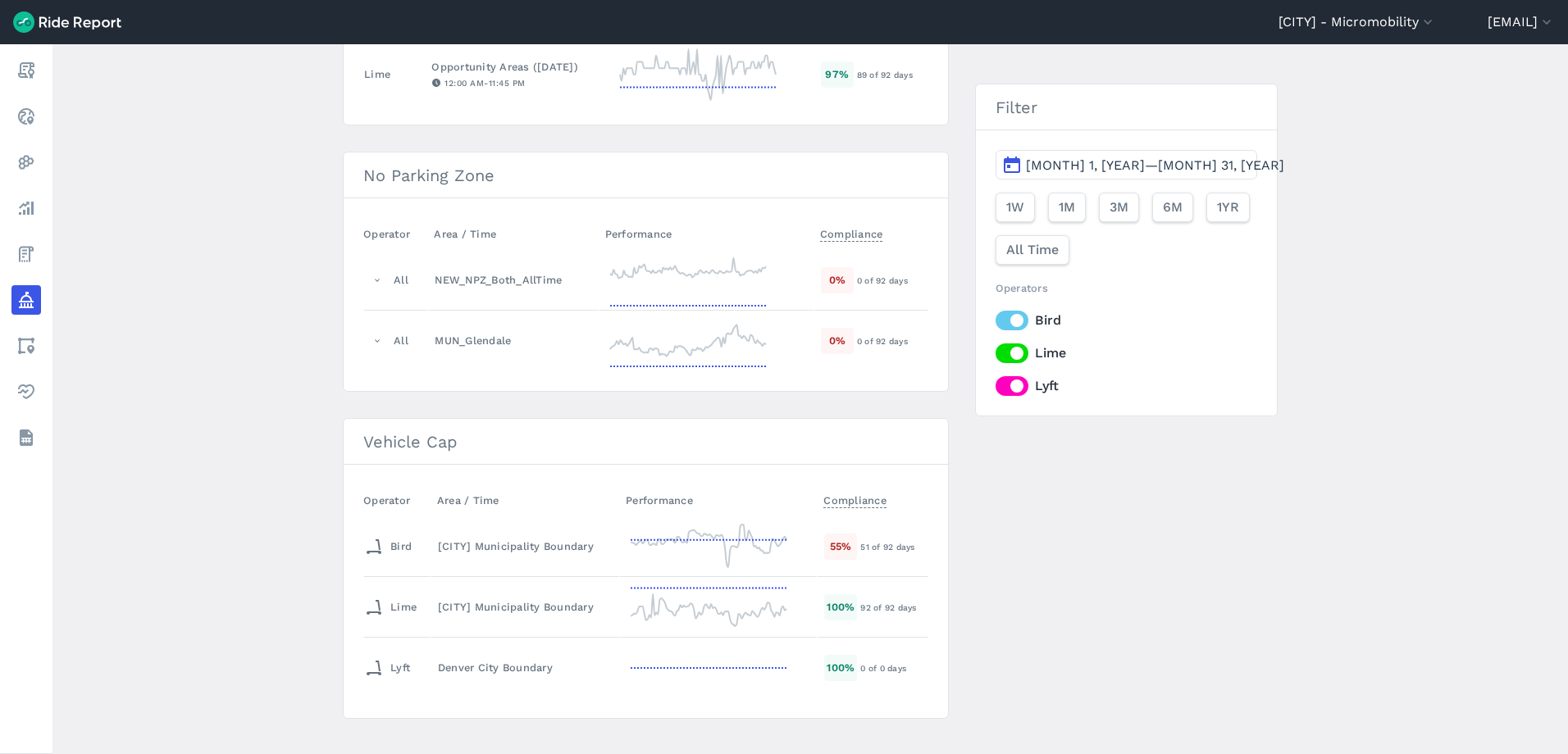 scroll, scrollTop: 947, scrollLeft: 0, axis: vertical 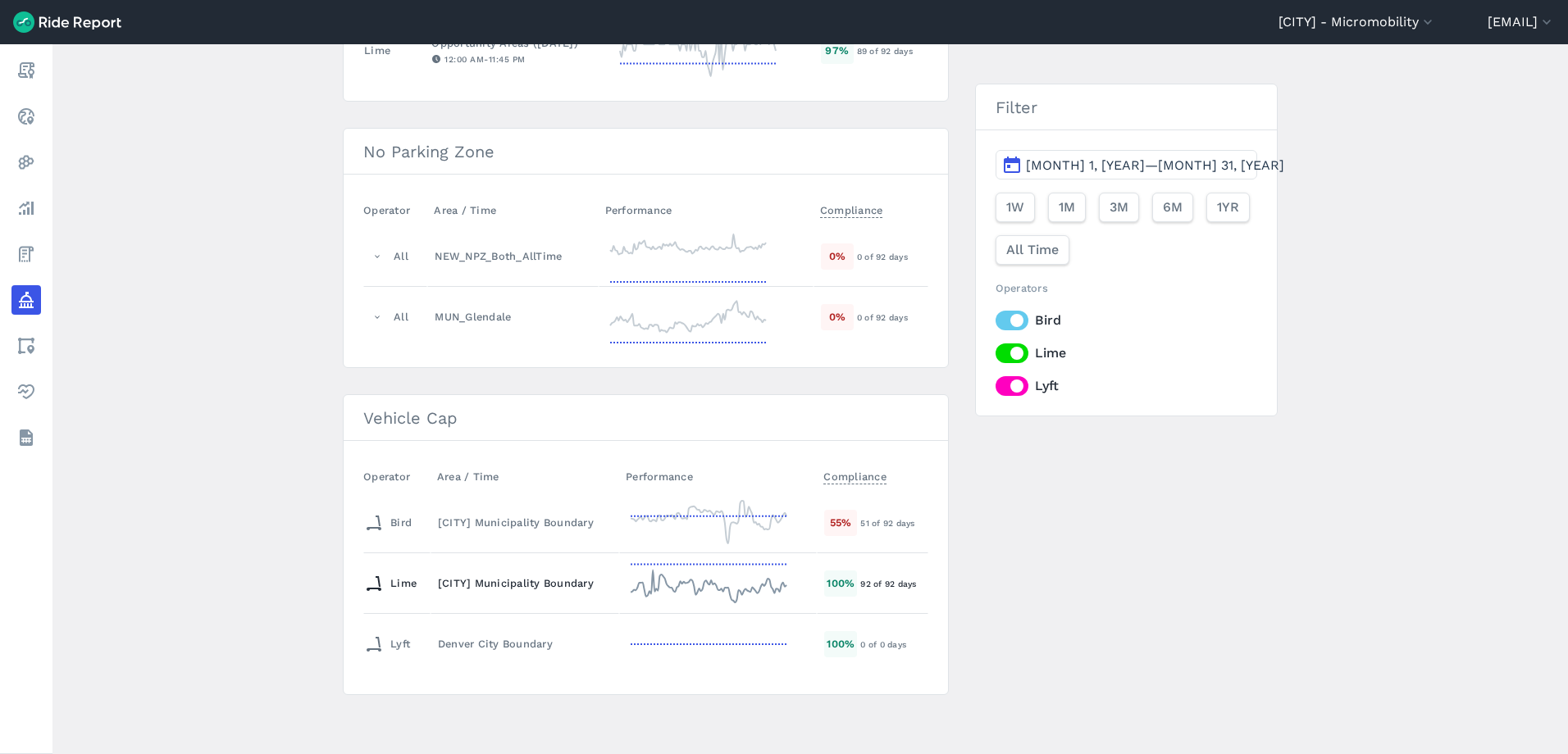 click on "[CITY] Municipality Boundary" at bounding box center (525, 583) 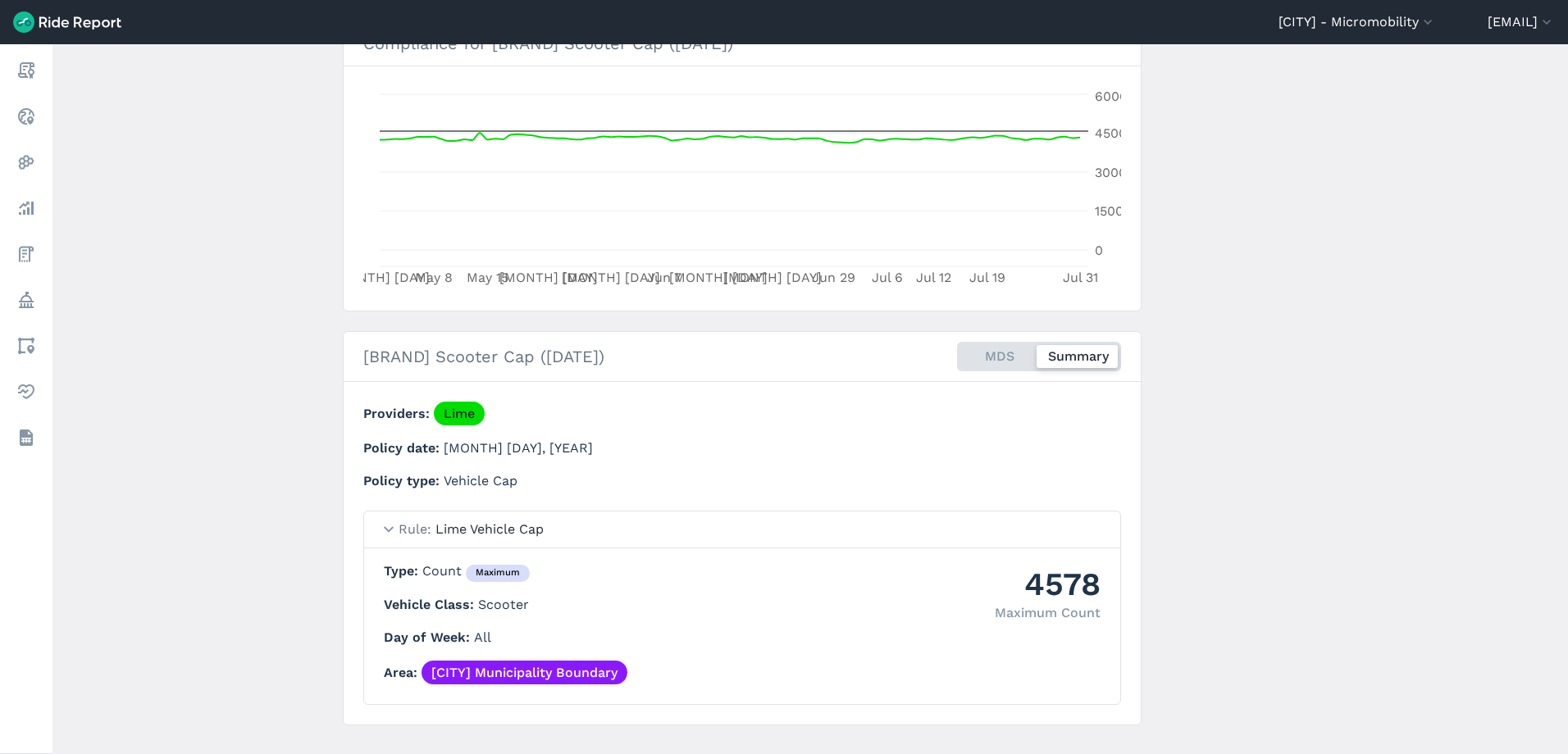 scroll, scrollTop: 328, scrollLeft: 0, axis: vertical 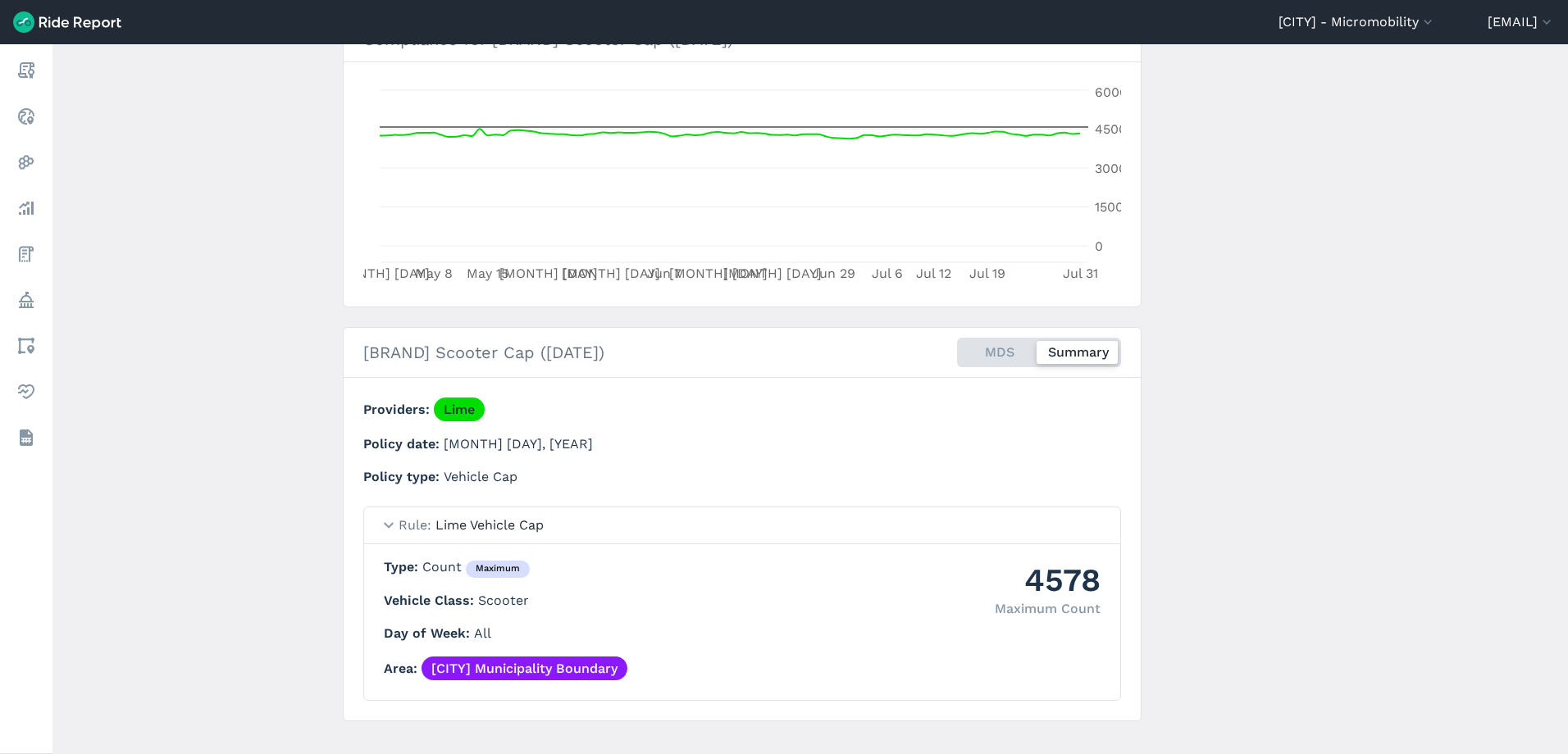 click on "4578" at bounding box center (1047, 579) 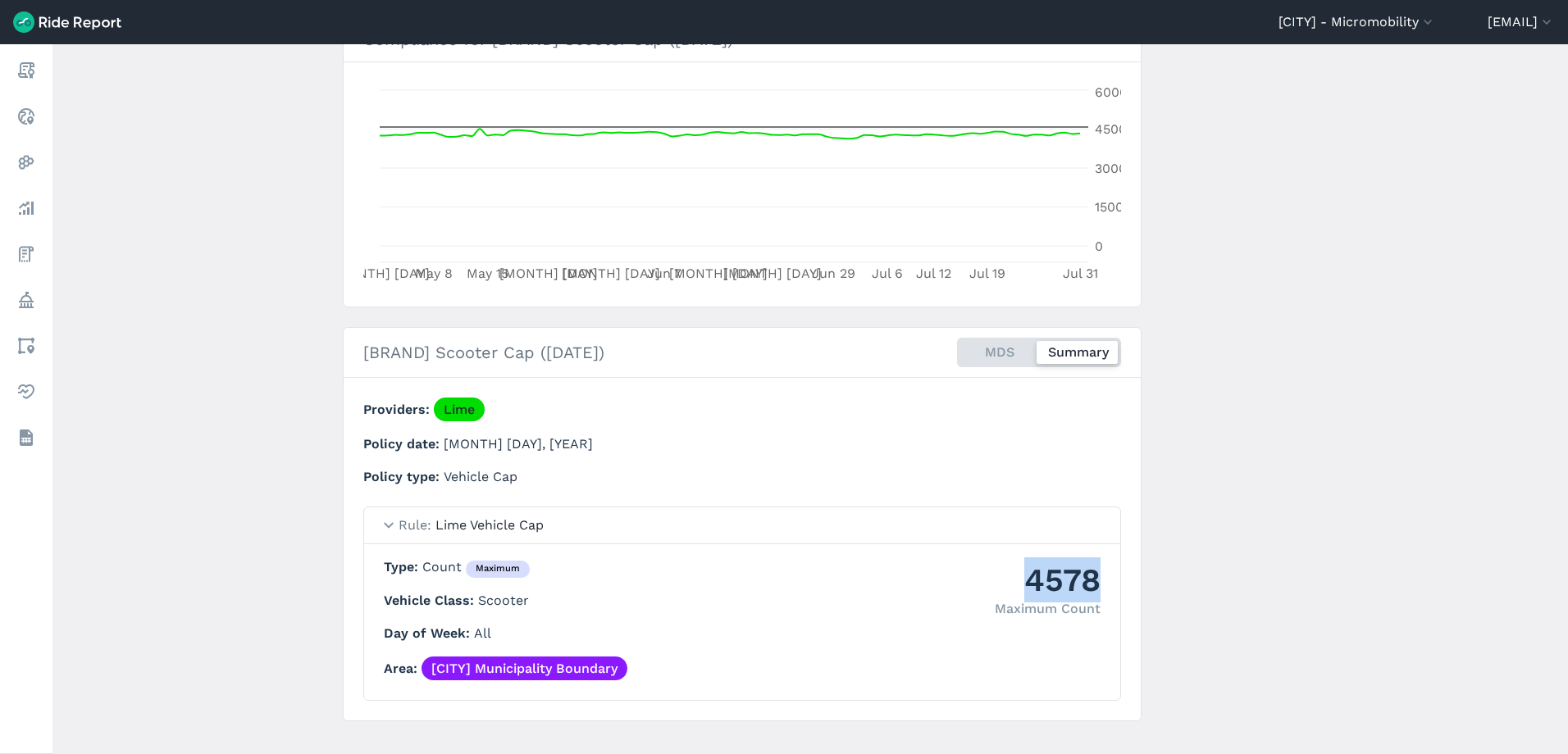 click on "4578" at bounding box center (1047, 579) 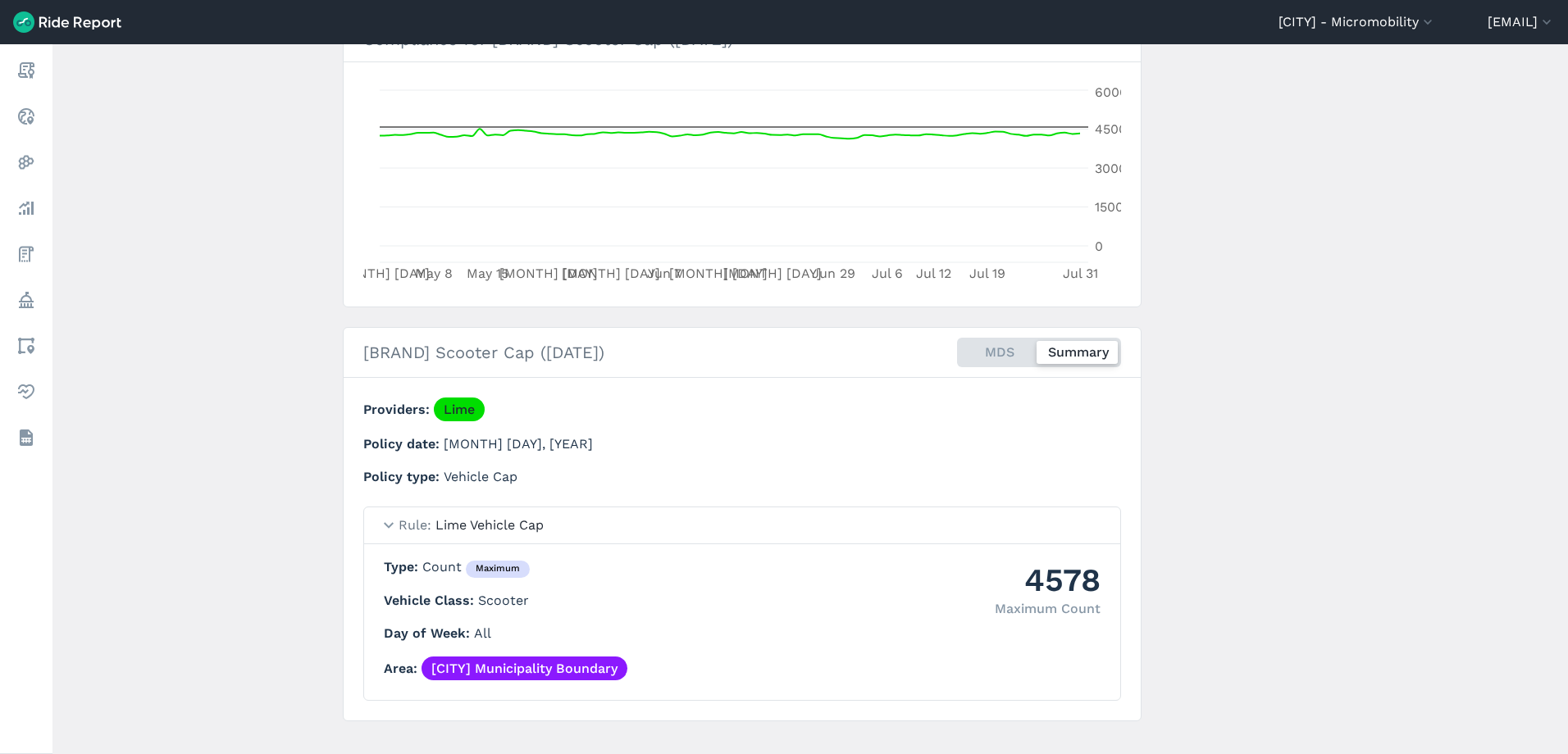 click on "MDS Summary" at bounding box center (1039, 352) 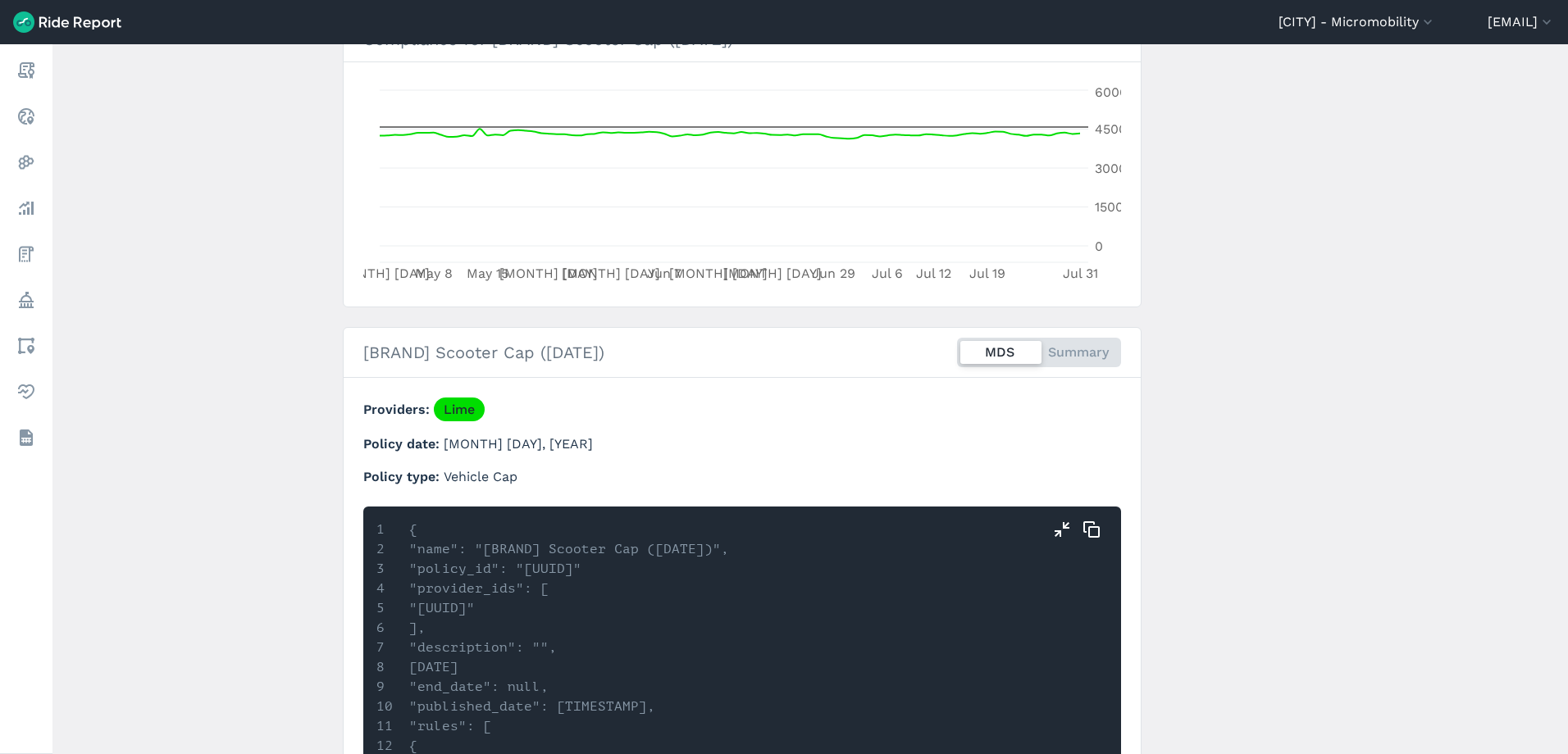 click on "MDS Summary" at bounding box center (1039, 352) 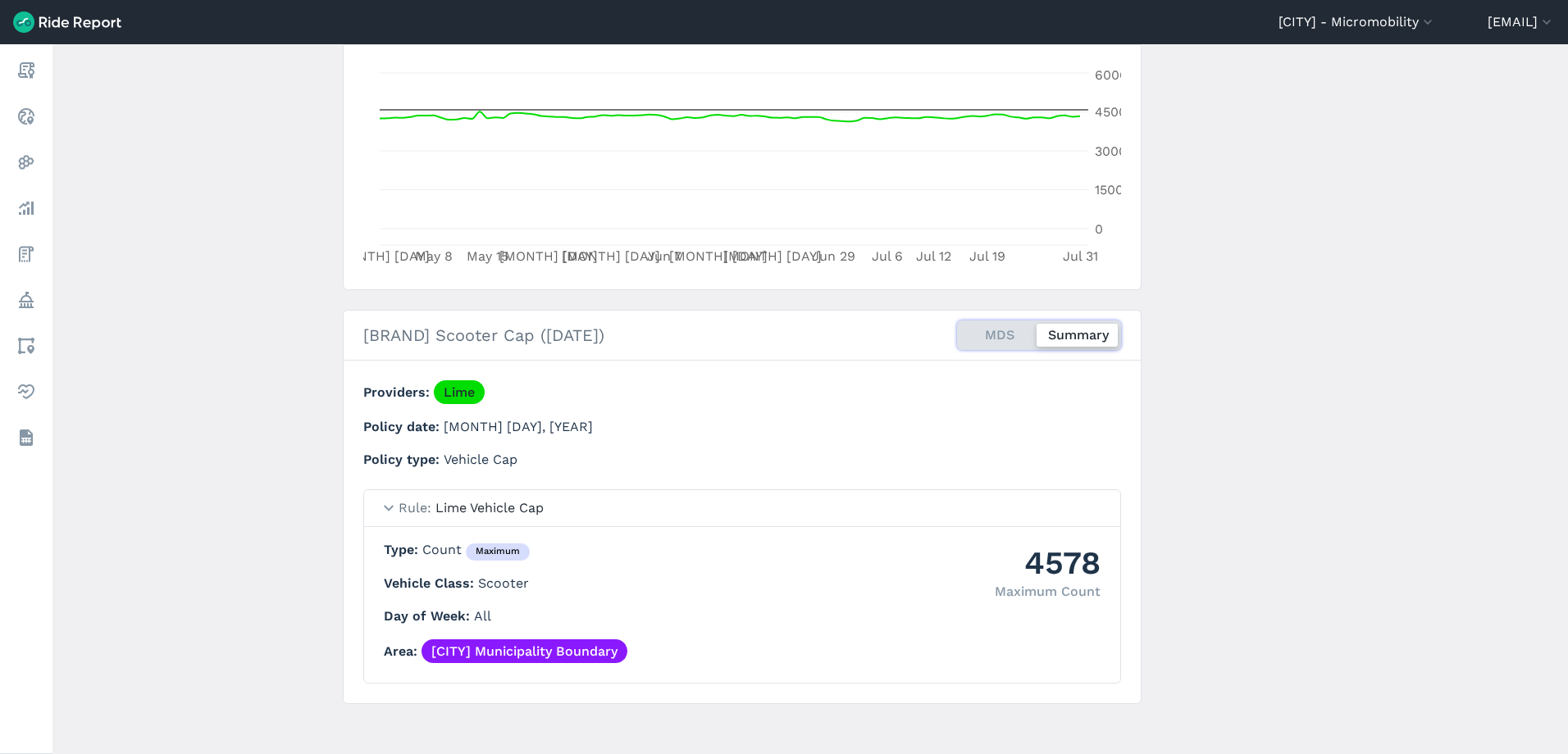 scroll, scrollTop: 354, scrollLeft: 0, axis: vertical 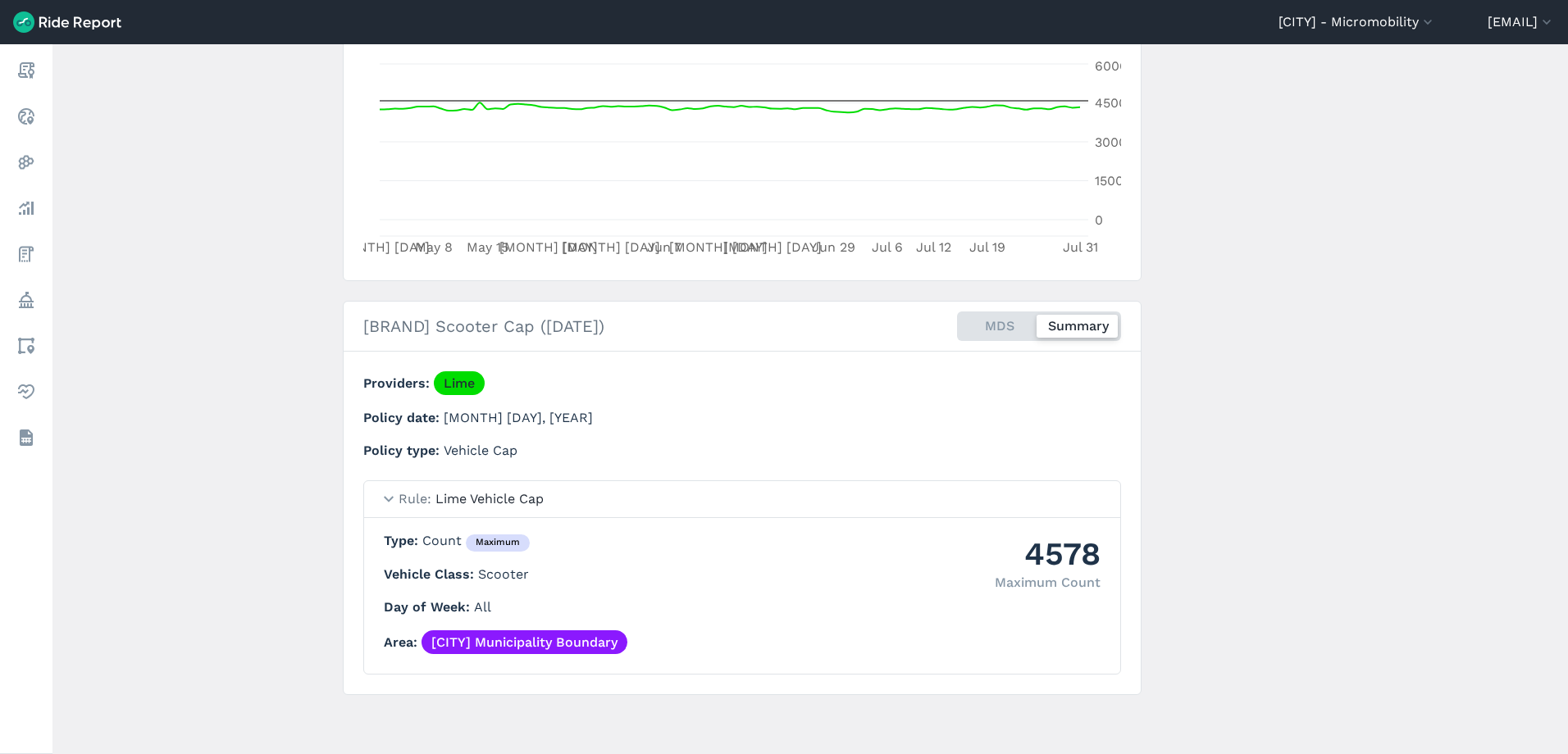 click on "4578" at bounding box center [1047, 553] 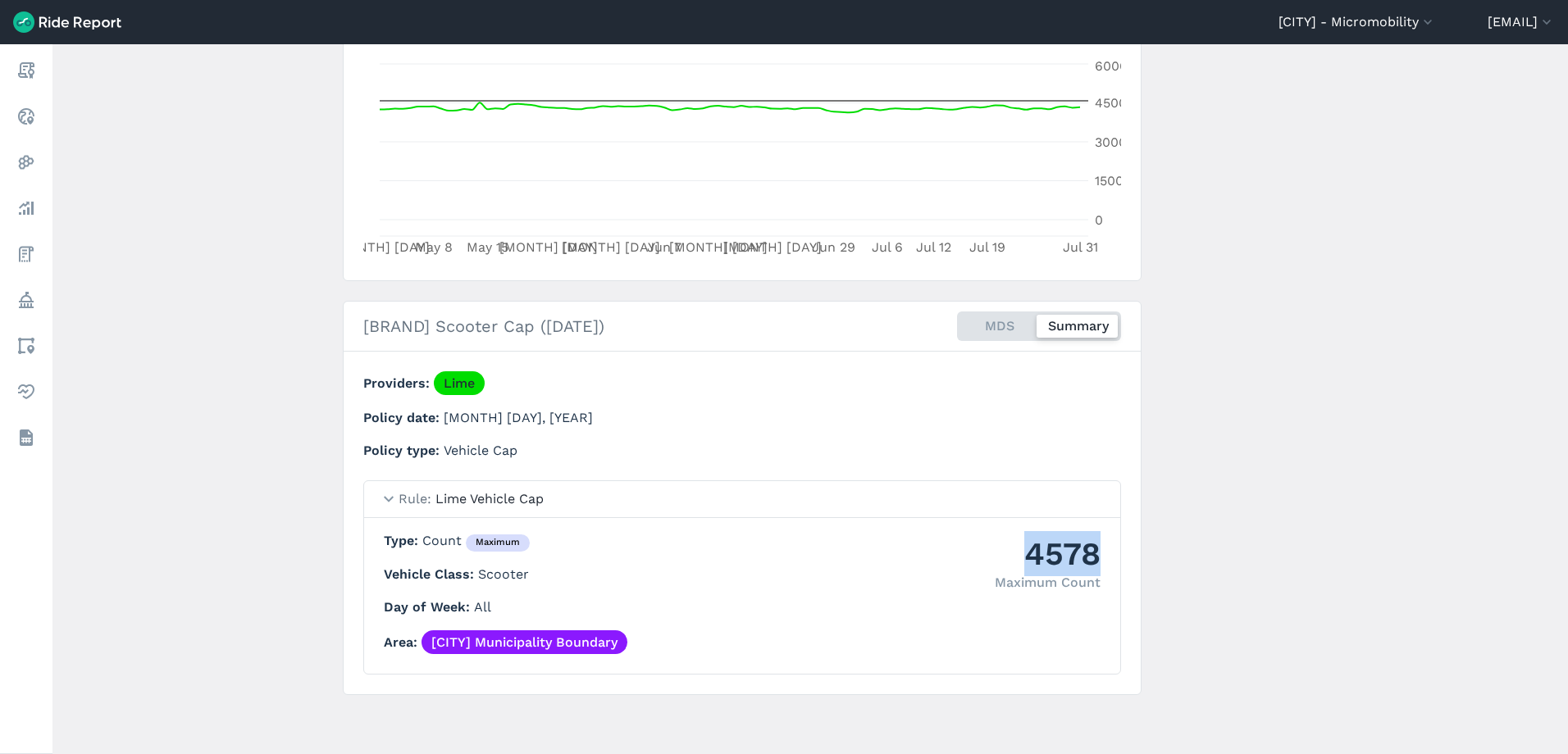 click on "4578" at bounding box center (1047, 553) 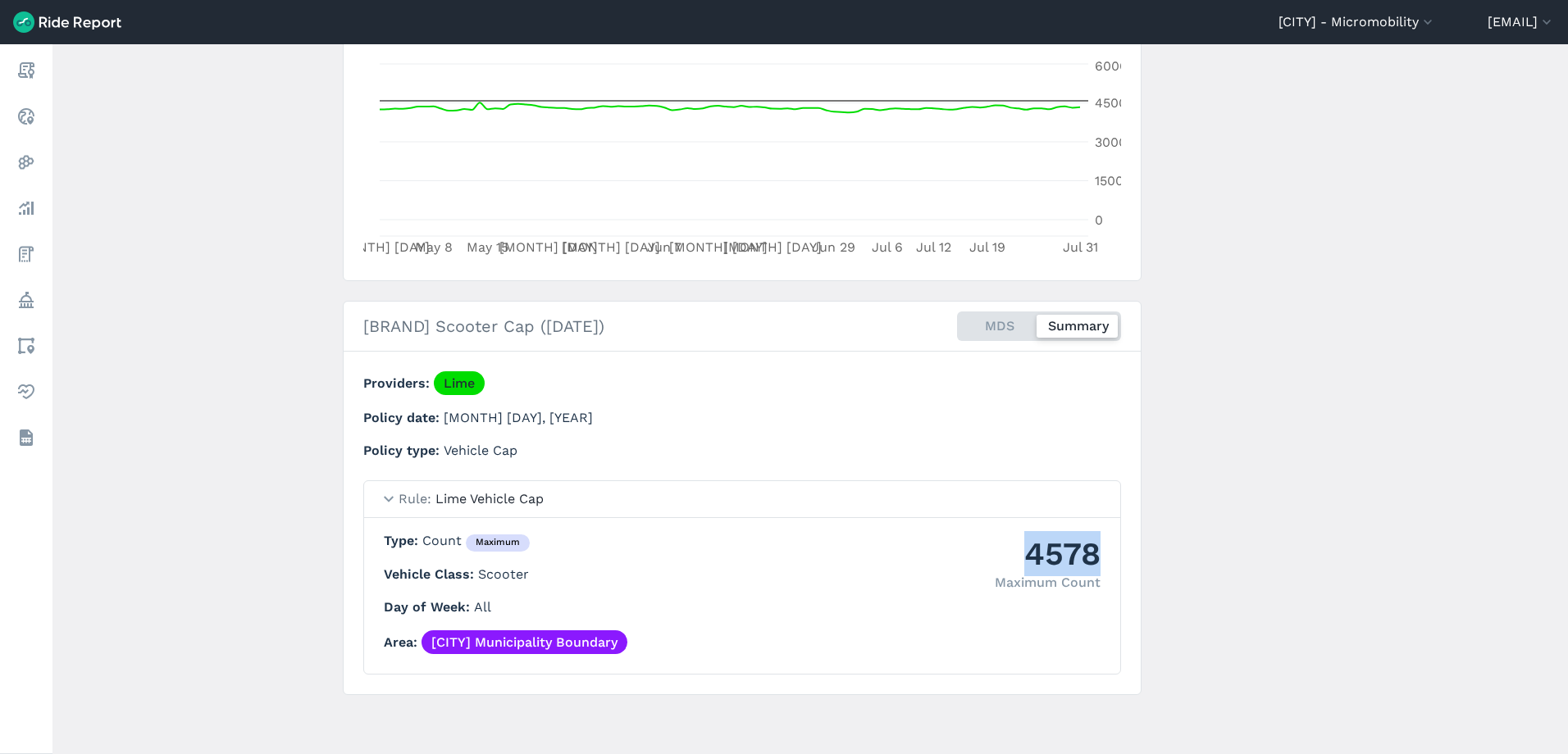 click on "4578" at bounding box center (1047, 553) 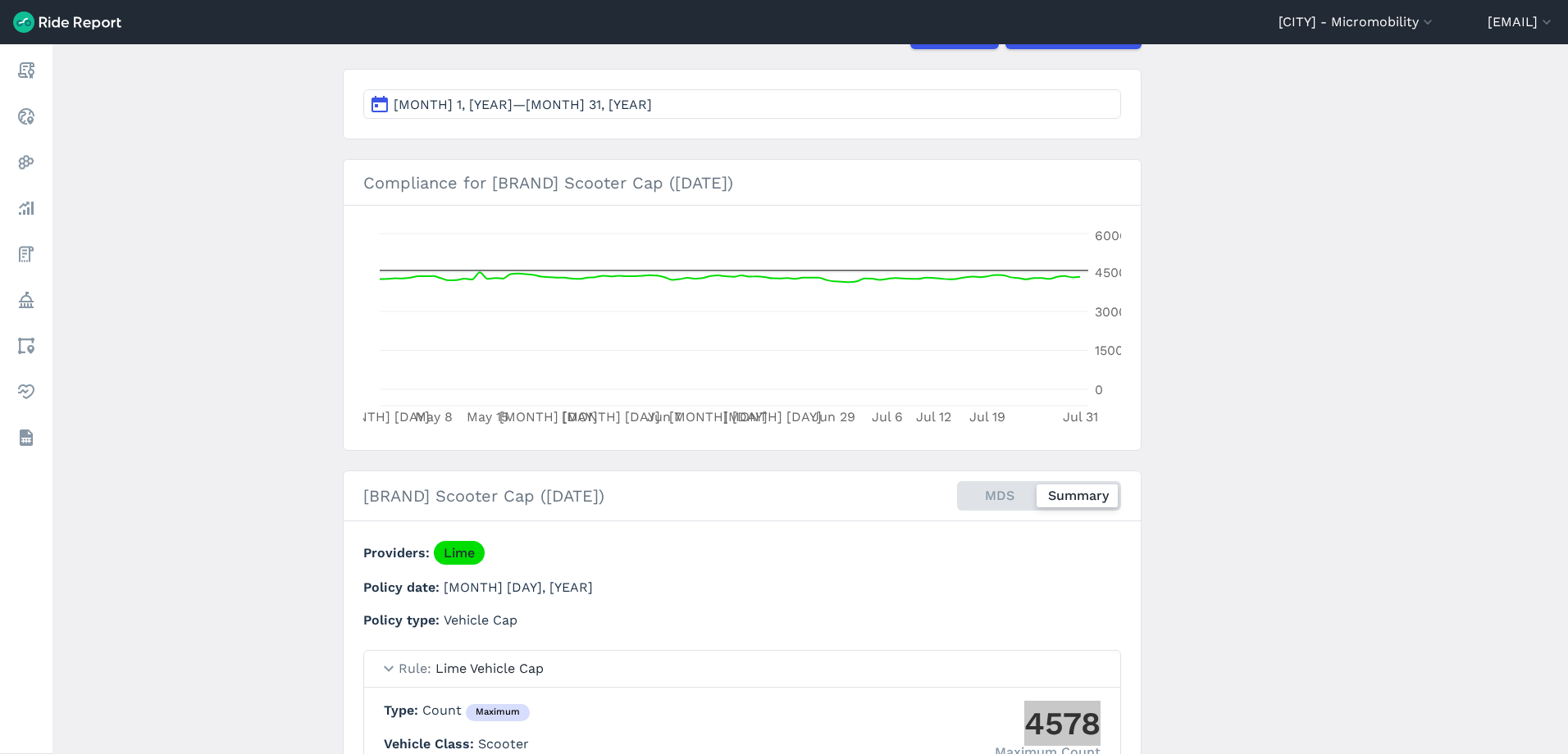 scroll, scrollTop: 135, scrollLeft: 0, axis: vertical 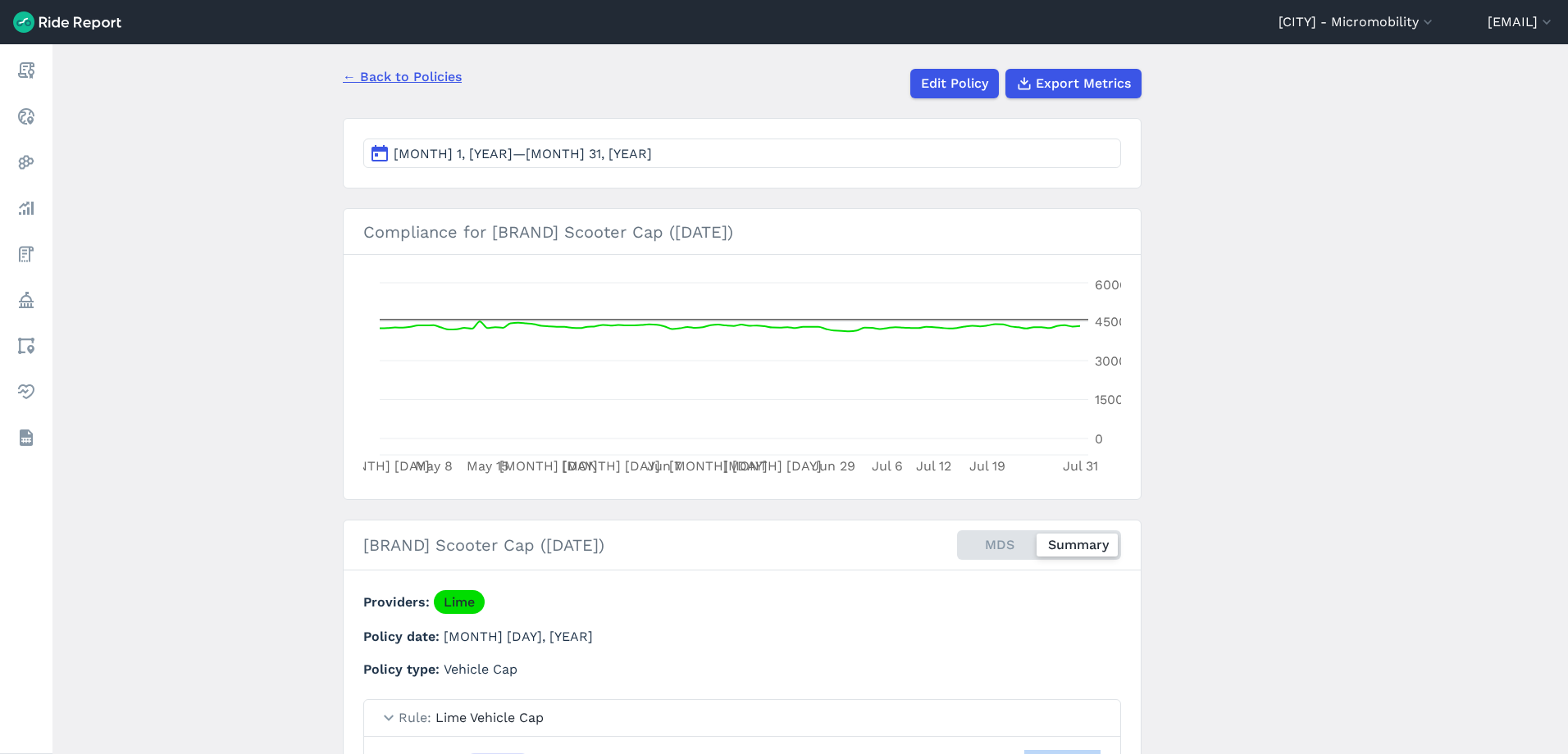 click on "[MONTH] 1, [YEAR]—[MONTH] 31, [YEAR]" at bounding box center (522, 153) 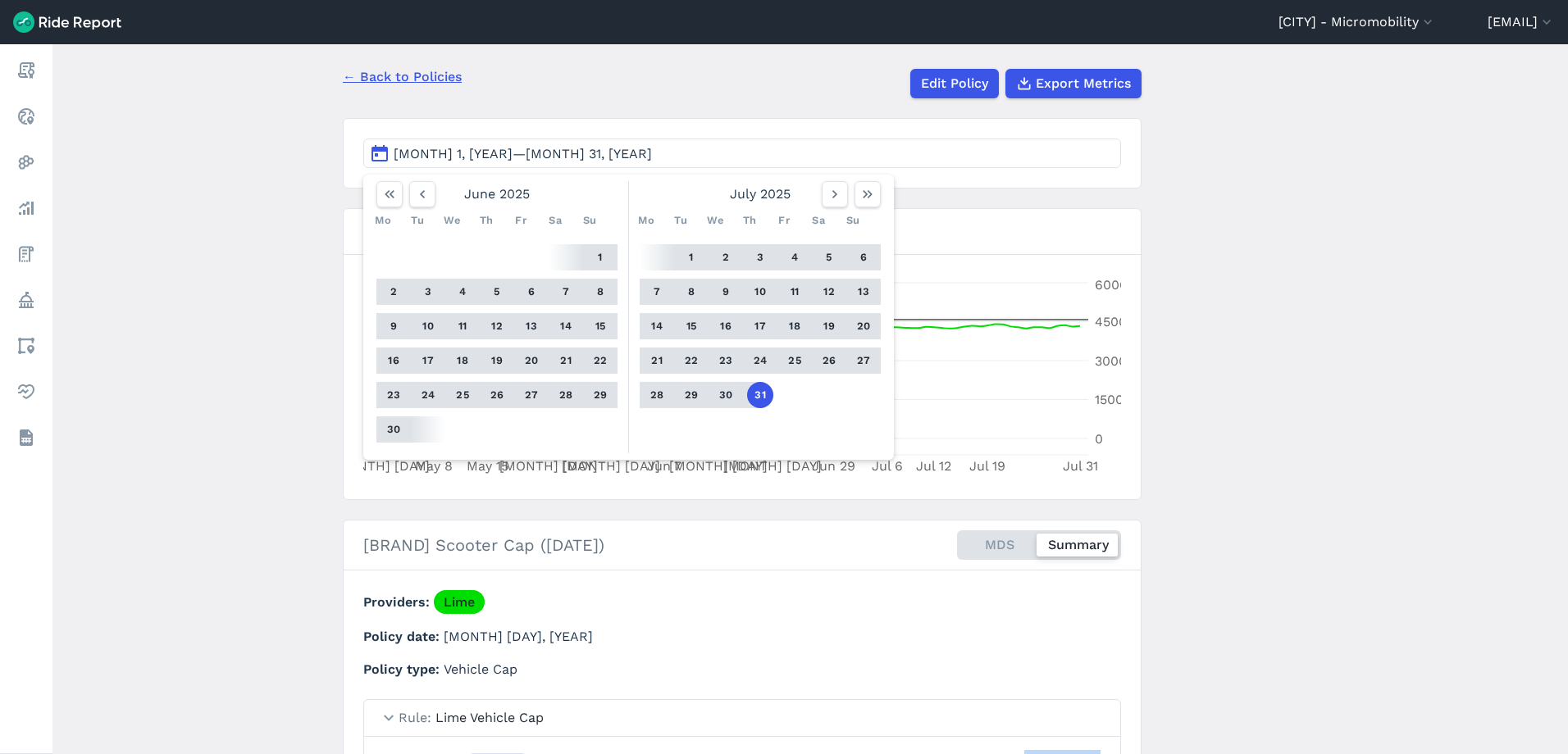 click on "31" at bounding box center (760, 395) 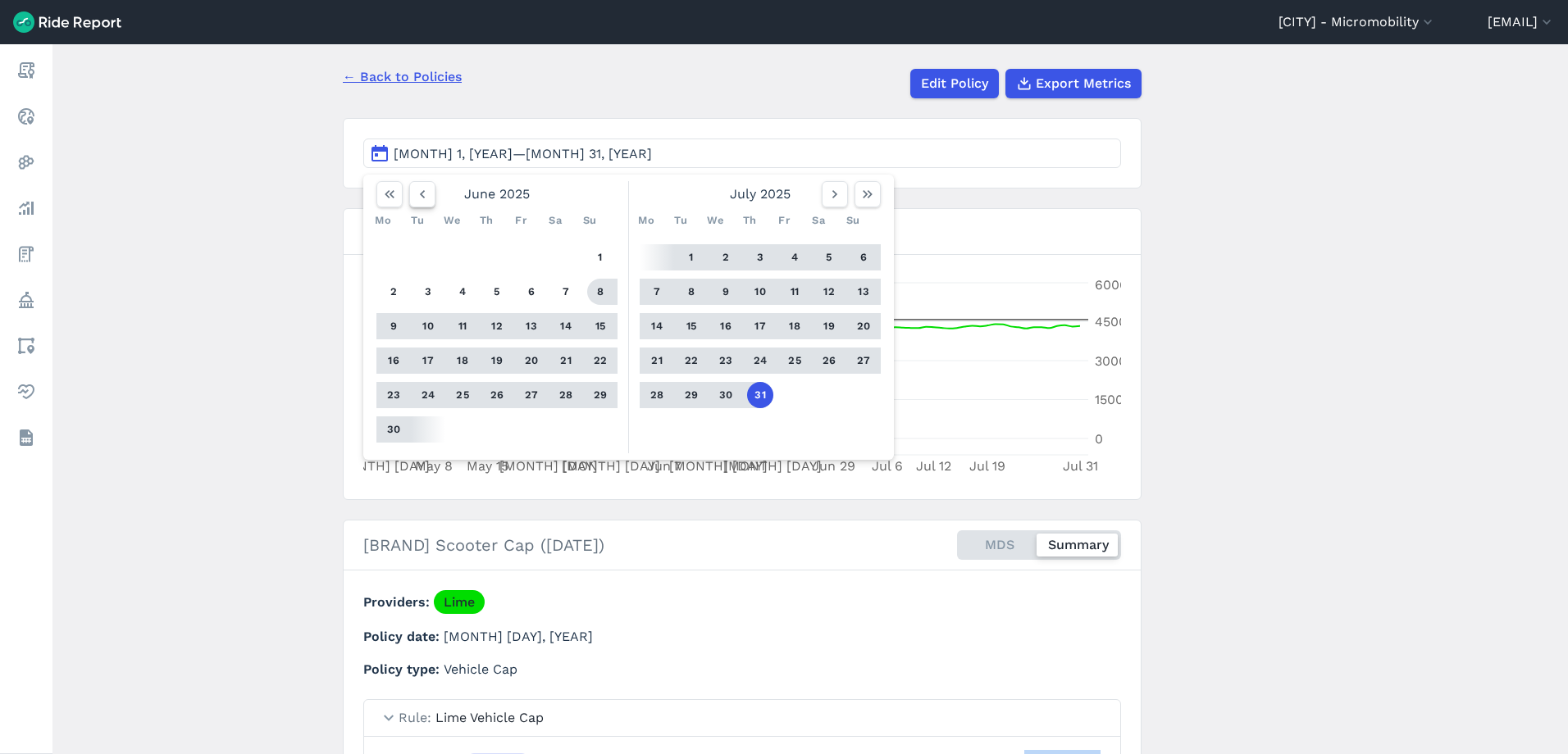 click at bounding box center (422, 194) 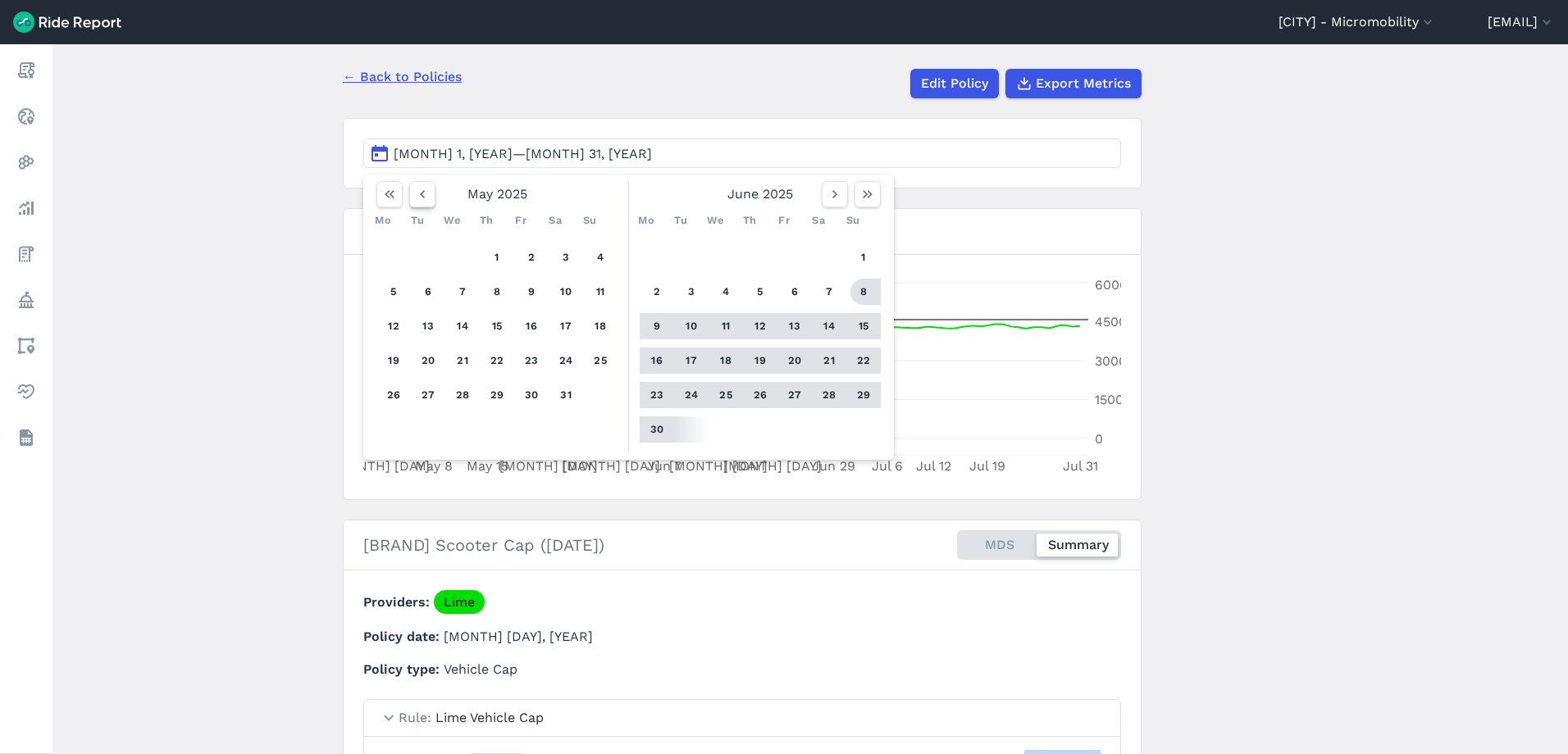 click at bounding box center [422, 194] 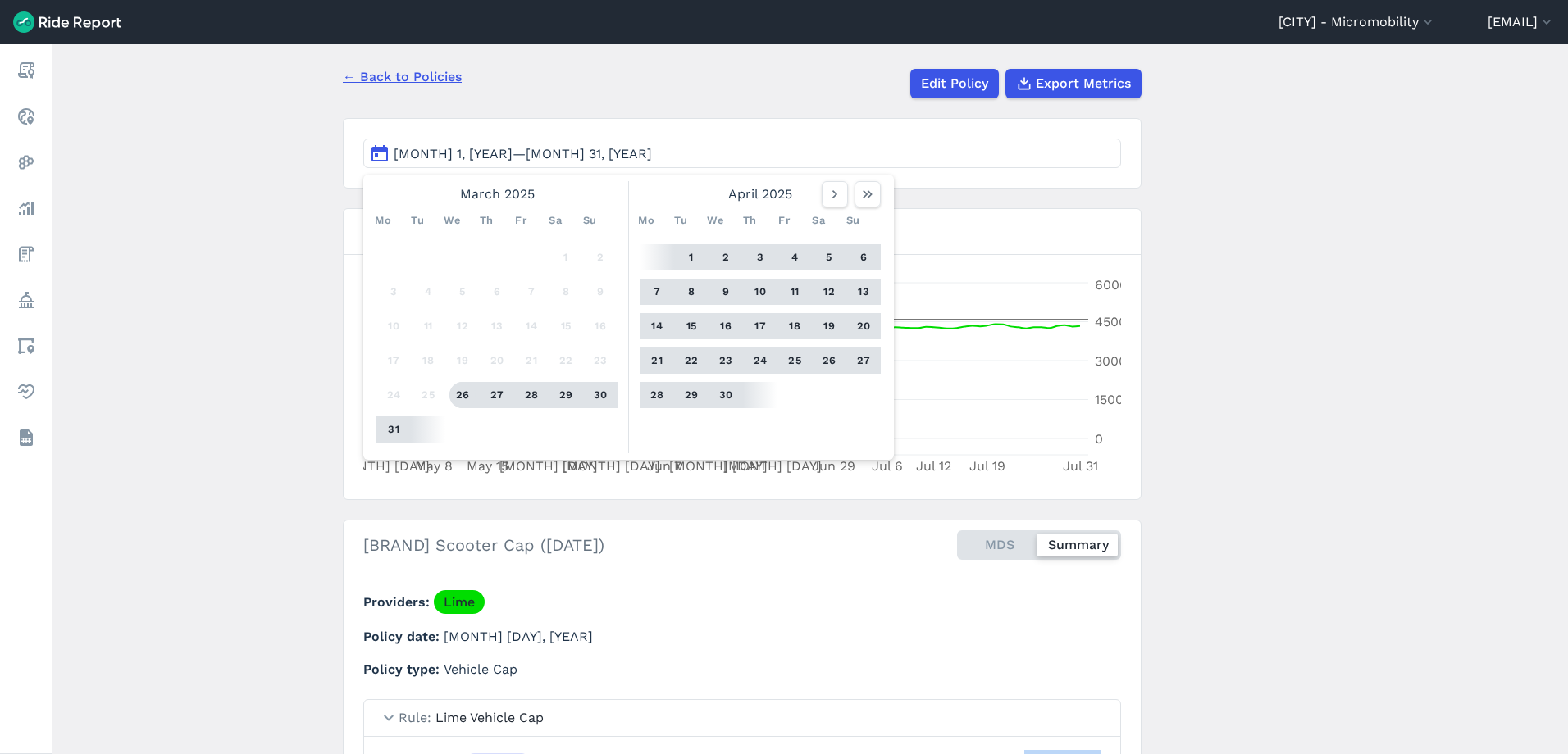 click on "26" at bounding box center [463, 395] 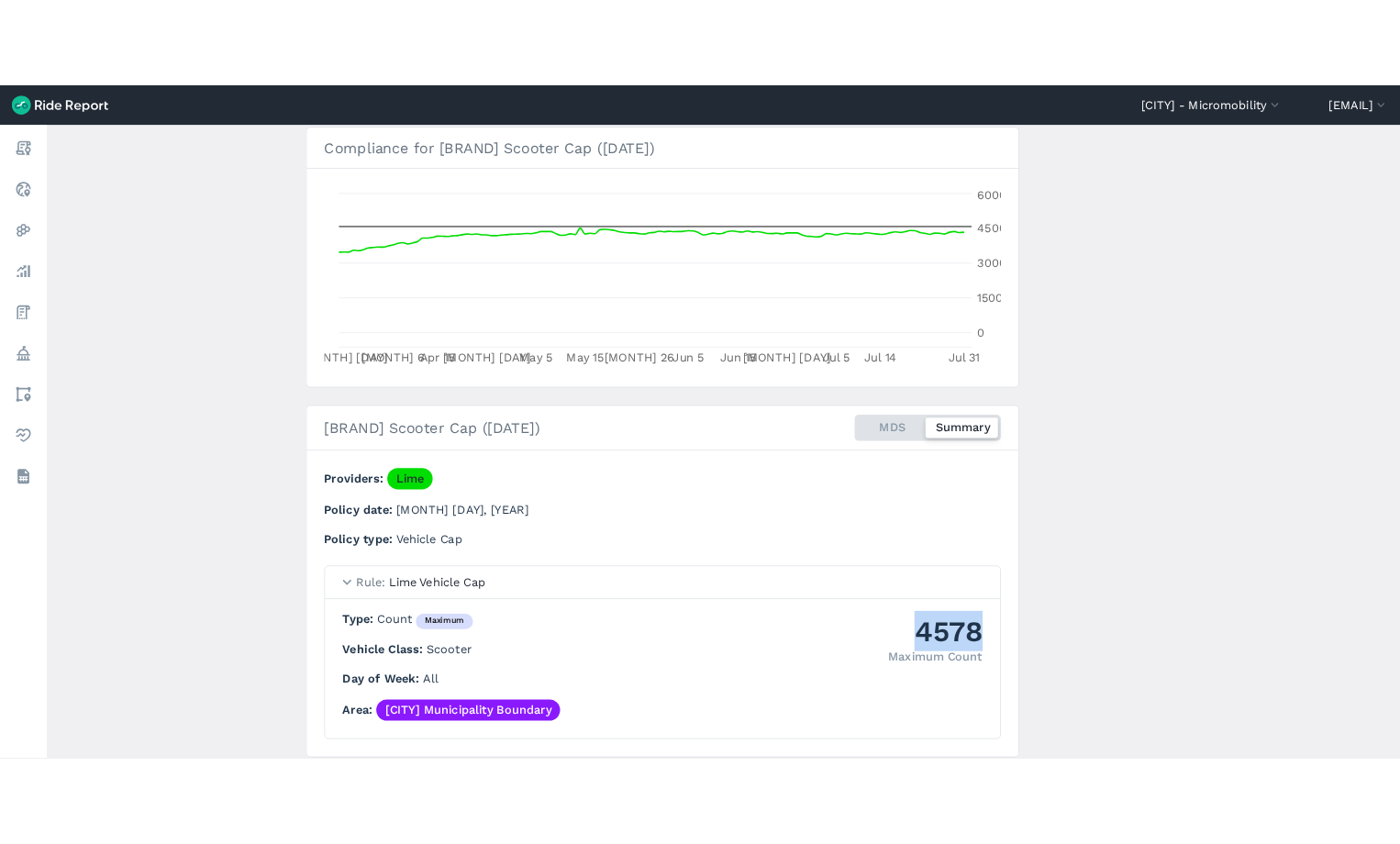 scroll, scrollTop: 274, scrollLeft: 0, axis: vertical 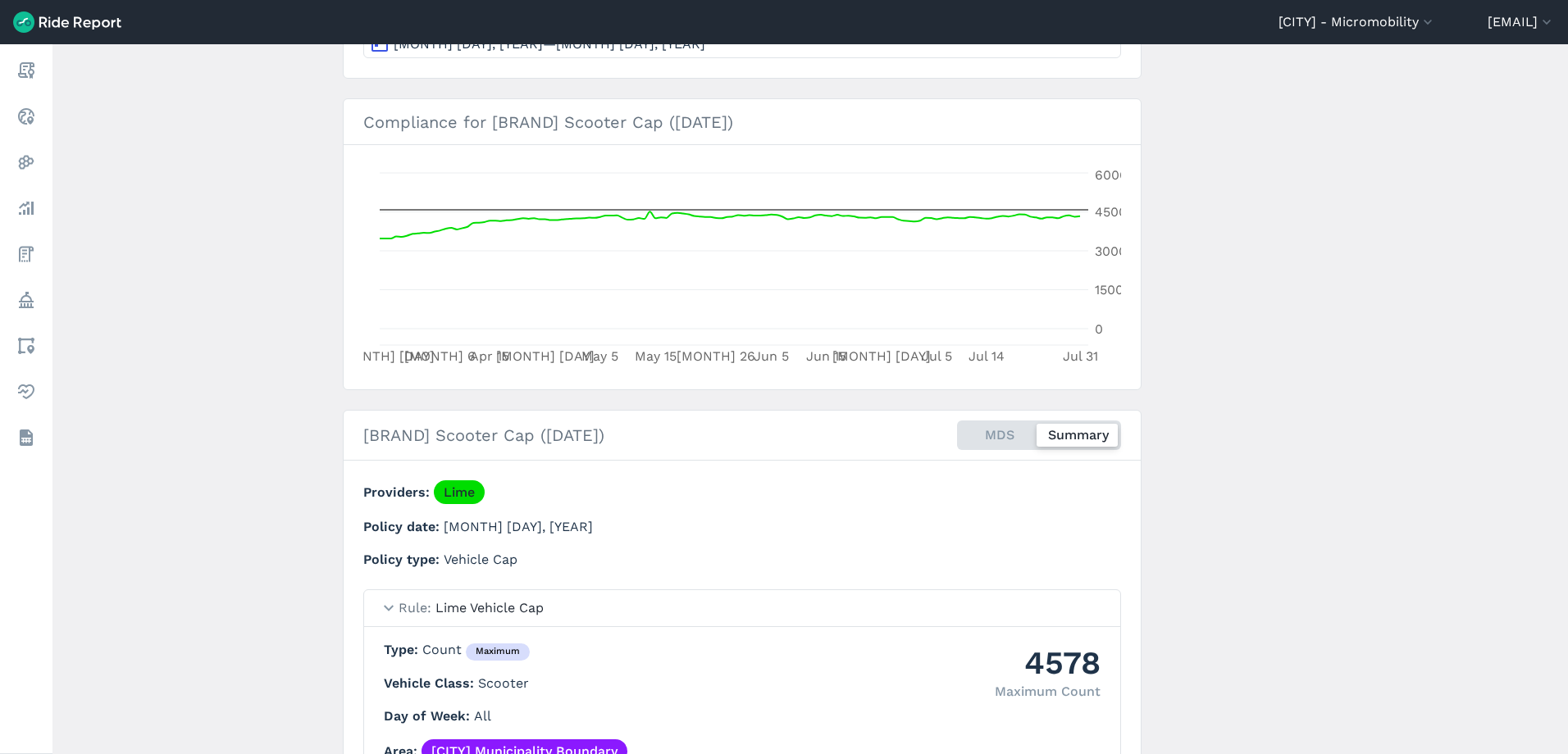 click on "Rule [BRAND] Vehicle Cap [NUMBER] Maximum Count Type Count   maximum Vehicle Class Scooter Day of Week All Area Denver Municipality Boundary" at bounding box center [742, 686] 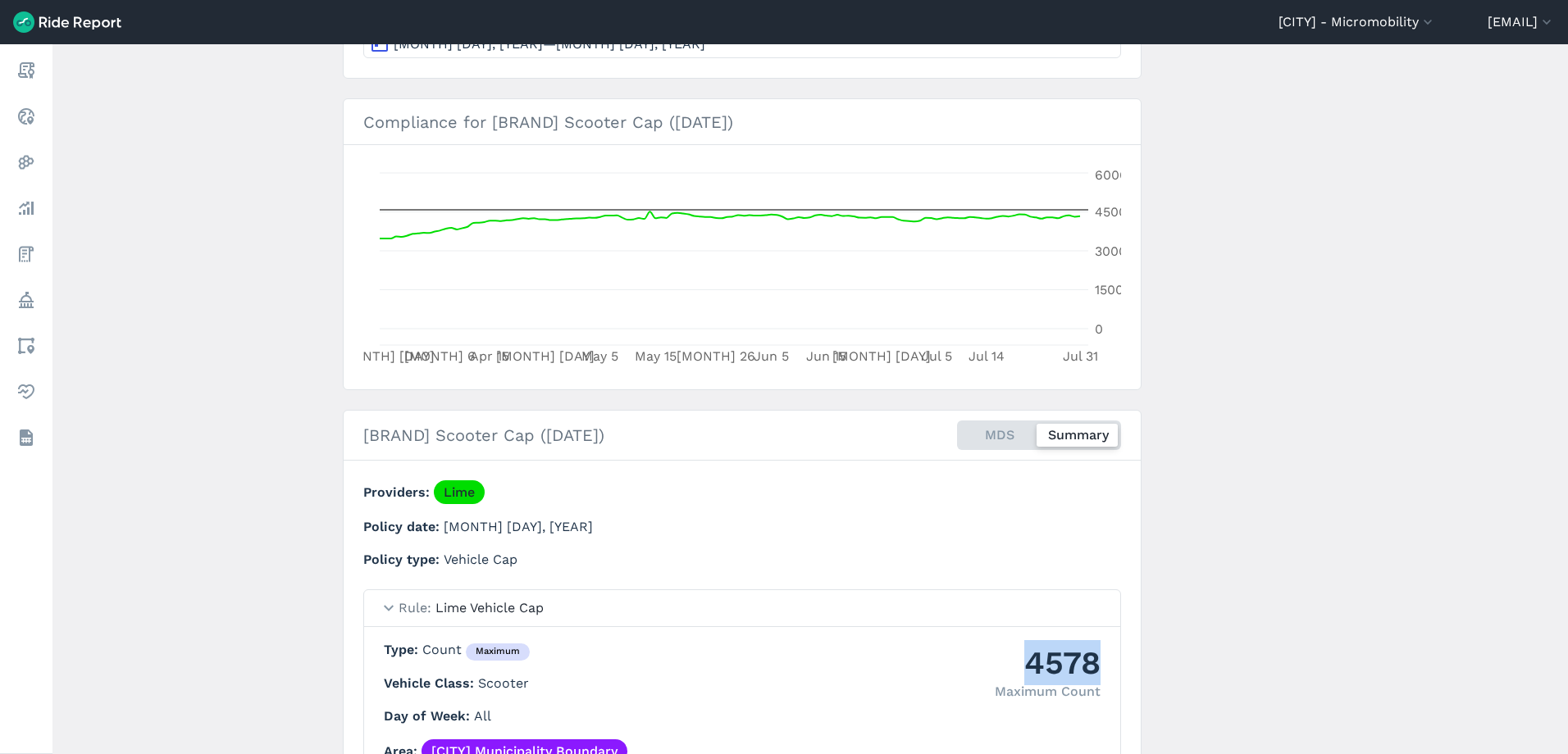 click on "4578" at bounding box center (1047, 662) 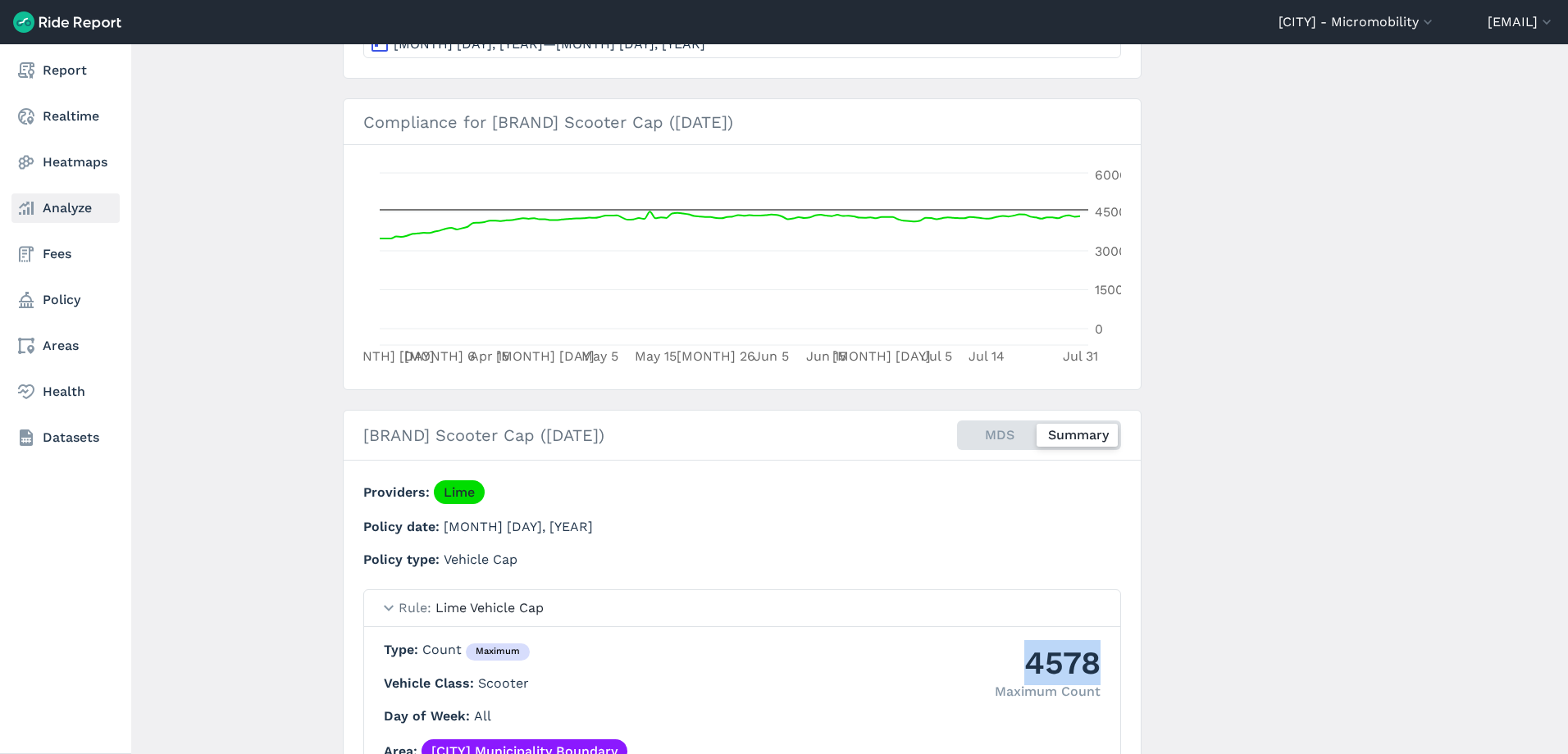 click on "Analyze" at bounding box center (66, 208) 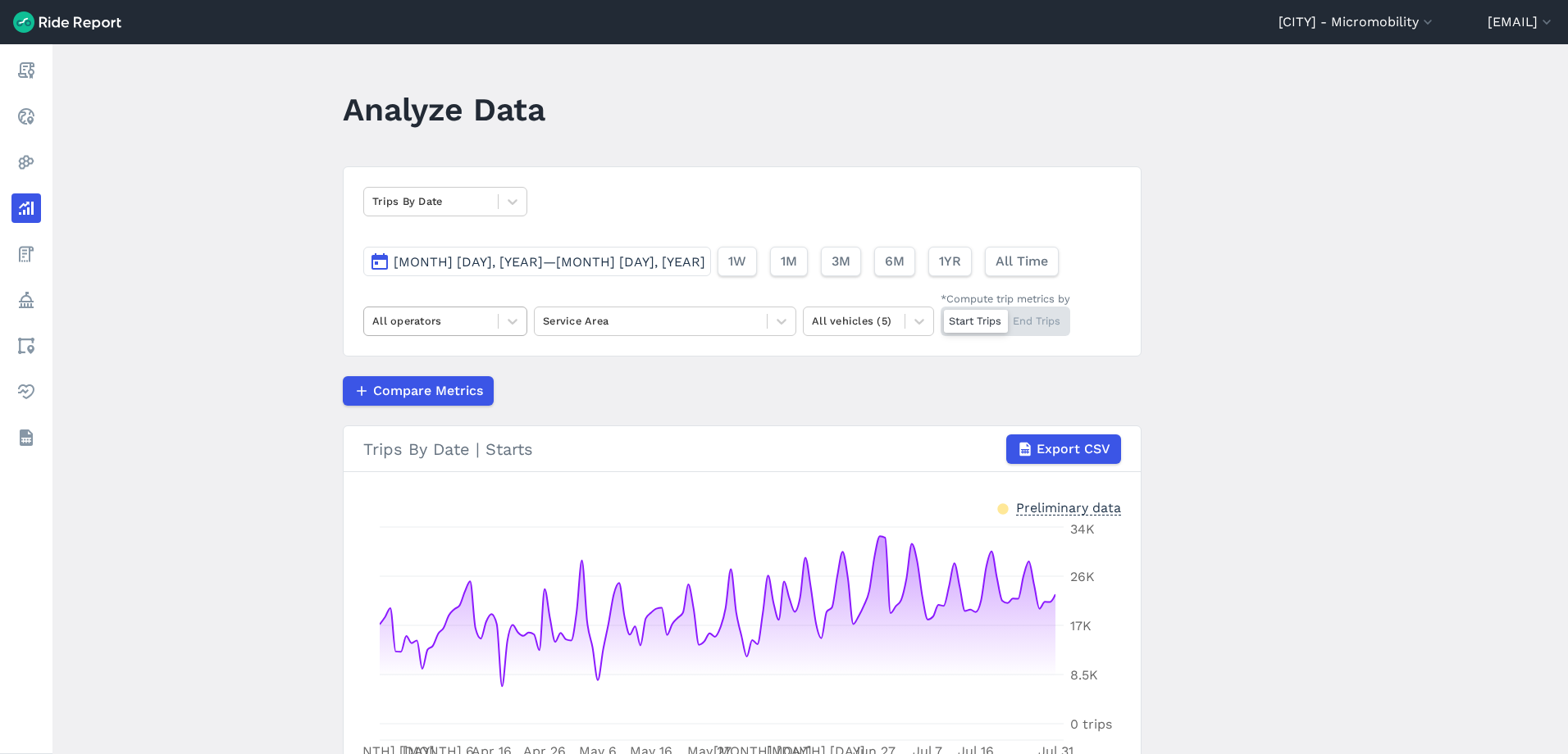 click at bounding box center (431, 320) 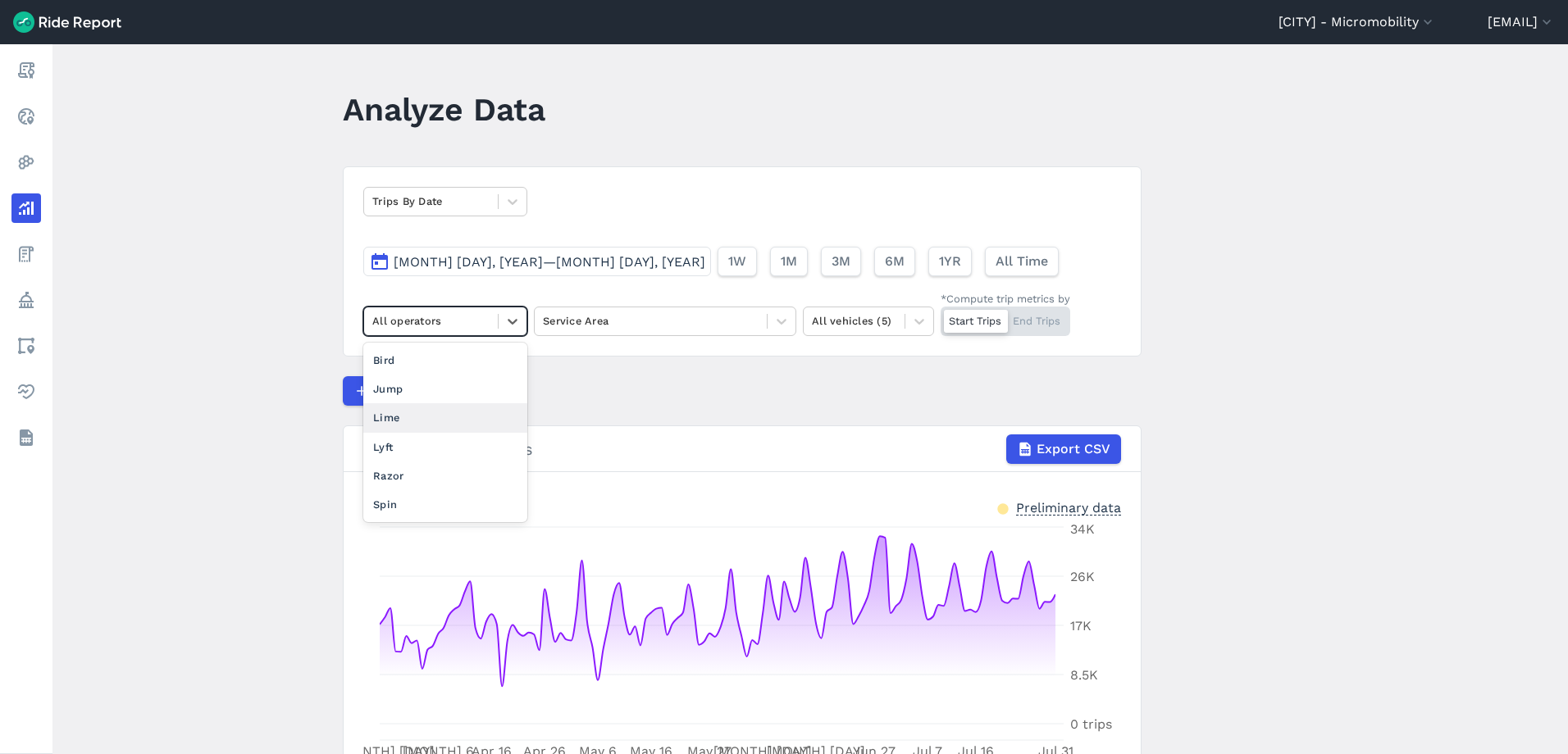click on "Lime" at bounding box center (445, 417) 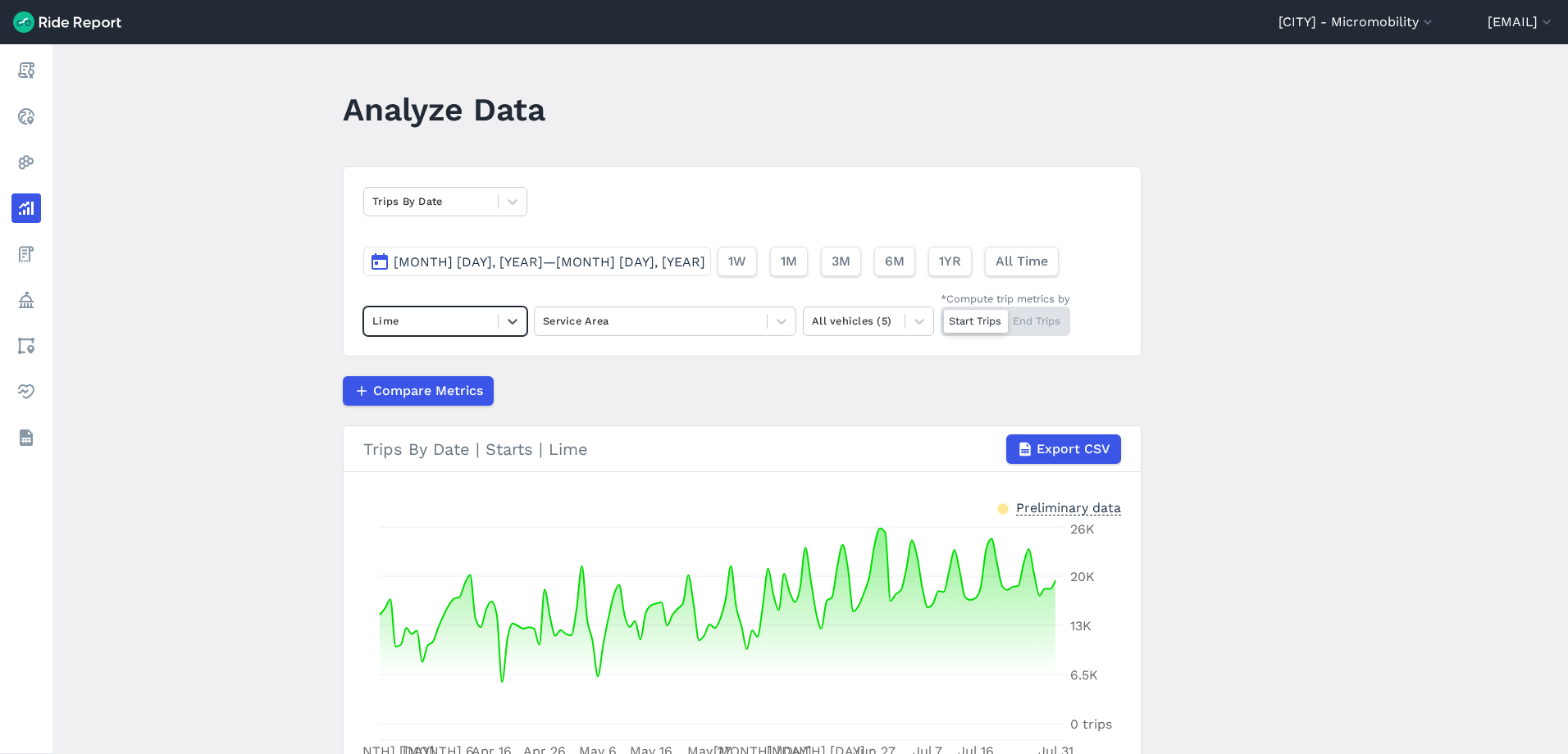 click on "[MONTH] [DAY], [YEAR]—[MONTH] [DAY], [YEAR]" at bounding box center [549, 261] 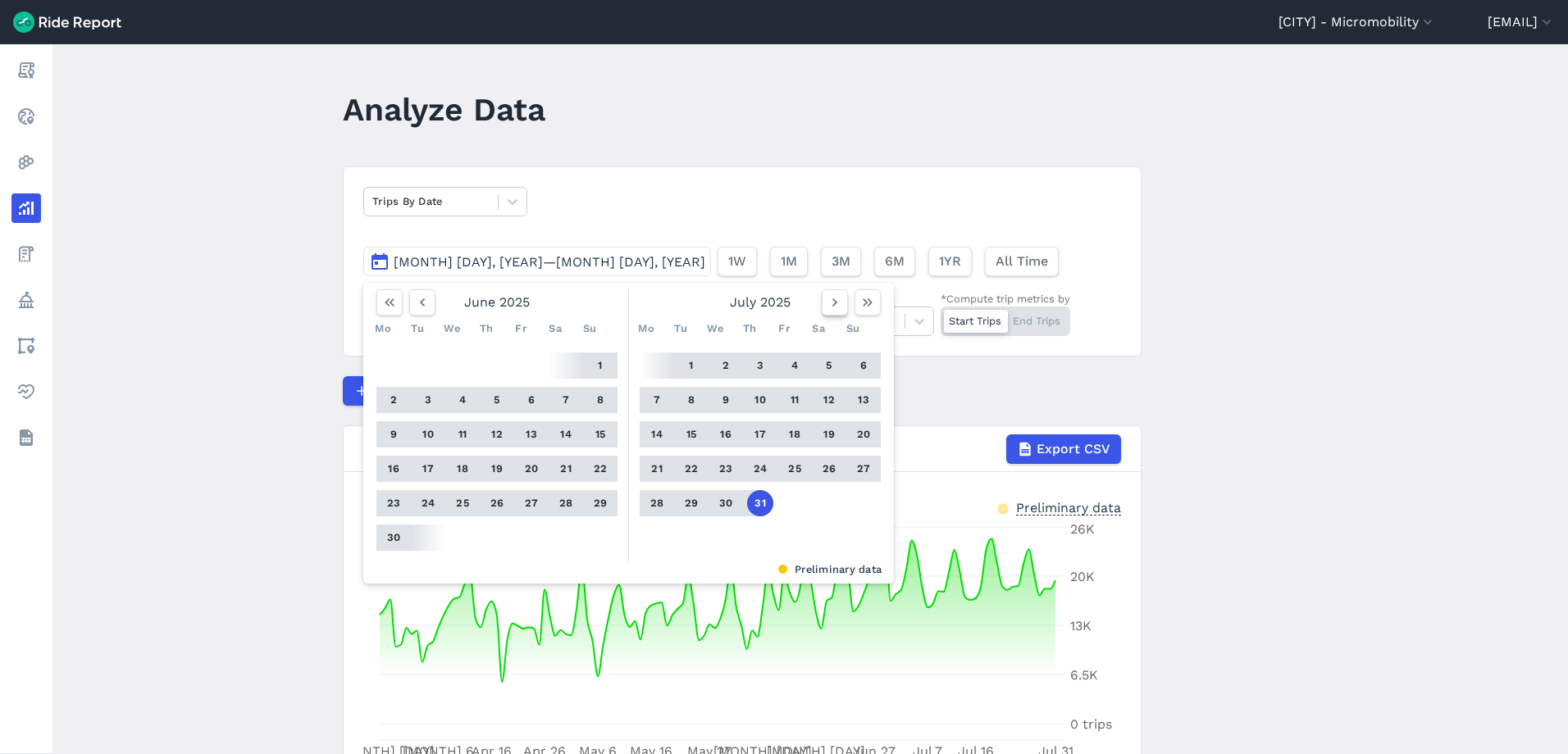 click 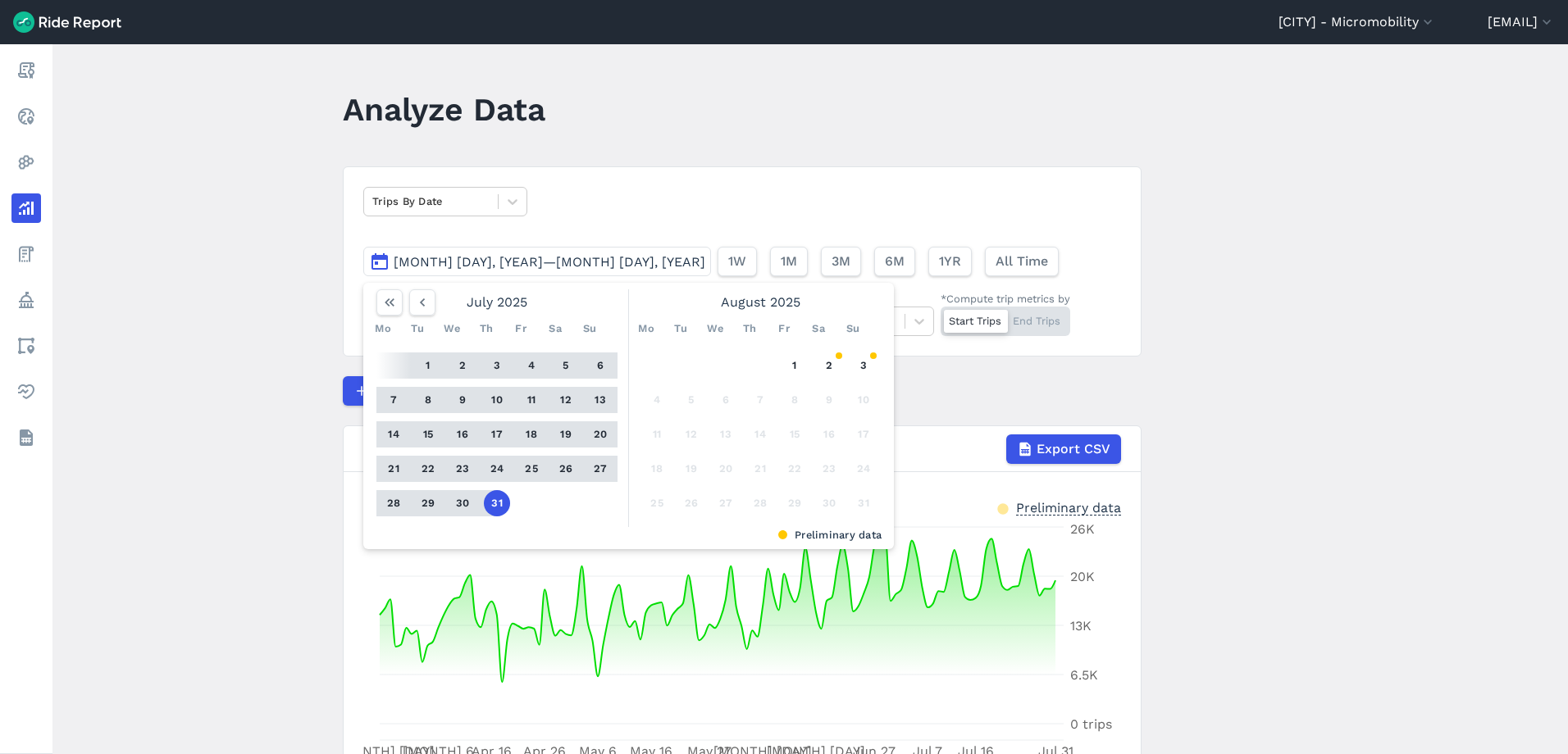 click on "31" at bounding box center [497, 503] 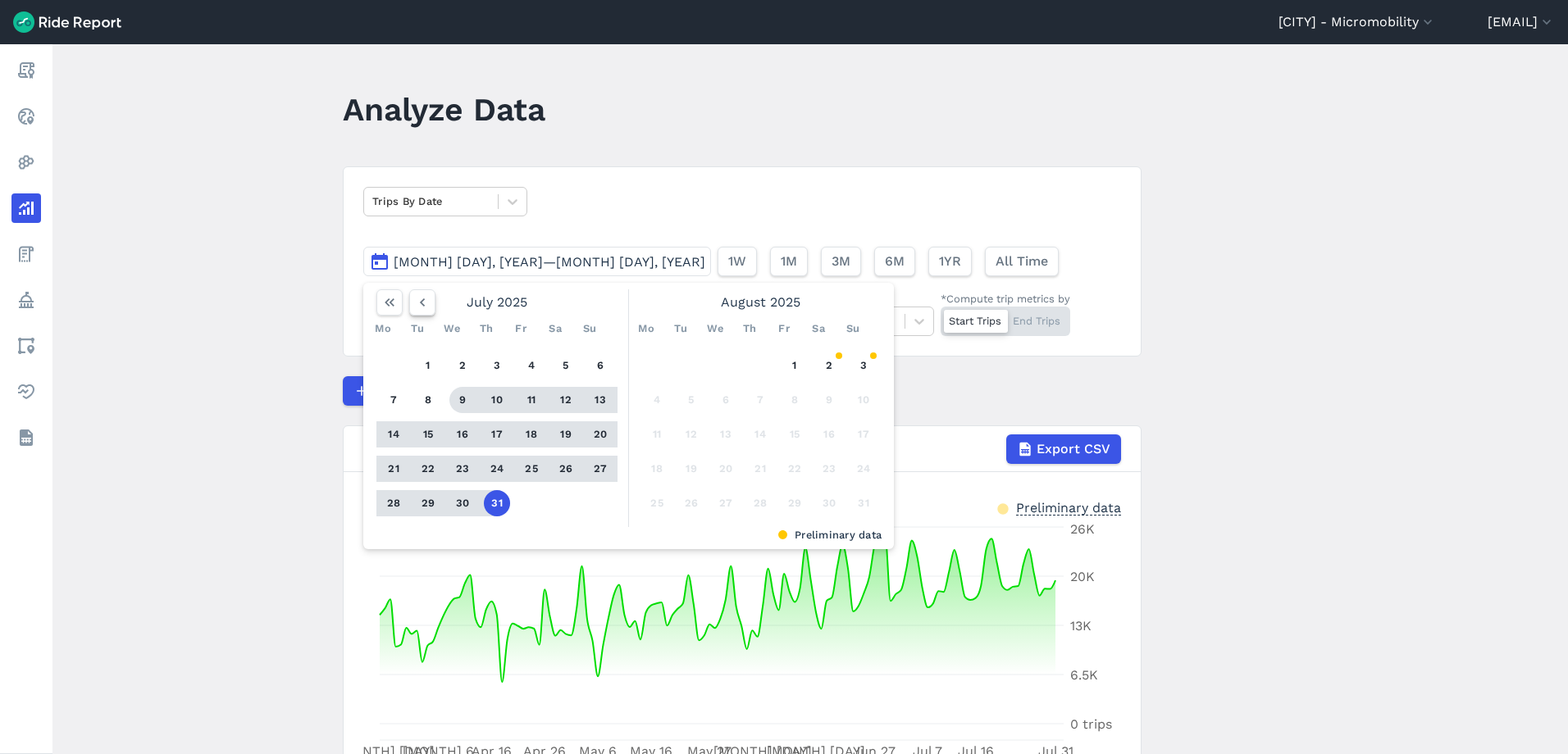 click at bounding box center [422, 302] 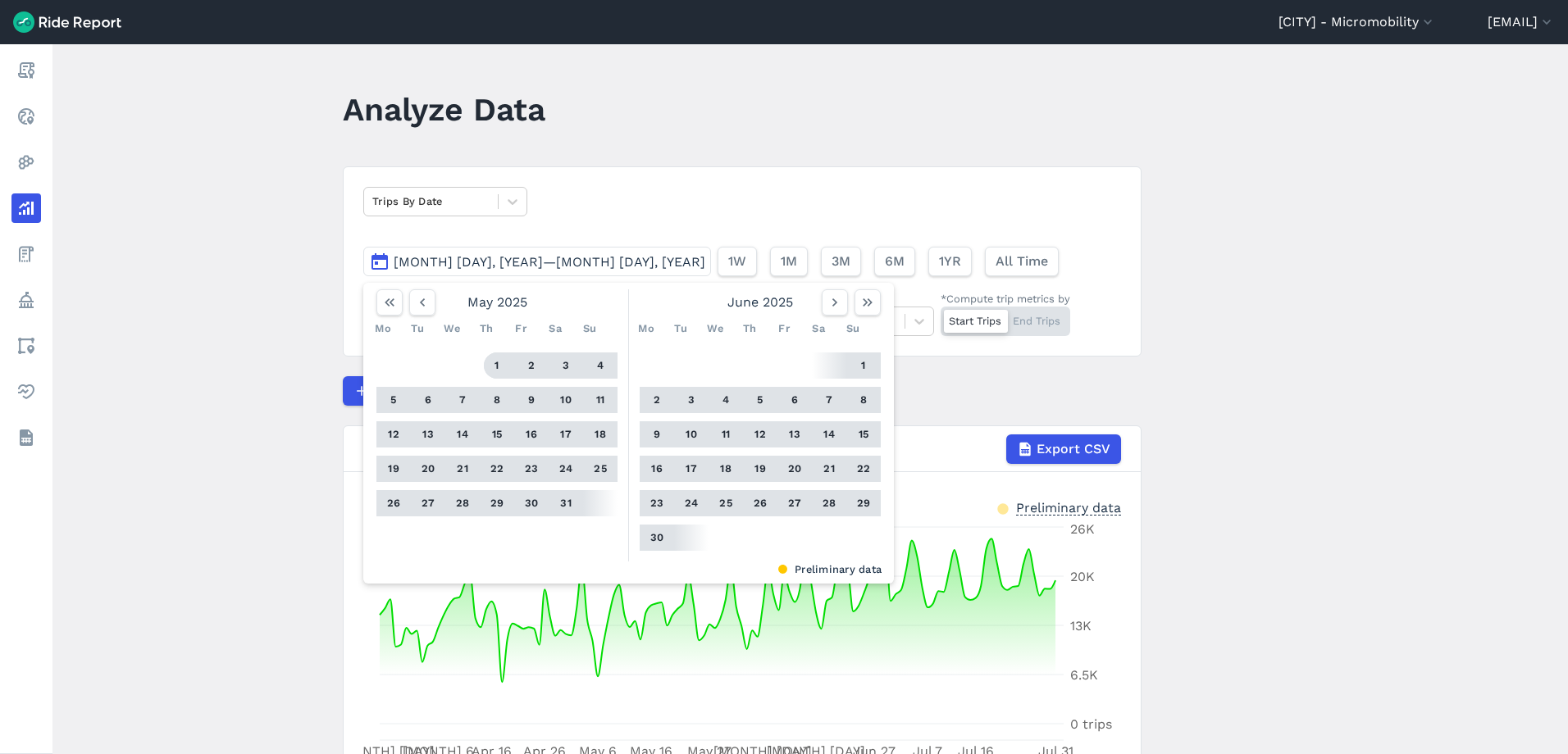 click on "1" at bounding box center (497, 366) 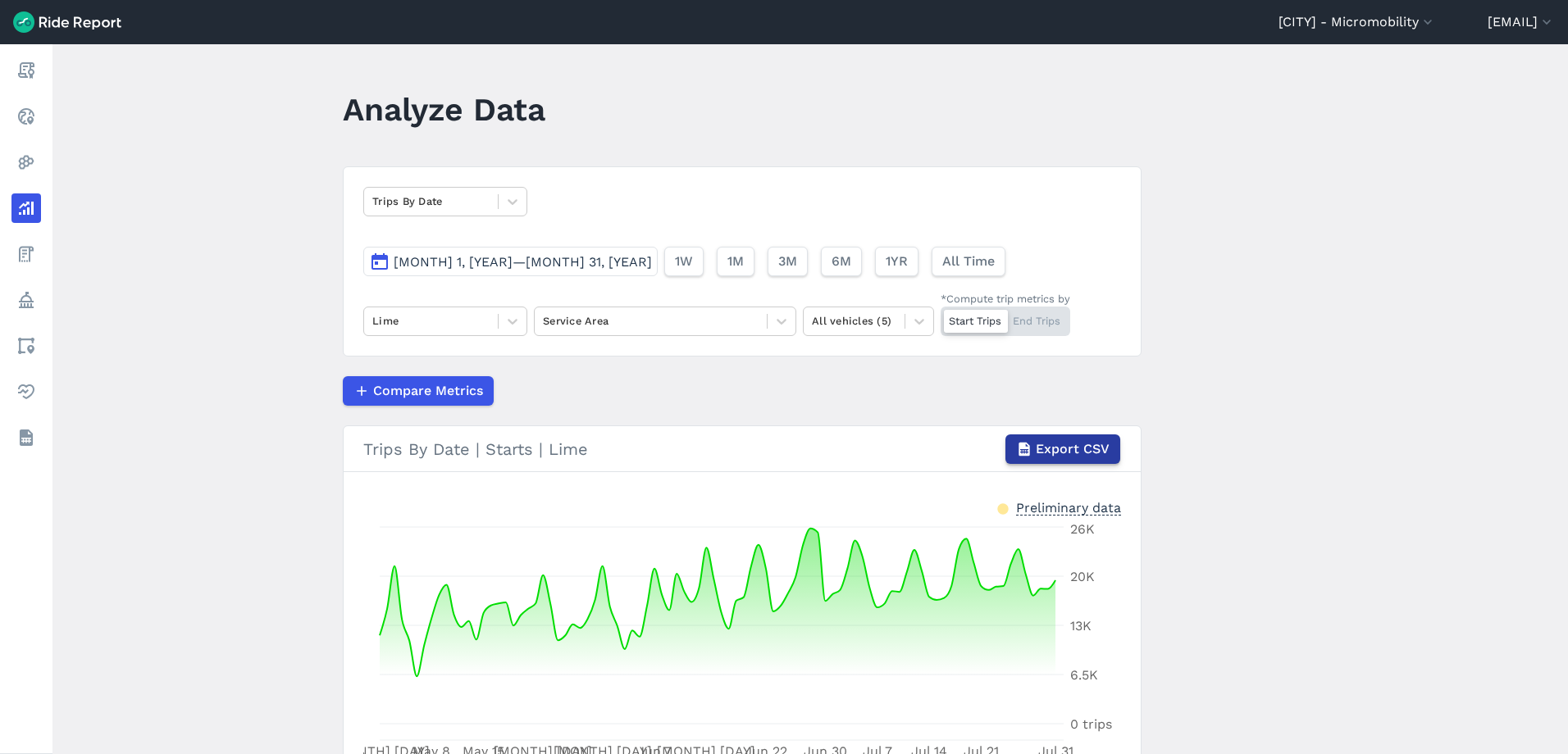 click on "Export CSV" at bounding box center (1073, 449) 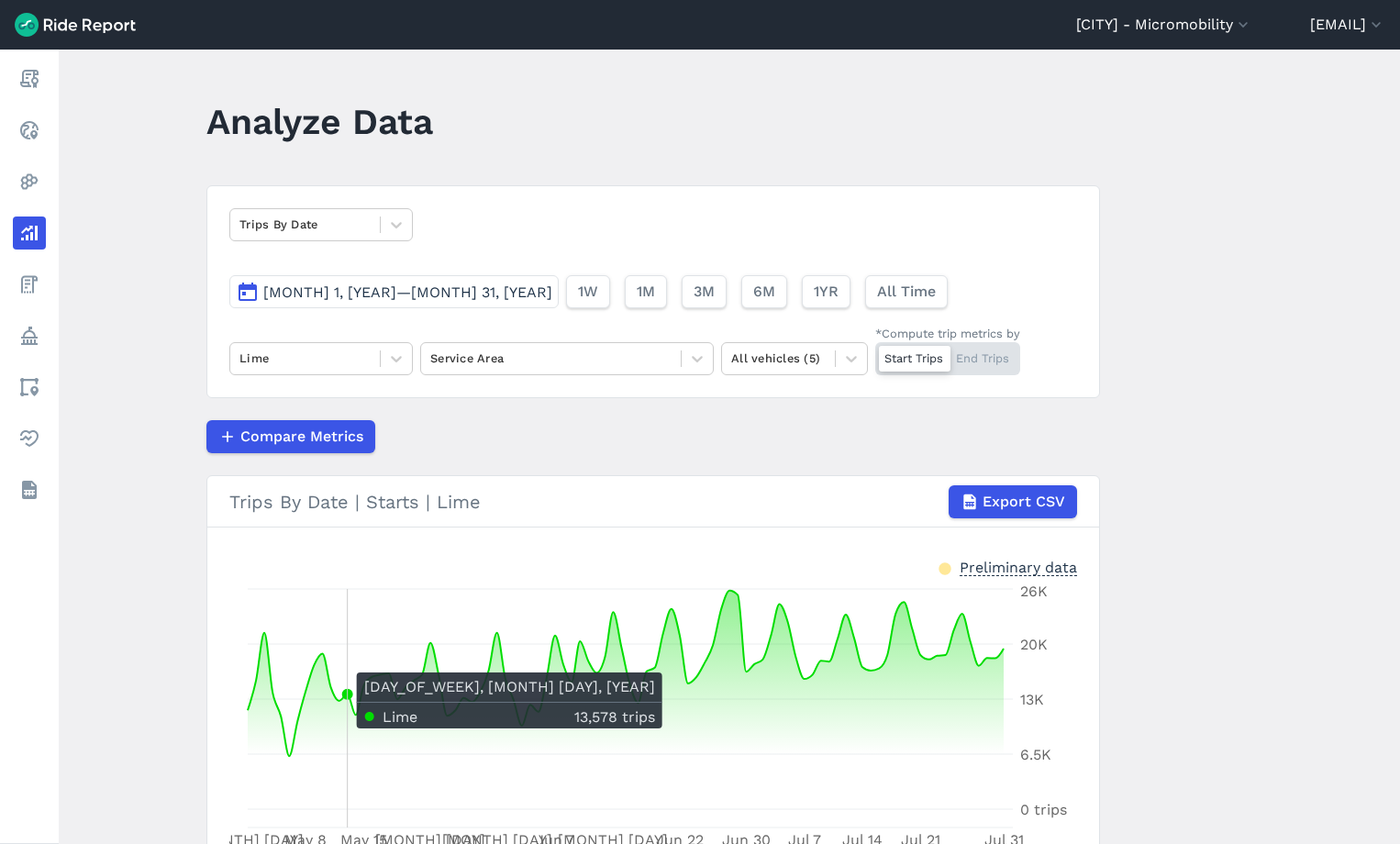 scroll, scrollTop: 0, scrollLeft: 0, axis: both 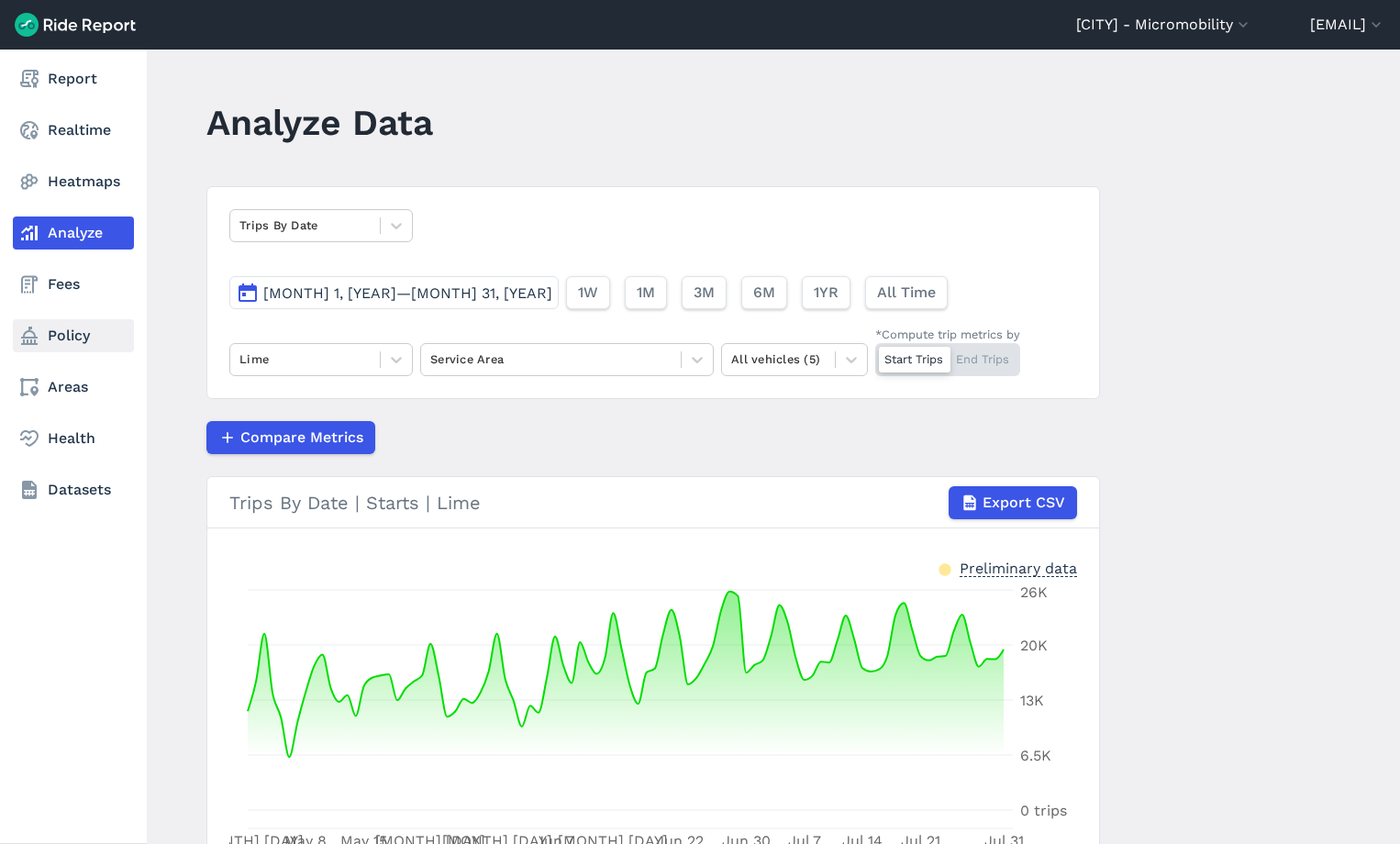 click on "Policy" at bounding box center (73, 336) 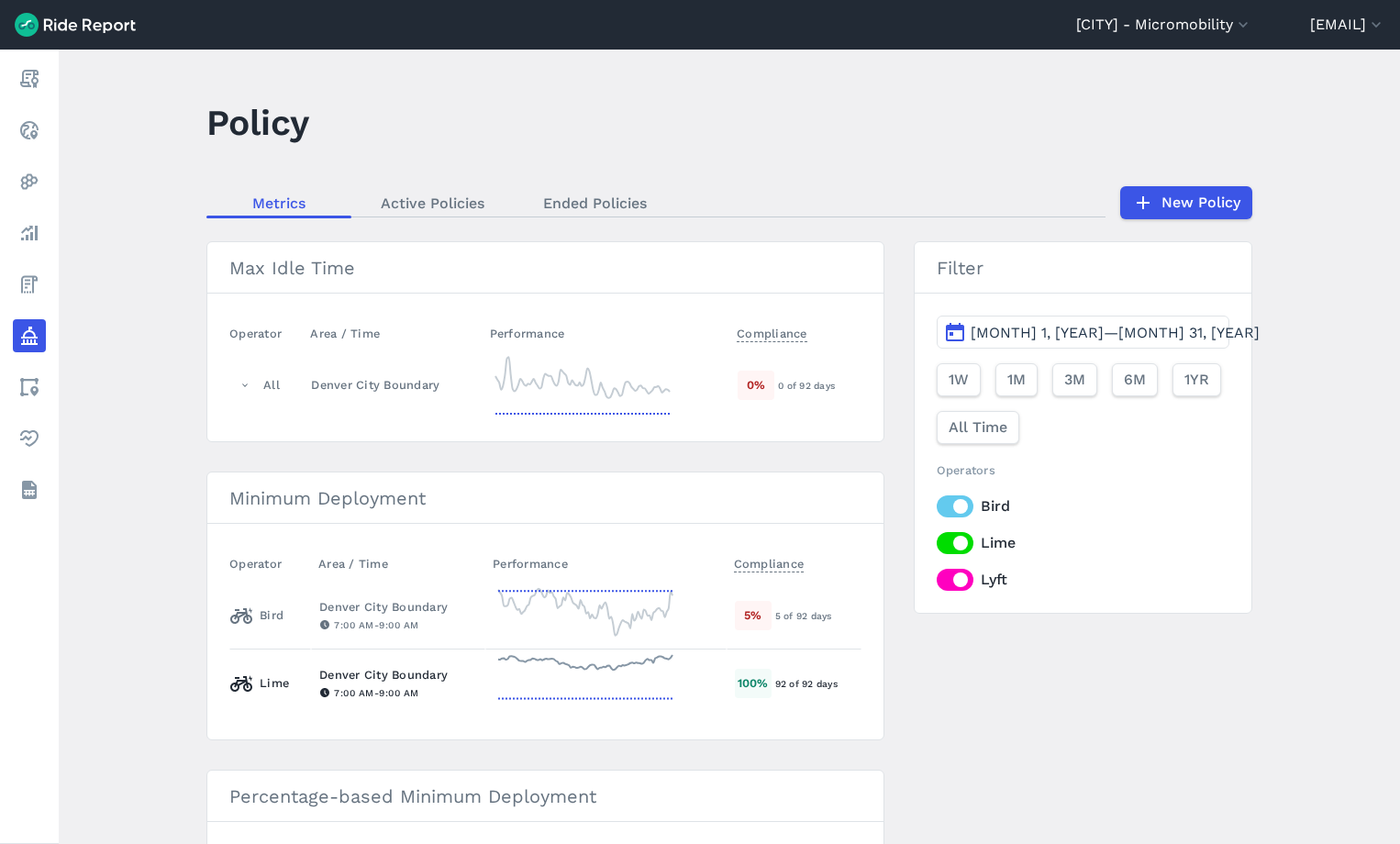 scroll, scrollTop: 122, scrollLeft: 0, axis: vertical 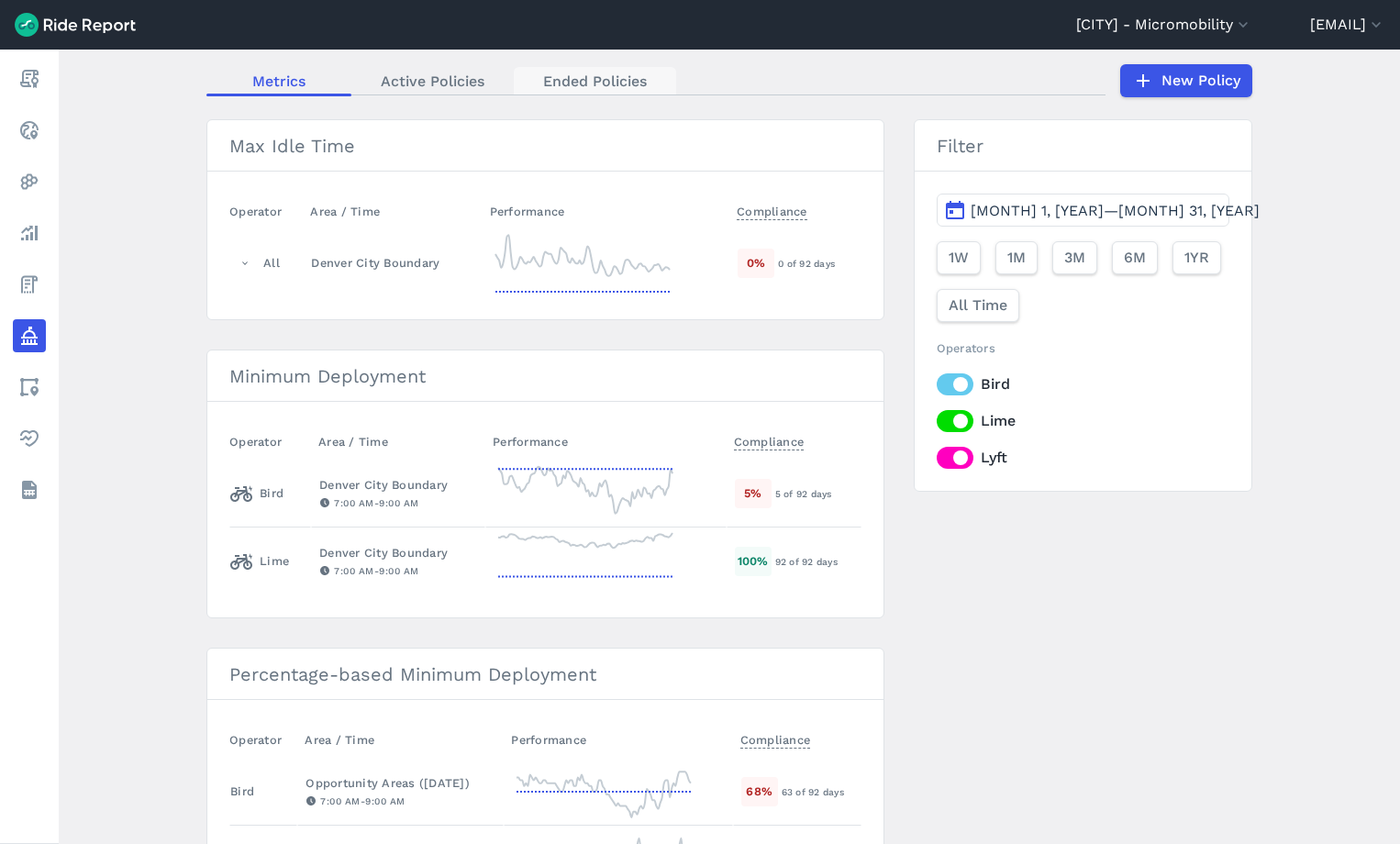 click on "Ended Policies" at bounding box center (594, 81) 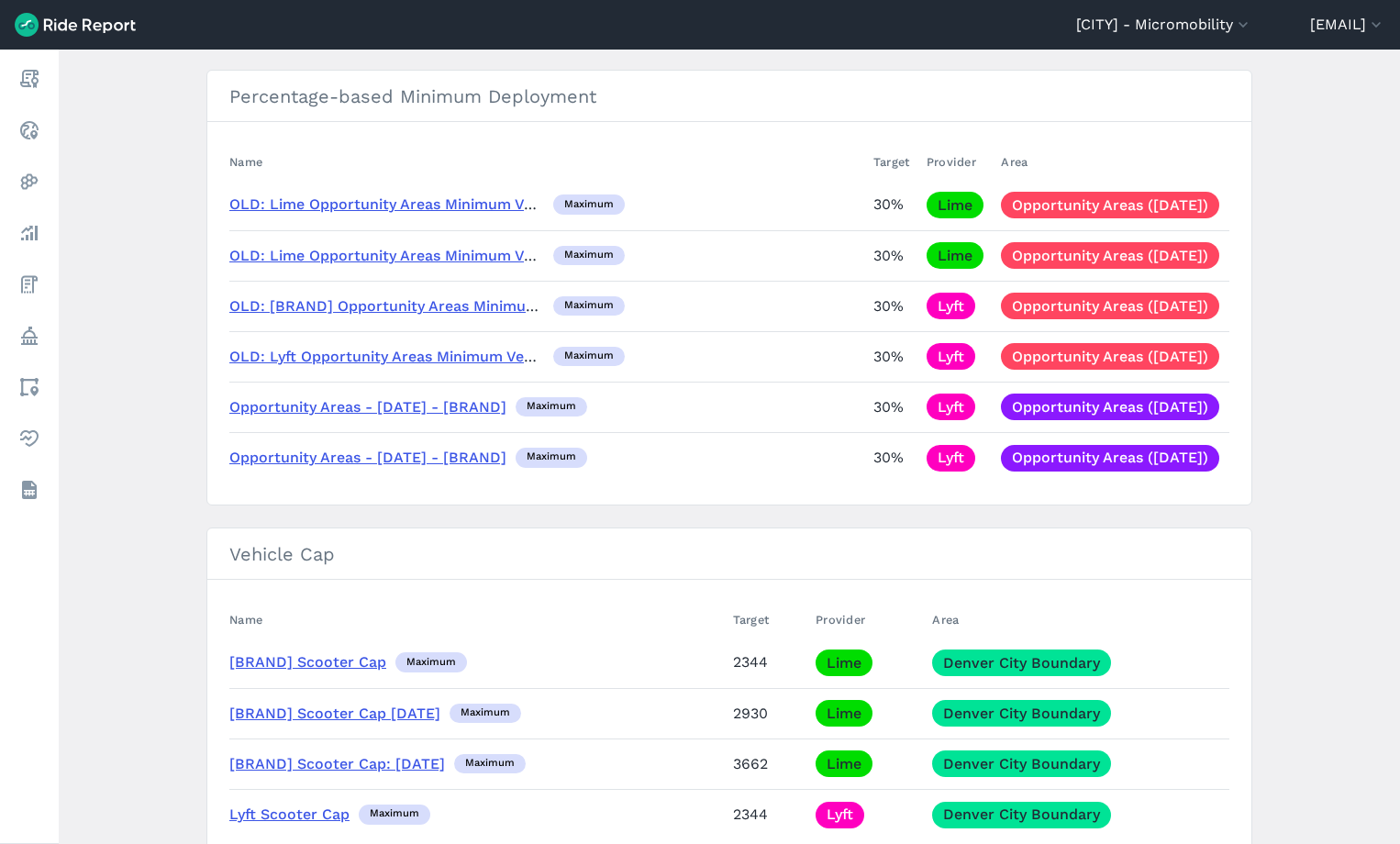 scroll, scrollTop: 818, scrollLeft: 0, axis: vertical 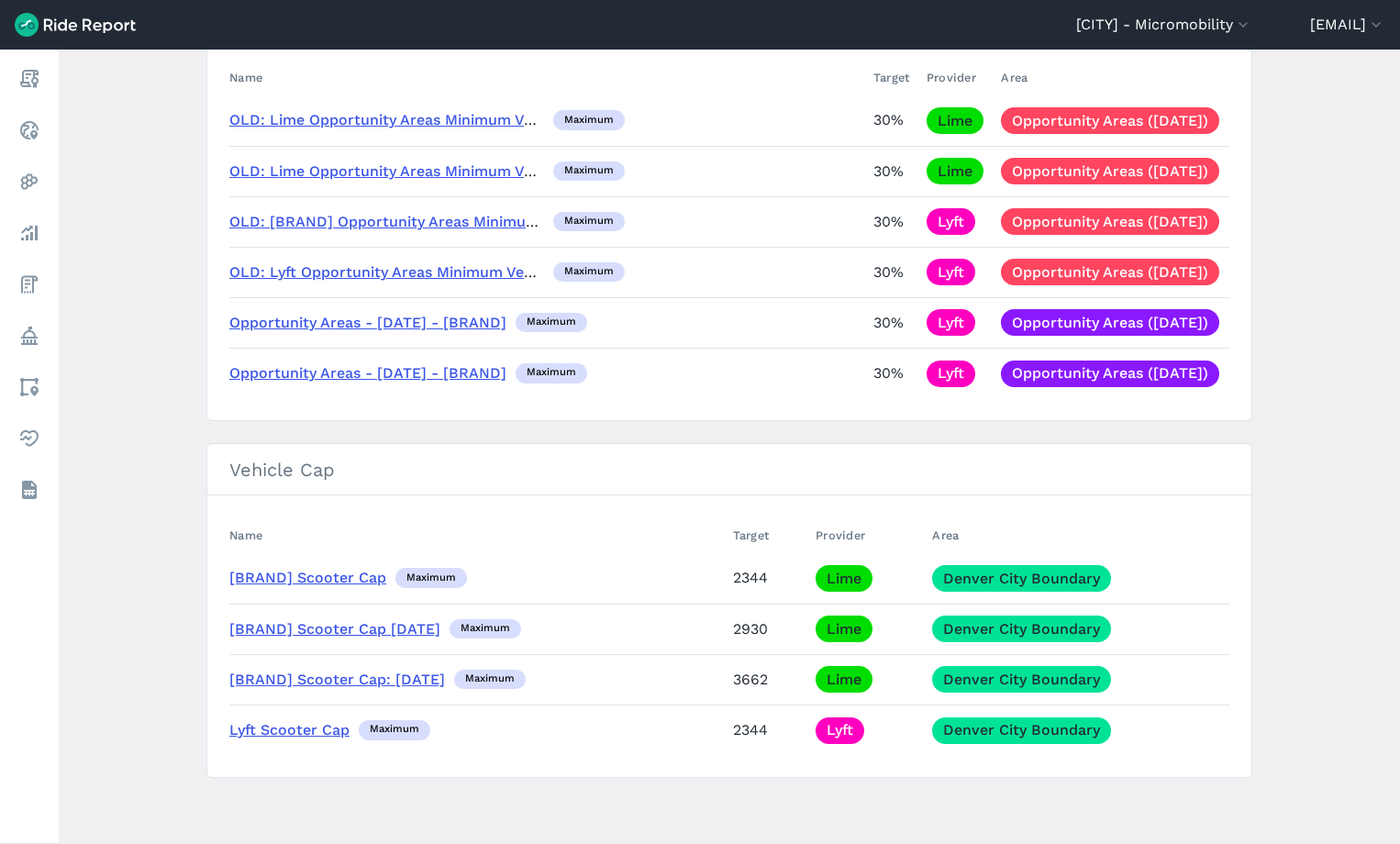 click on "2344" at bounding box center [767, 578] 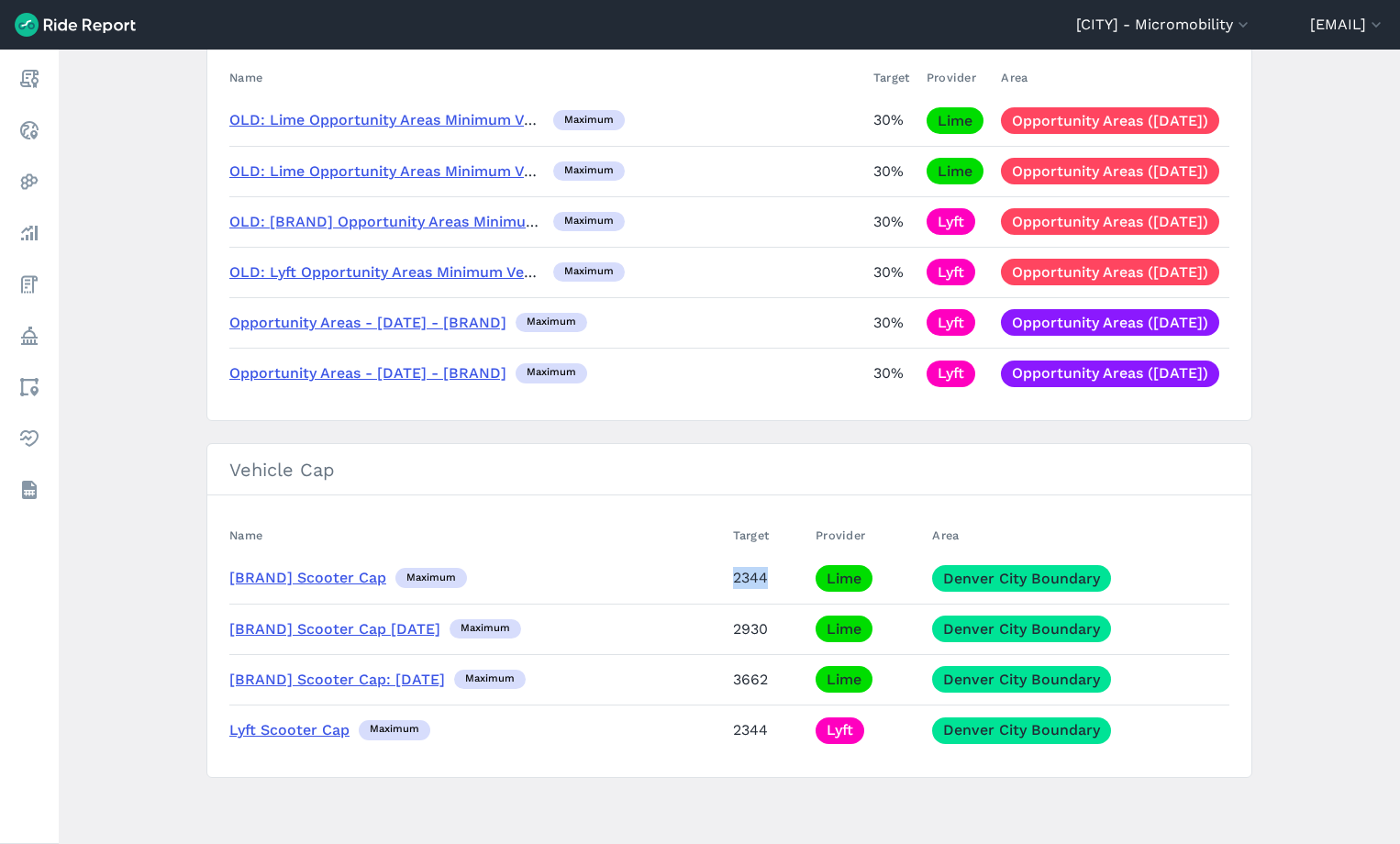 click on "2344" at bounding box center (767, 578) 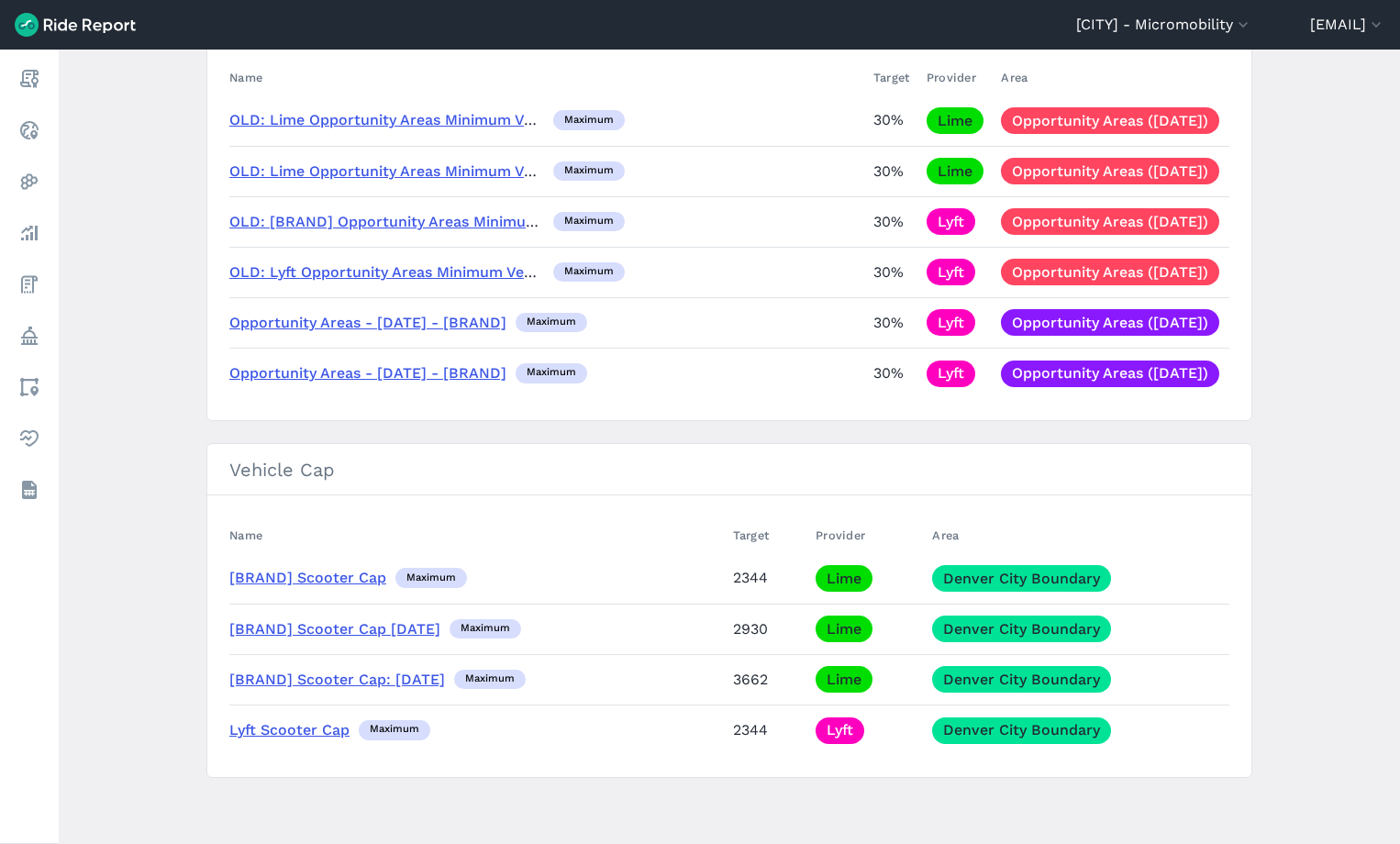 click on "2930" at bounding box center (767, 628) 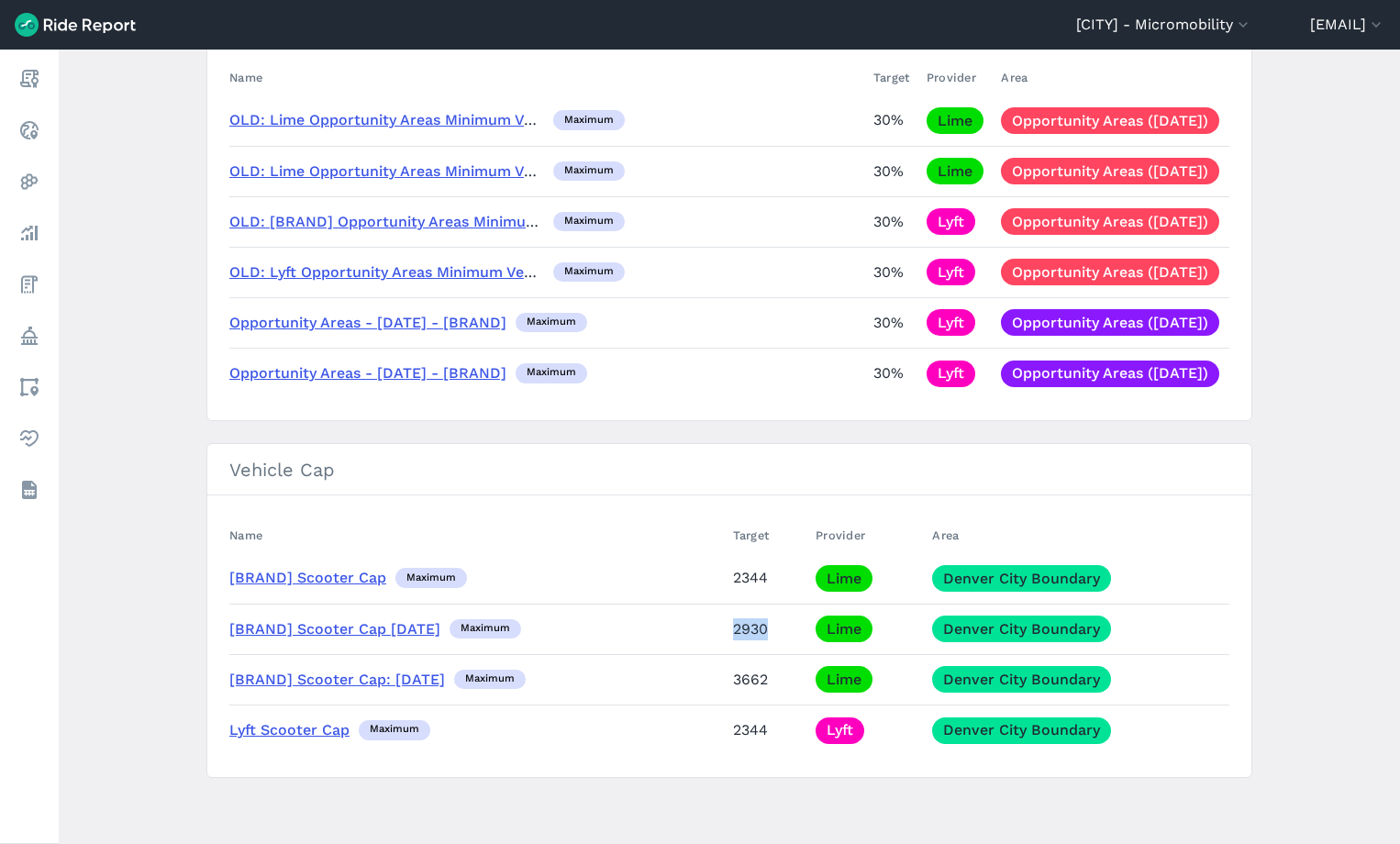 click on "2930" at bounding box center [767, 628] 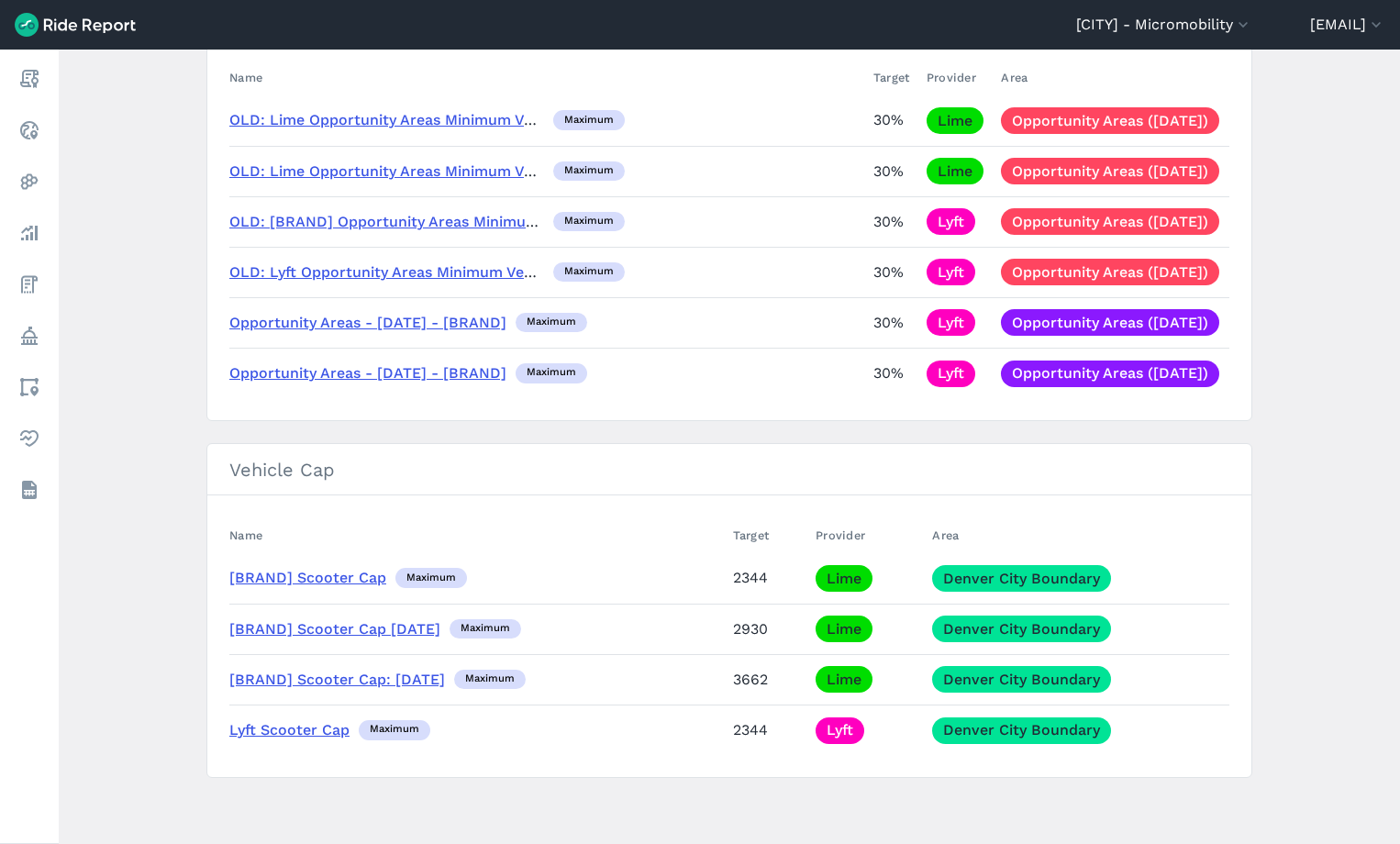 click on "3662" at bounding box center [767, 679] 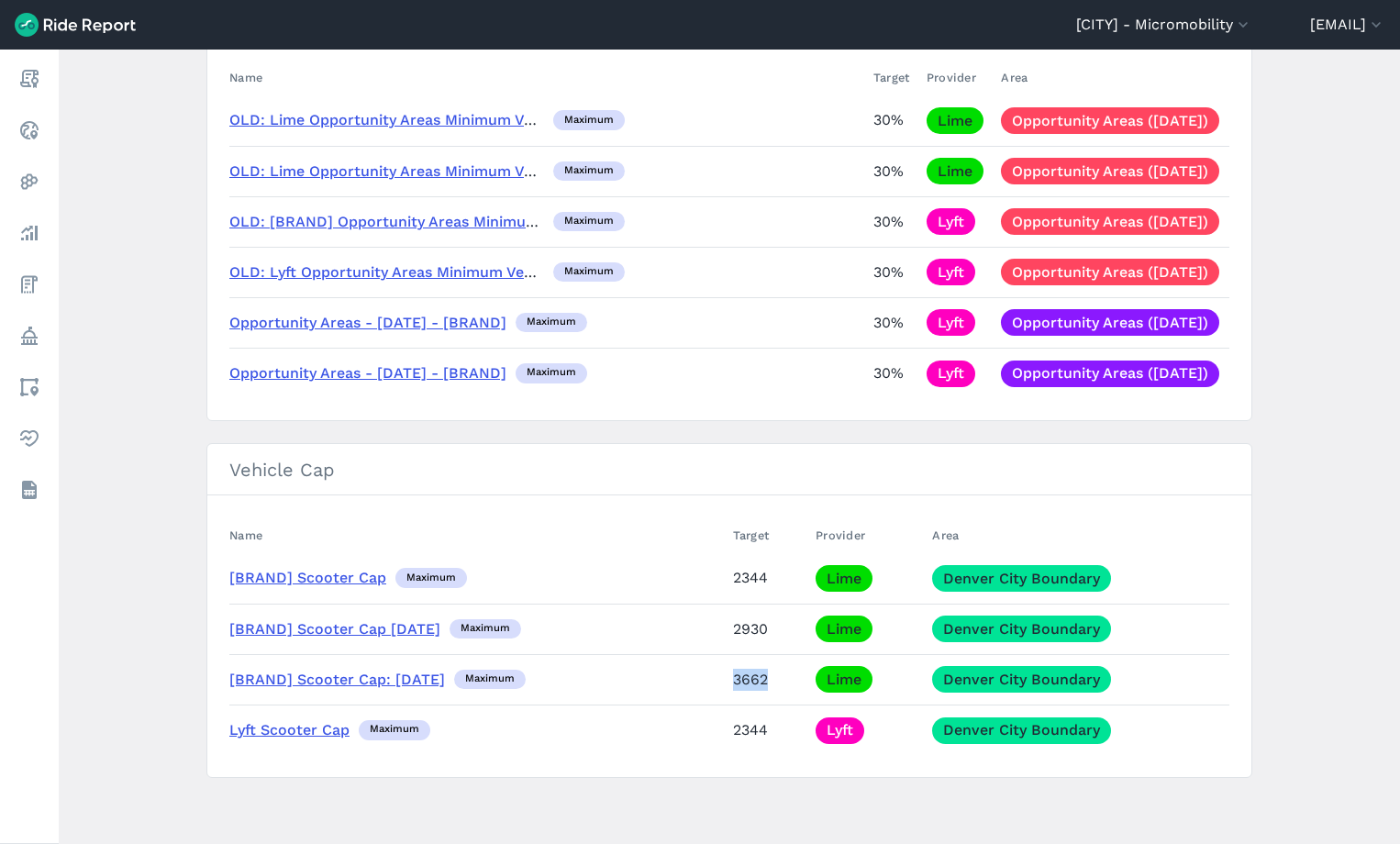 click on "3662" at bounding box center [767, 679] 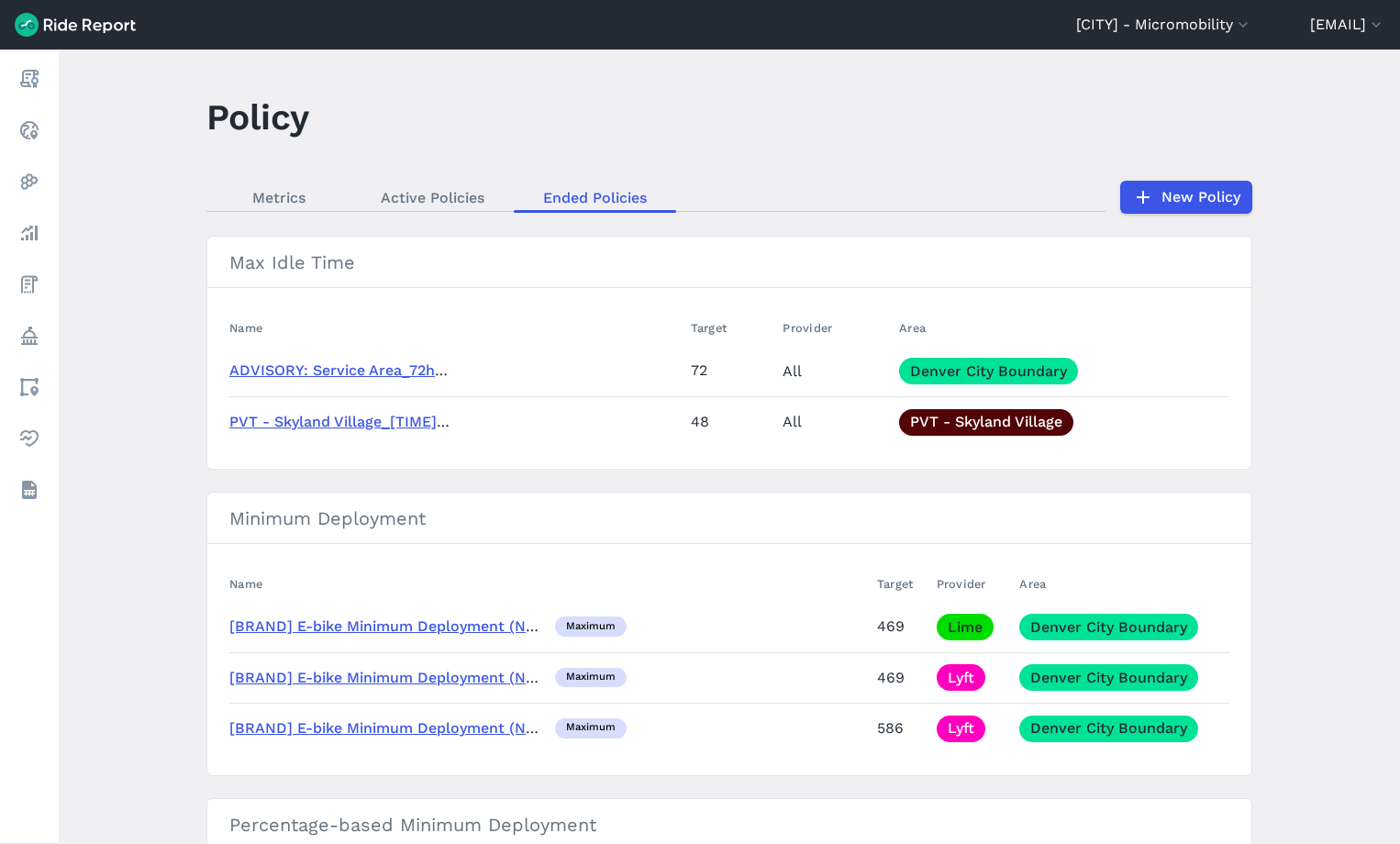 scroll, scrollTop: 0, scrollLeft: 0, axis: both 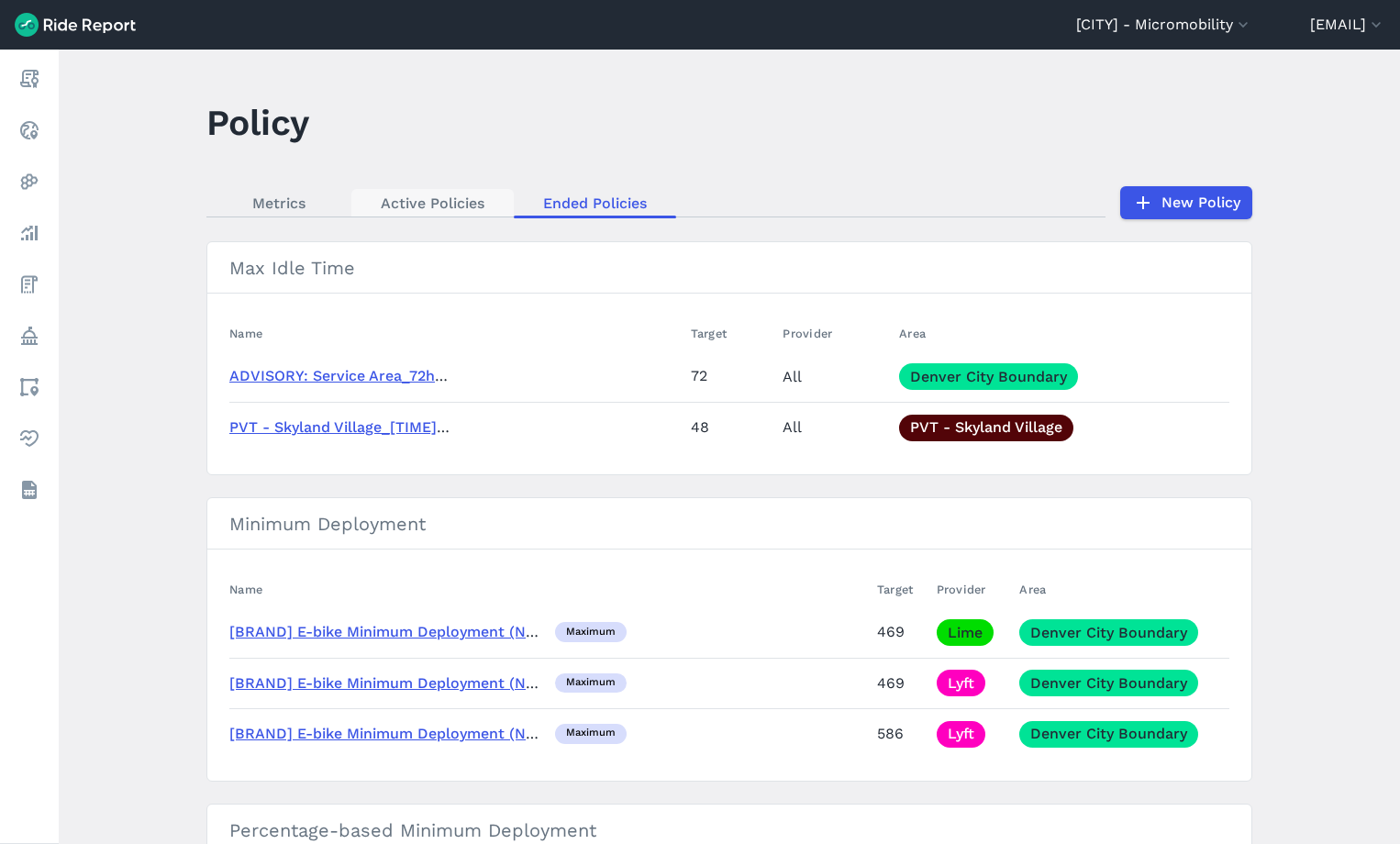 click on "Active Policies" at bounding box center [432, 203] 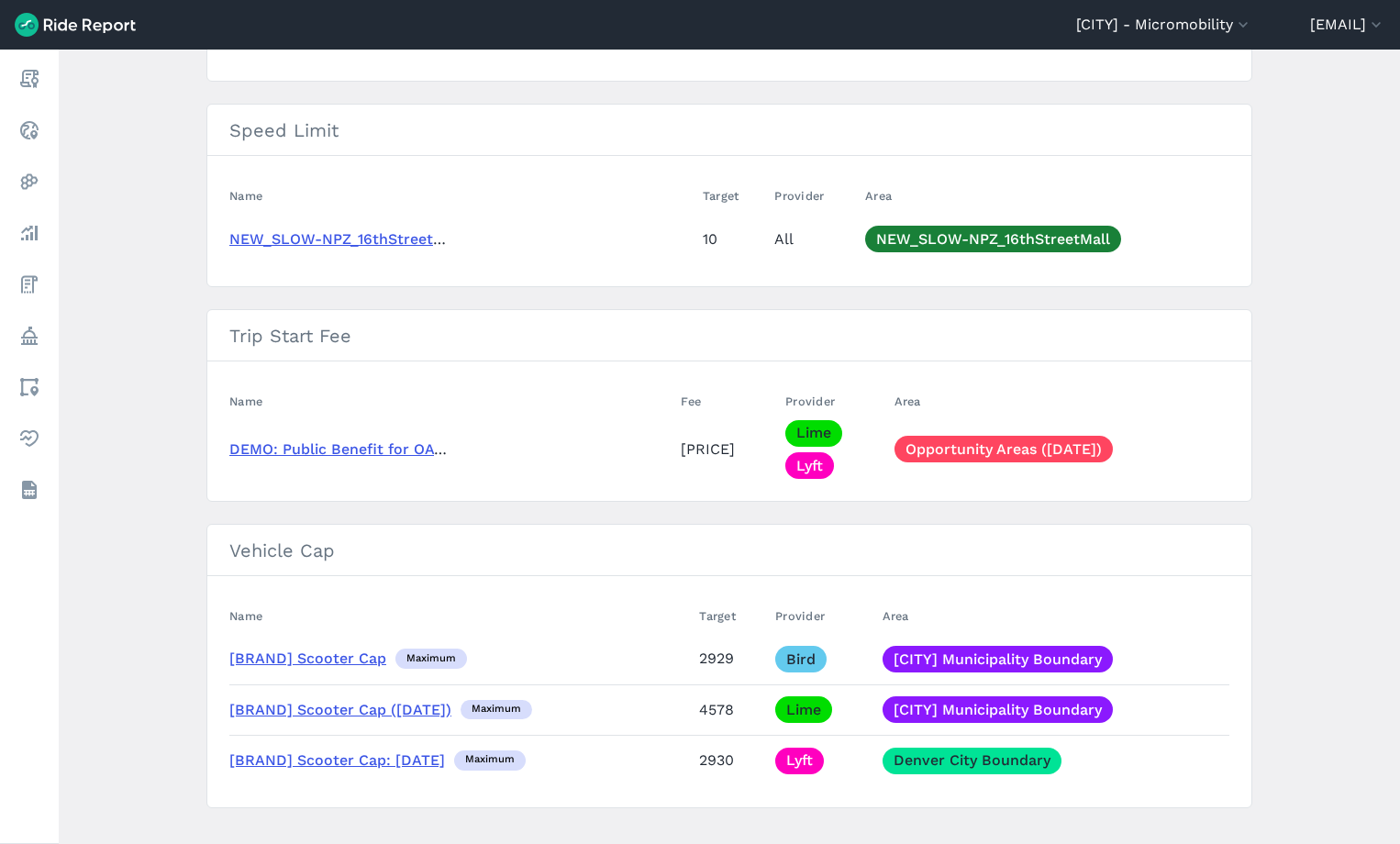 scroll, scrollTop: 1498, scrollLeft: 0, axis: vertical 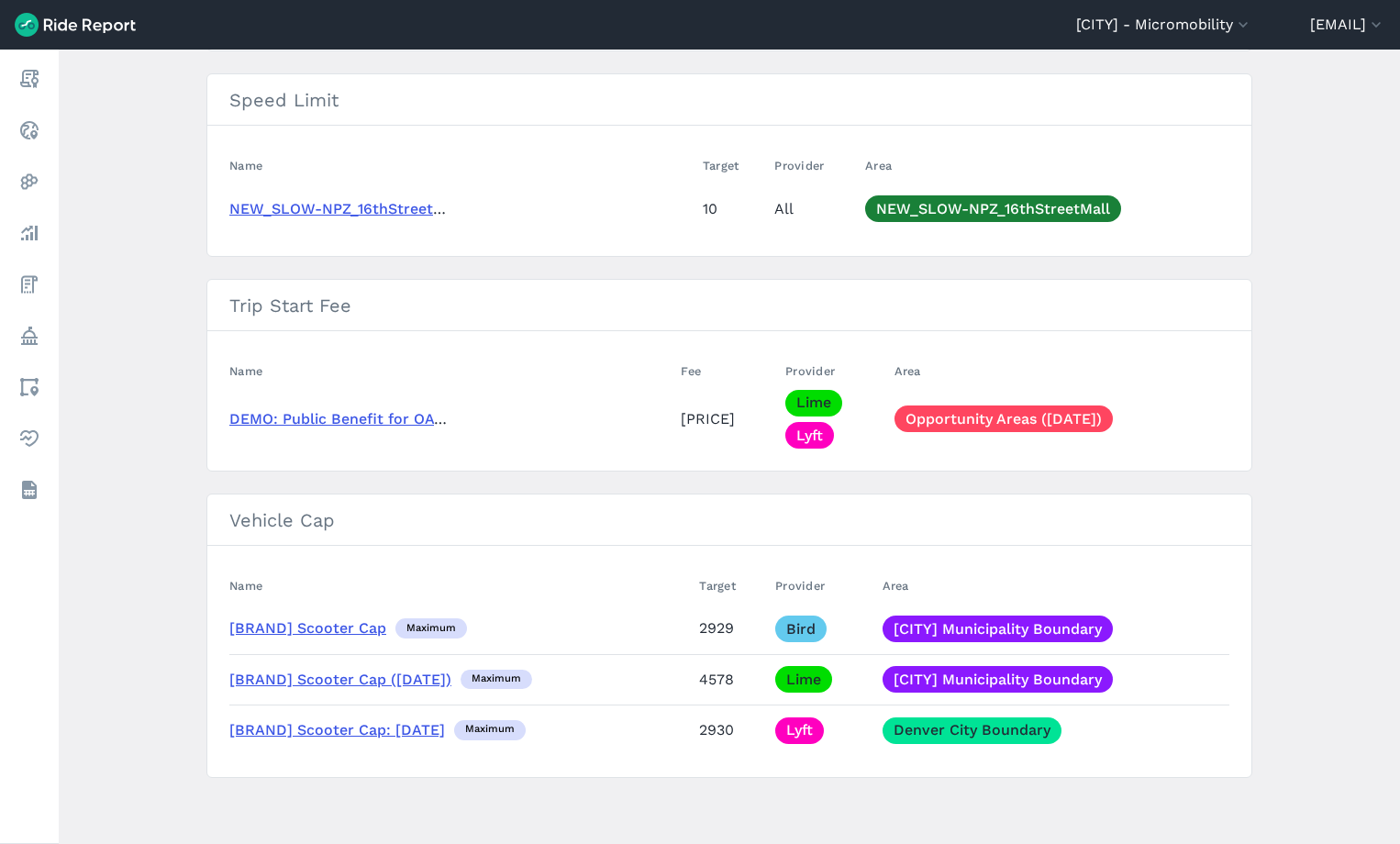 click on "4578" at bounding box center (729, 679) 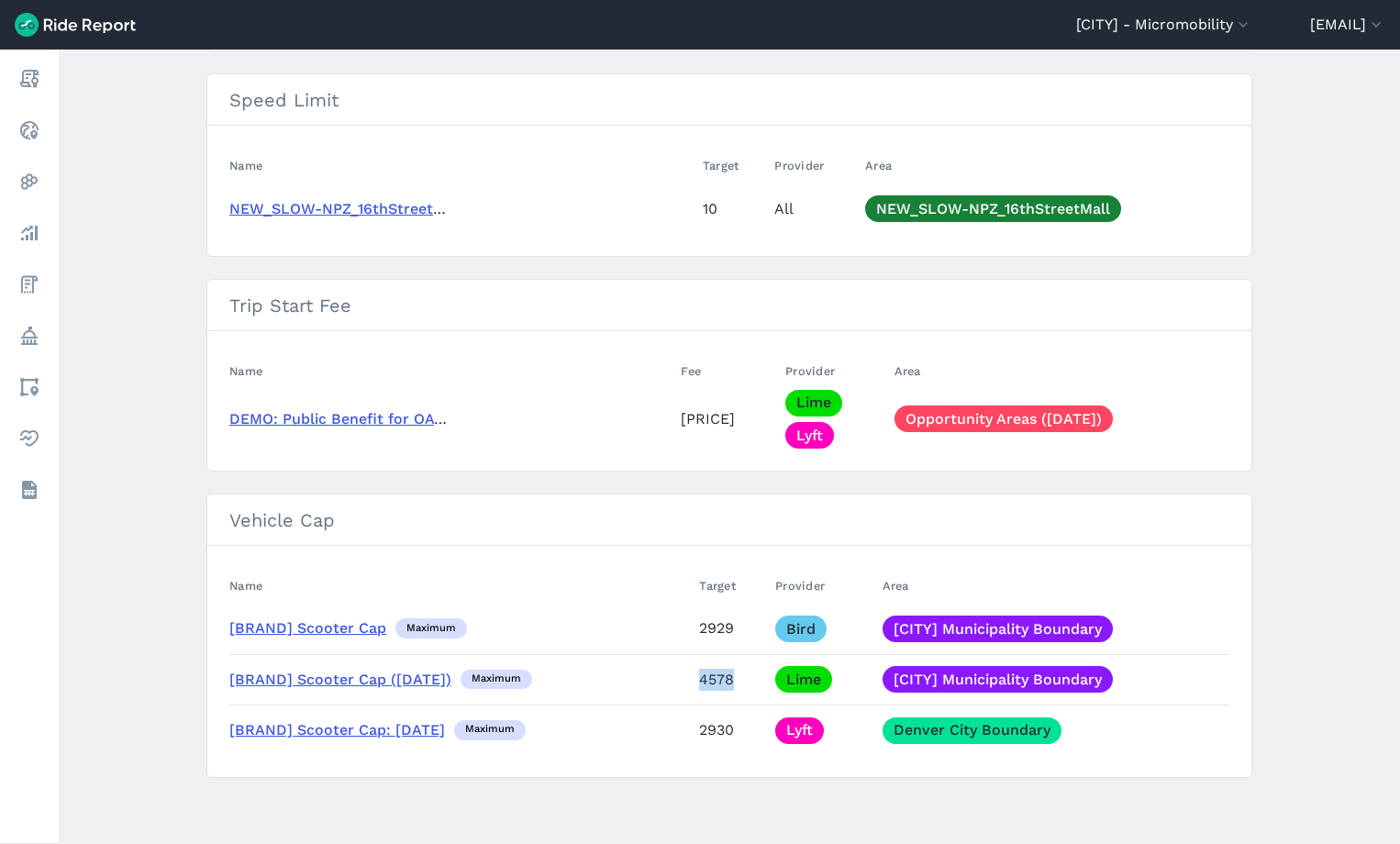 click on "4578" at bounding box center (729, 679) 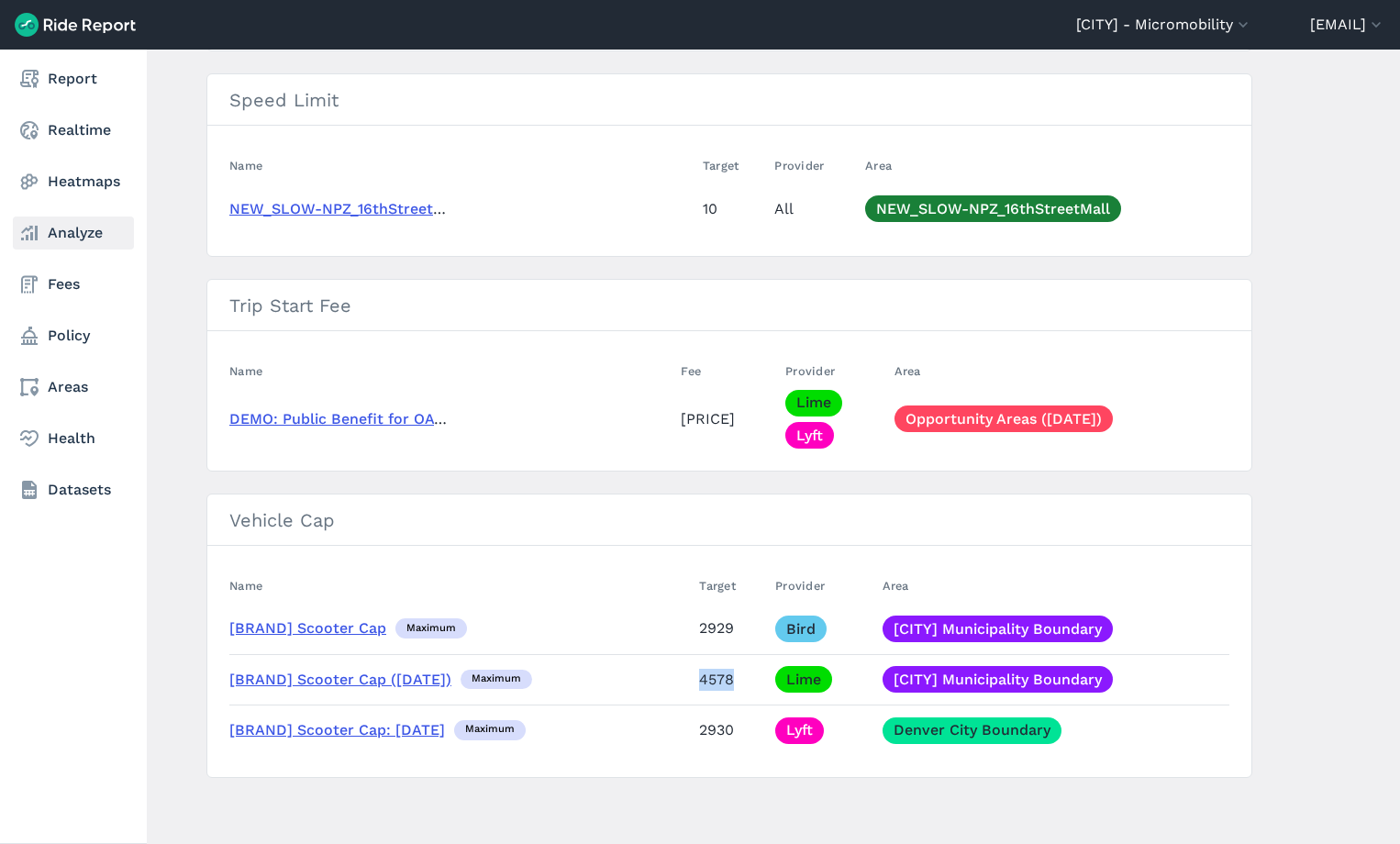 click on "Analyze" at bounding box center [73, 233] 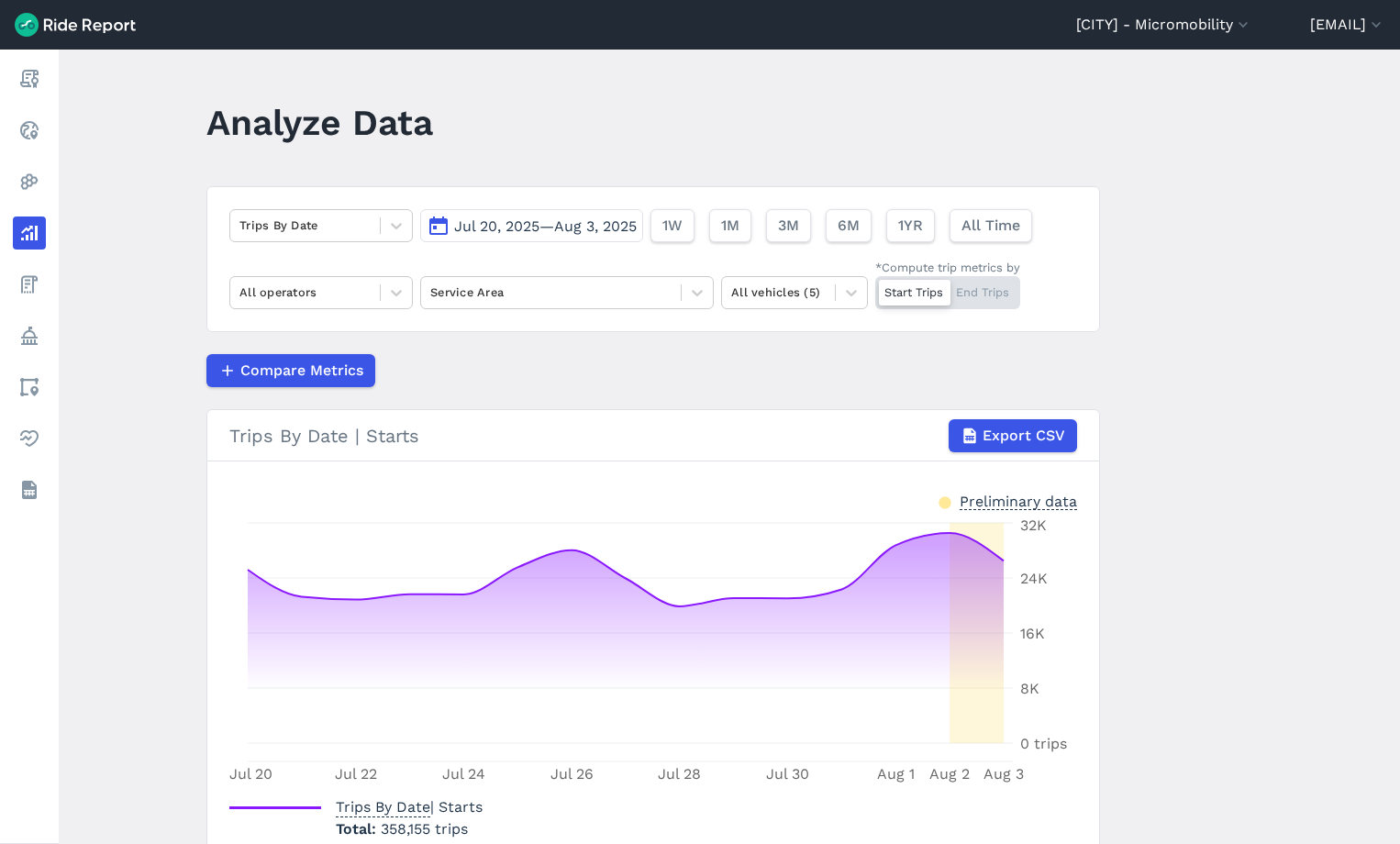 click on "Jul 20, 2025—Aug 3, 2025" at bounding box center [531, 226] 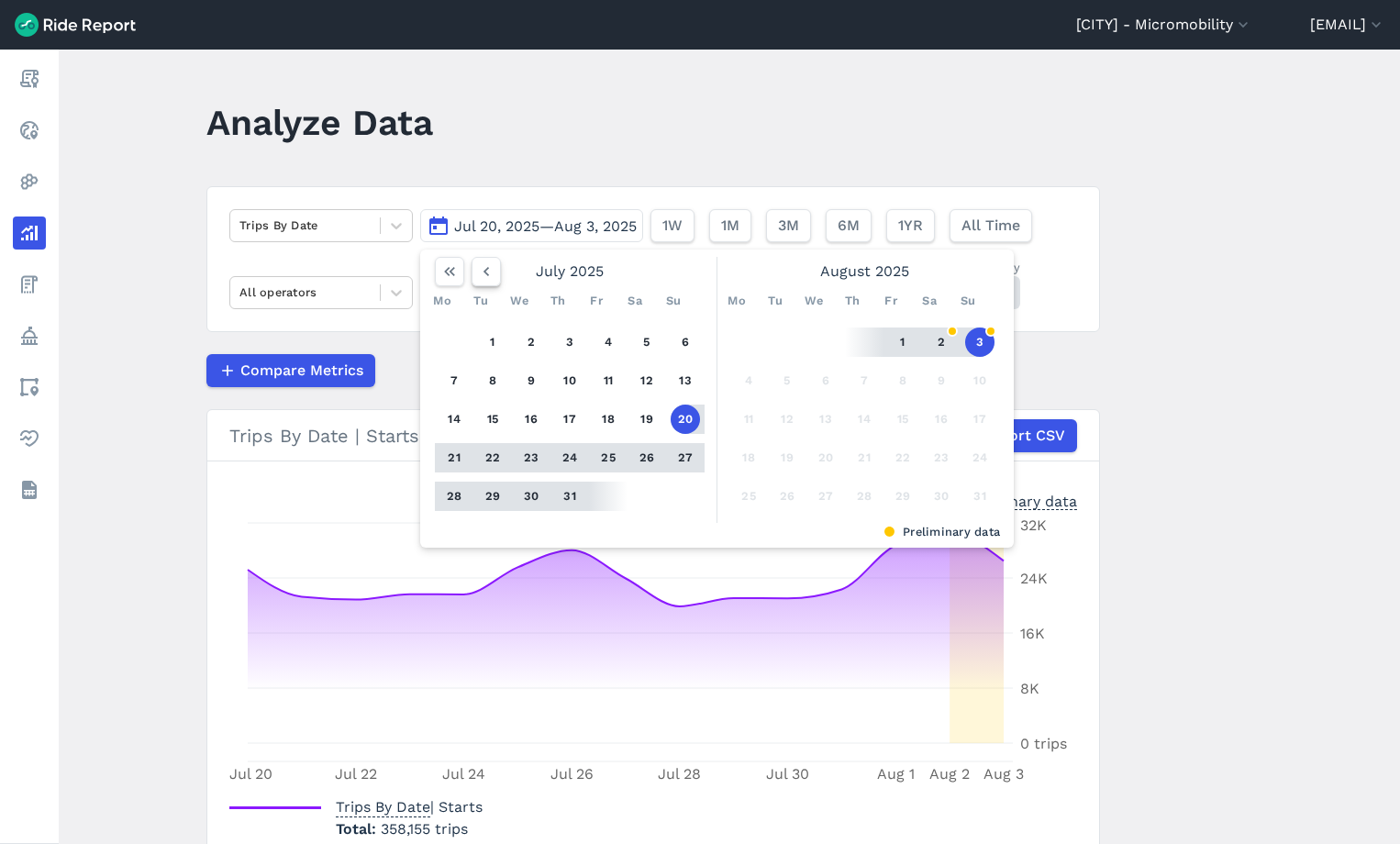 click at bounding box center (486, 272) 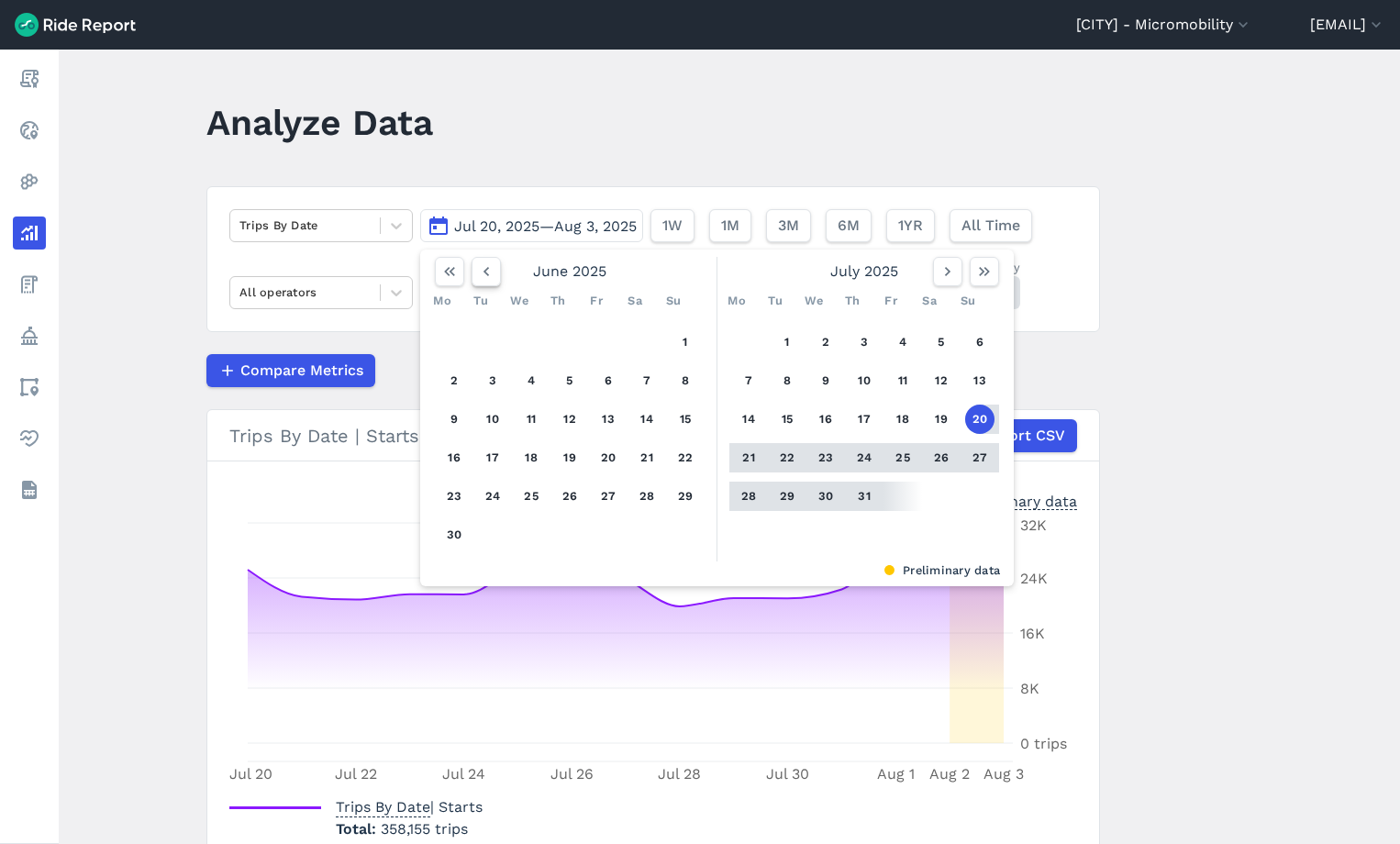 click at bounding box center (486, 272) 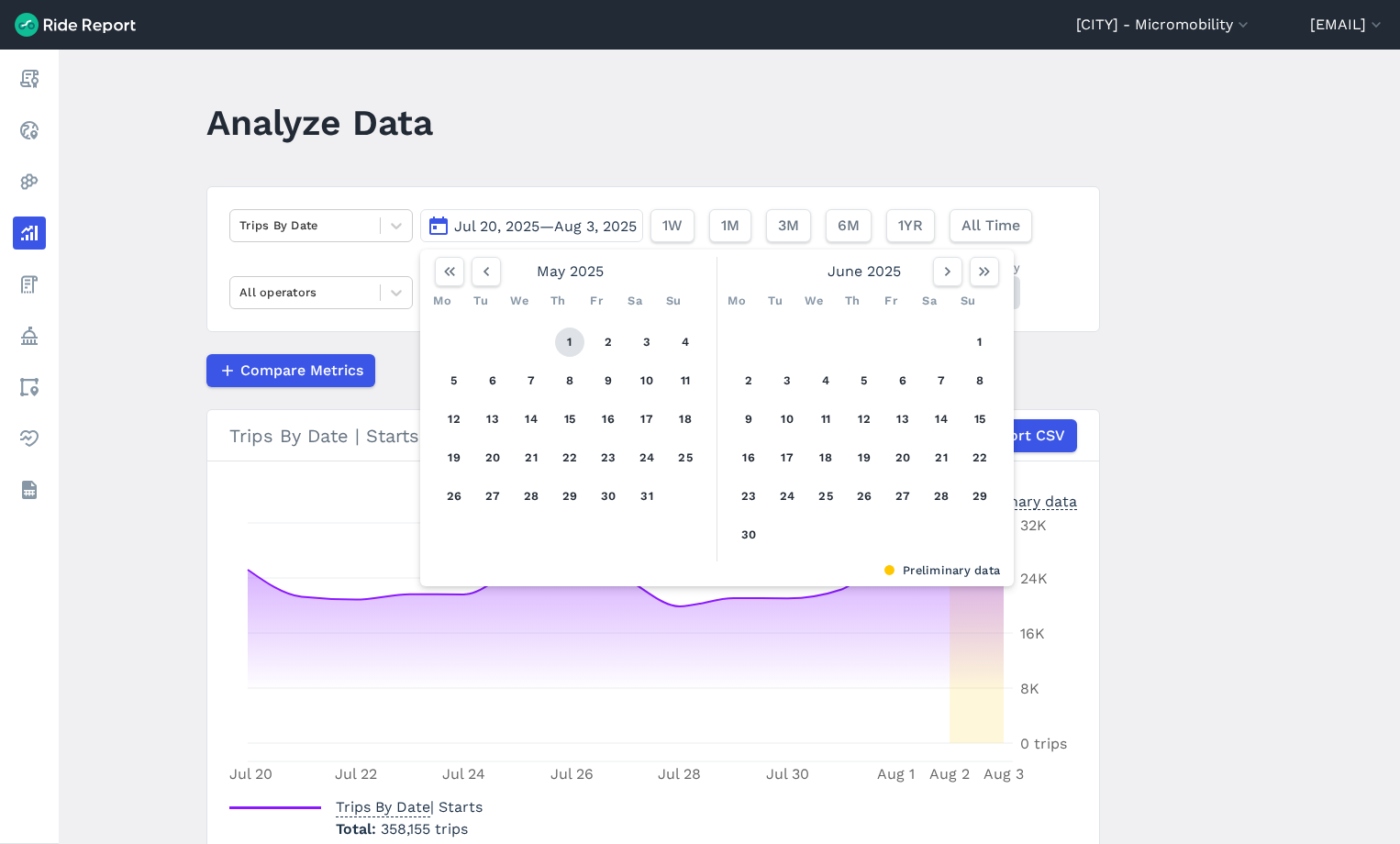 drag, startPoint x: 554, startPoint y: 339, endPoint x: 559, endPoint y: 354, distance: 15.811388 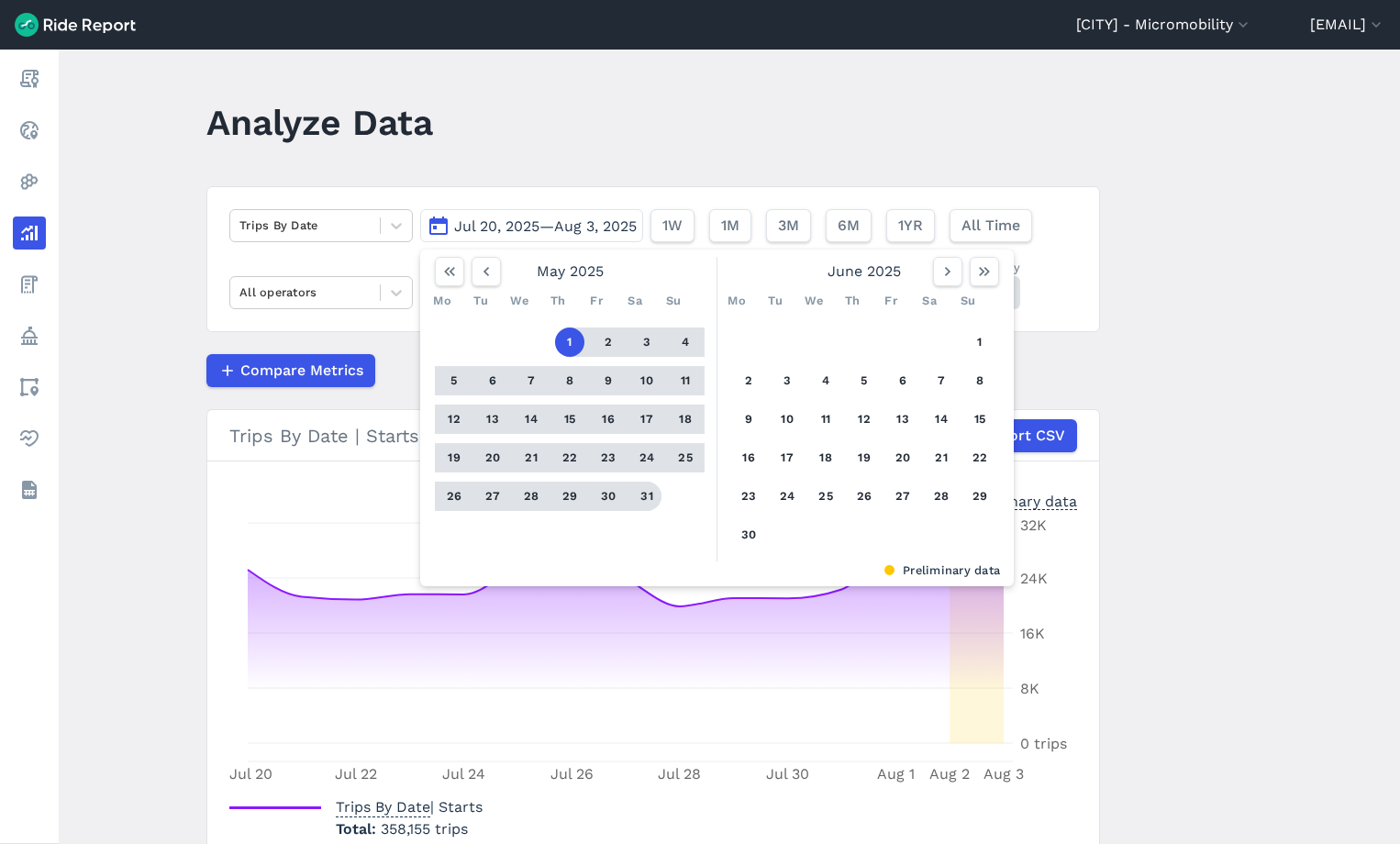 click on "31" at bounding box center (647, 496) 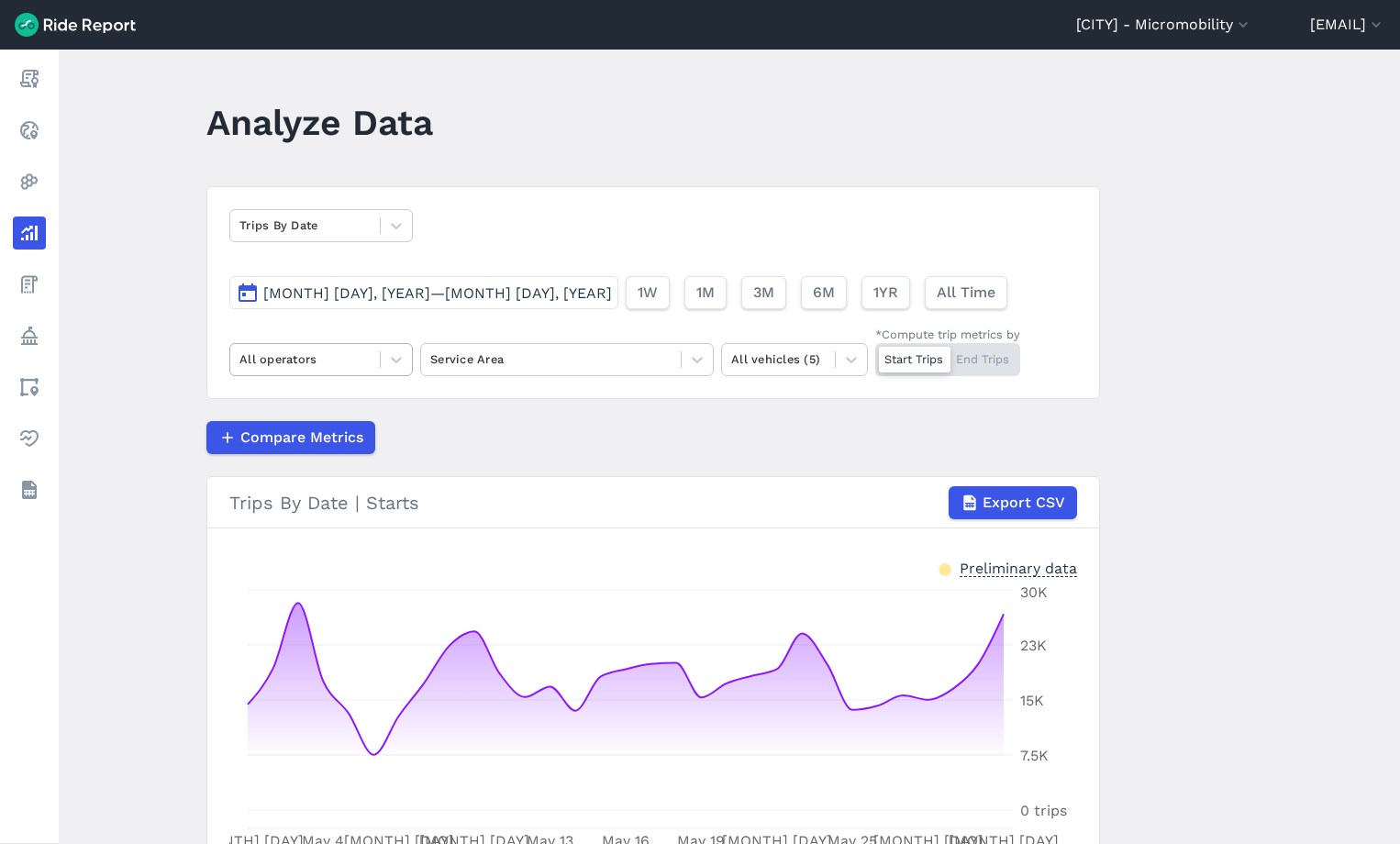 click at bounding box center (305, 359) 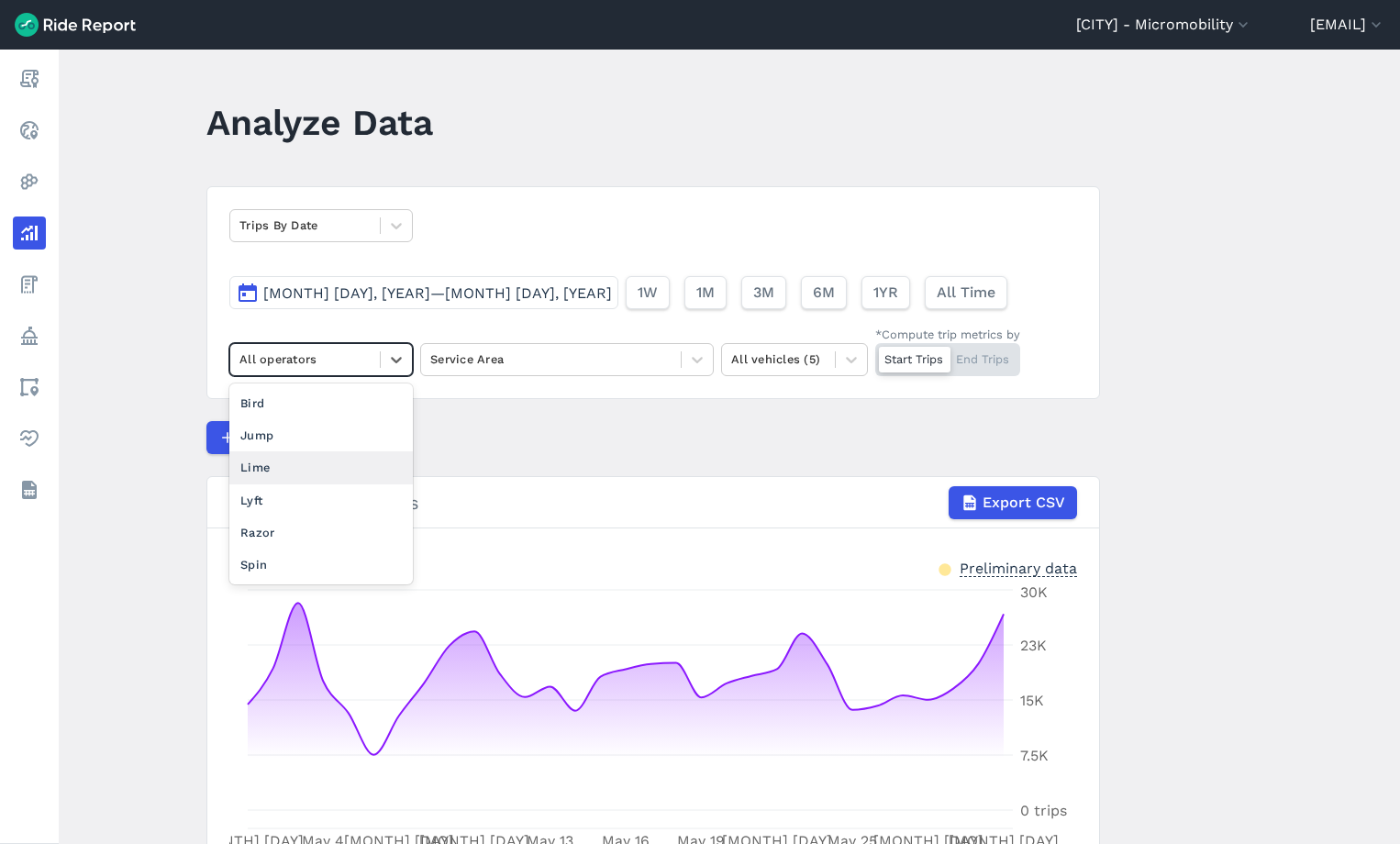 click on "Lime" at bounding box center (321, 467) 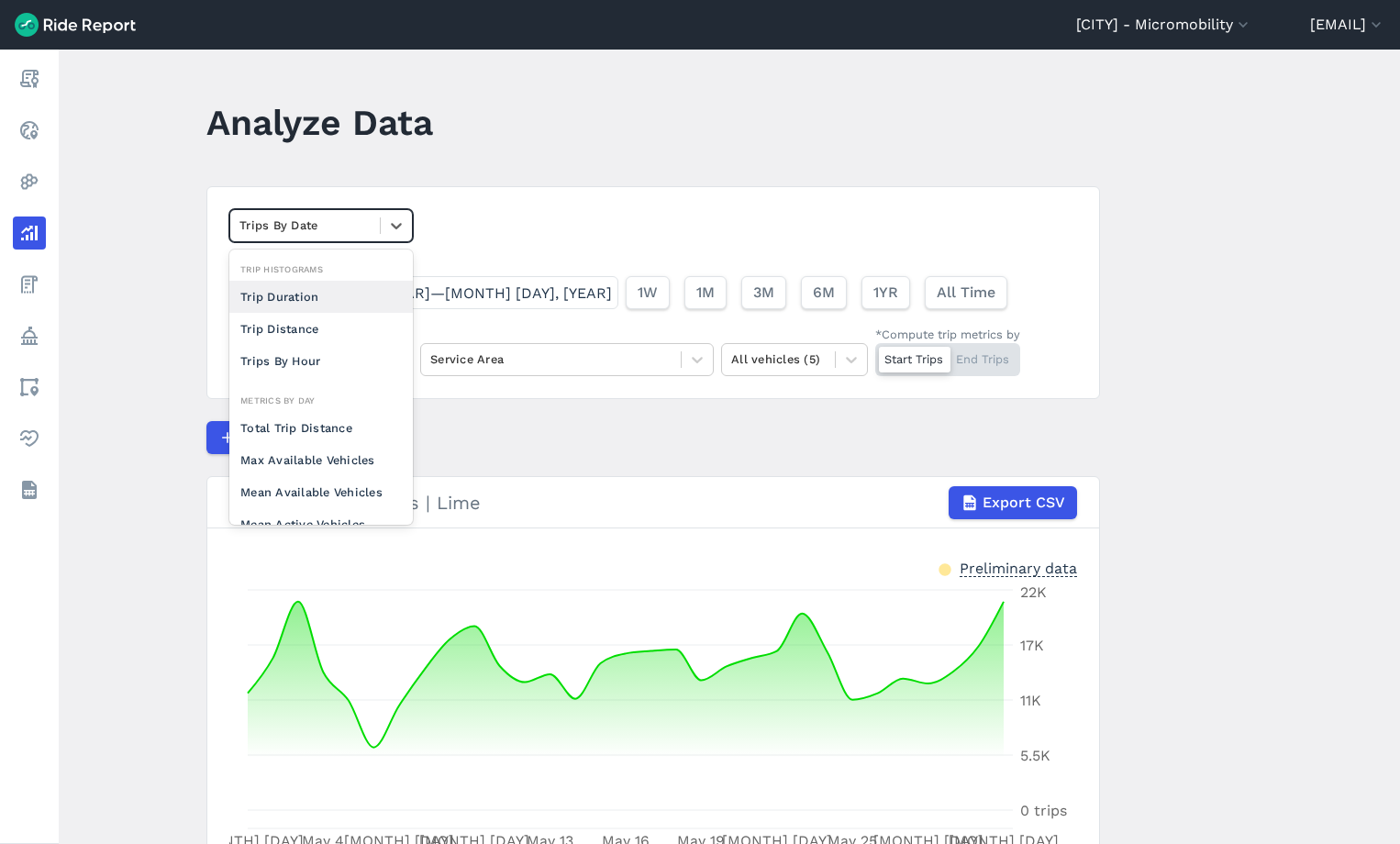 click at bounding box center (305, 225) 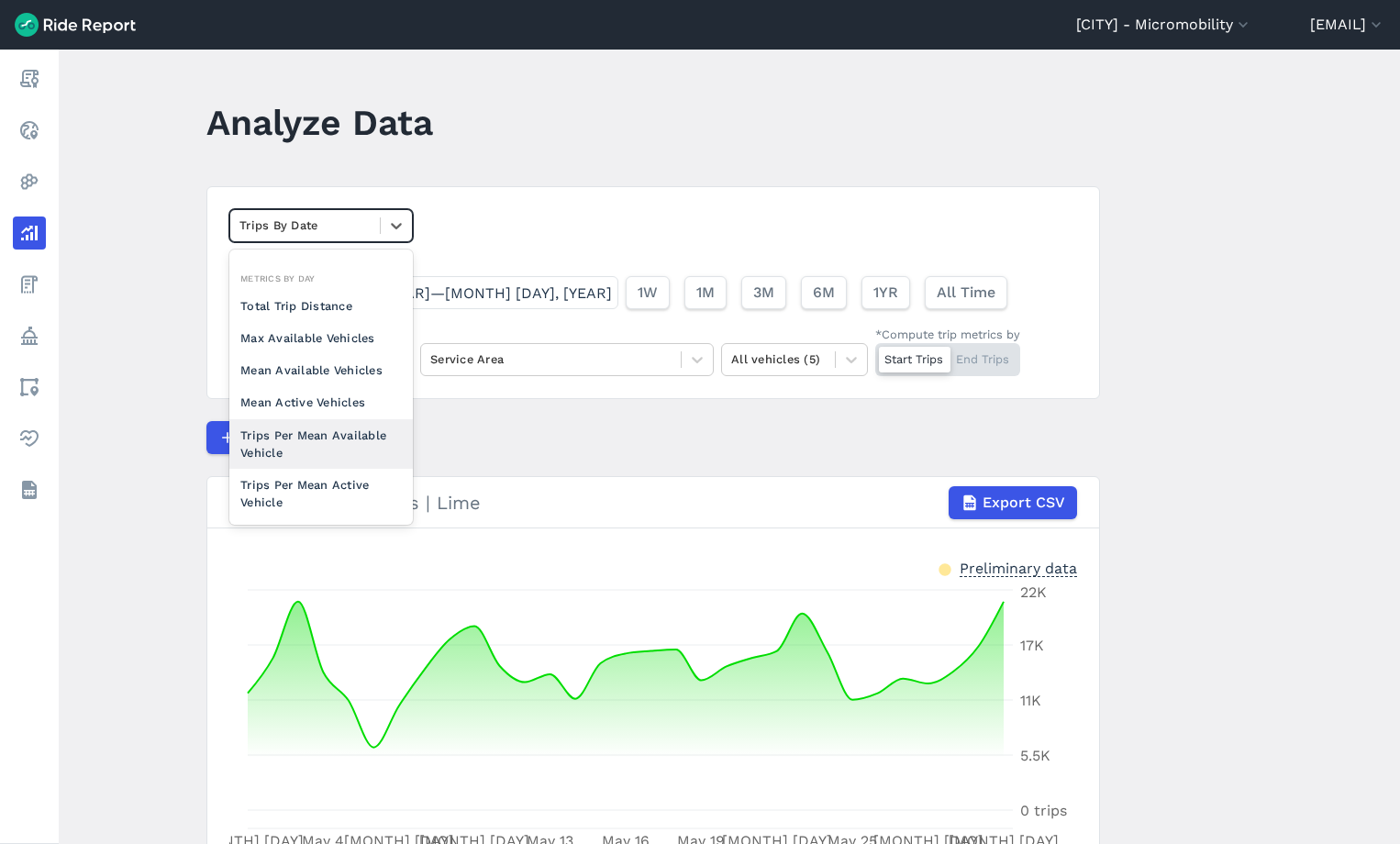 scroll, scrollTop: 160, scrollLeft: 0, axis: vertical 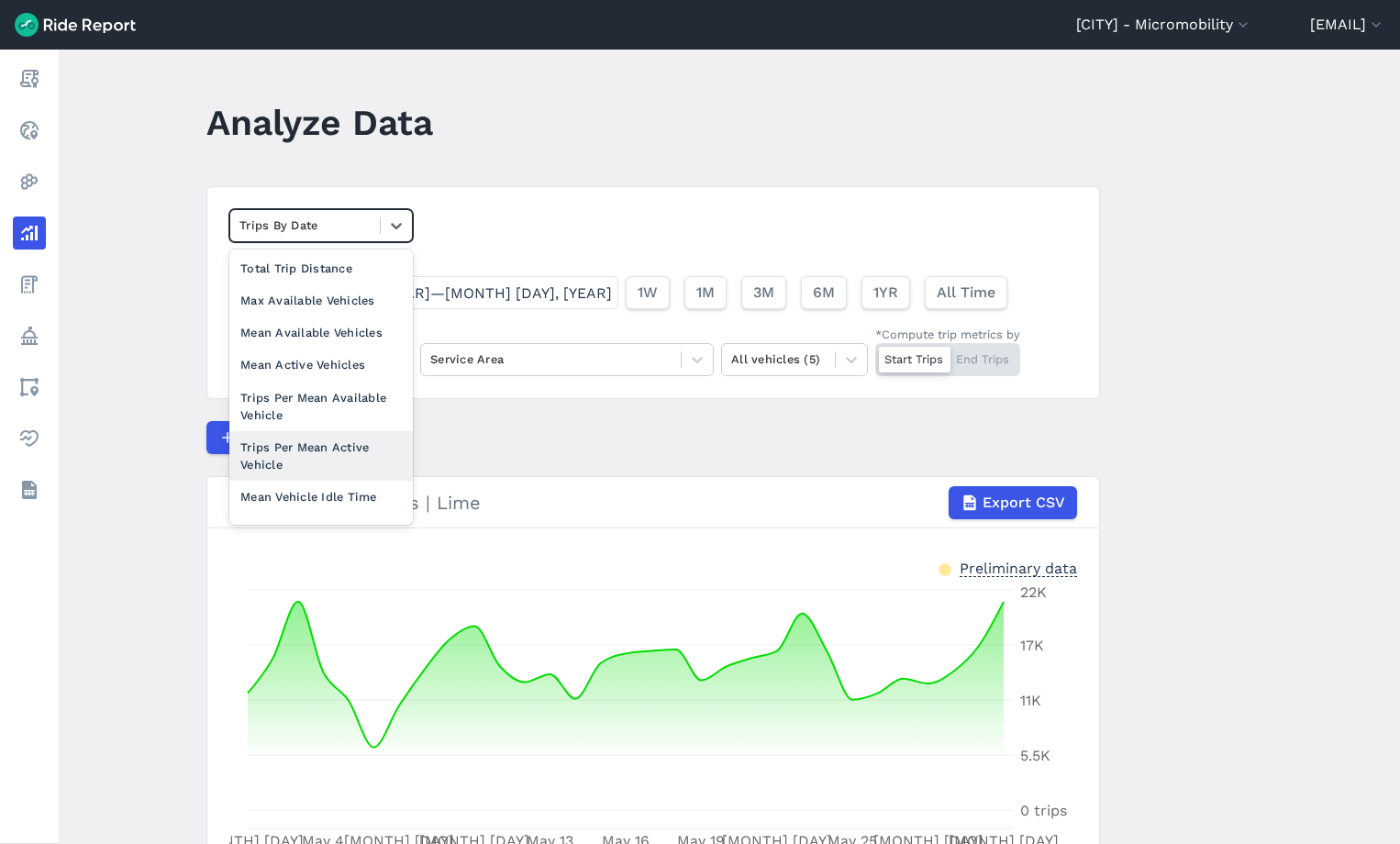 click on "Trips Per Mean Active Vehicle" at bounding box center (321, 456) 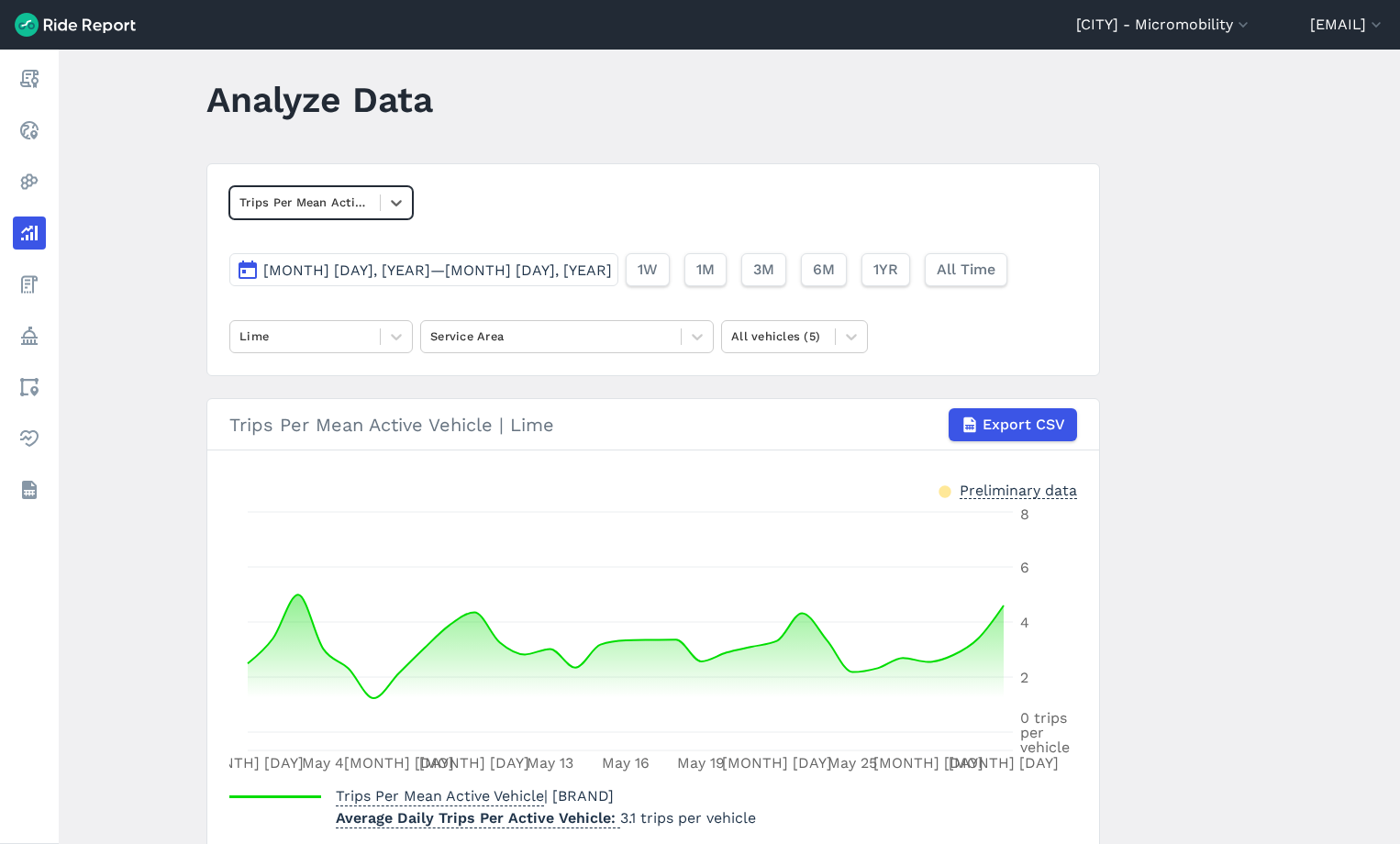 scroll, scrollTop: 30, scrollLeft: 0, axis: vertical 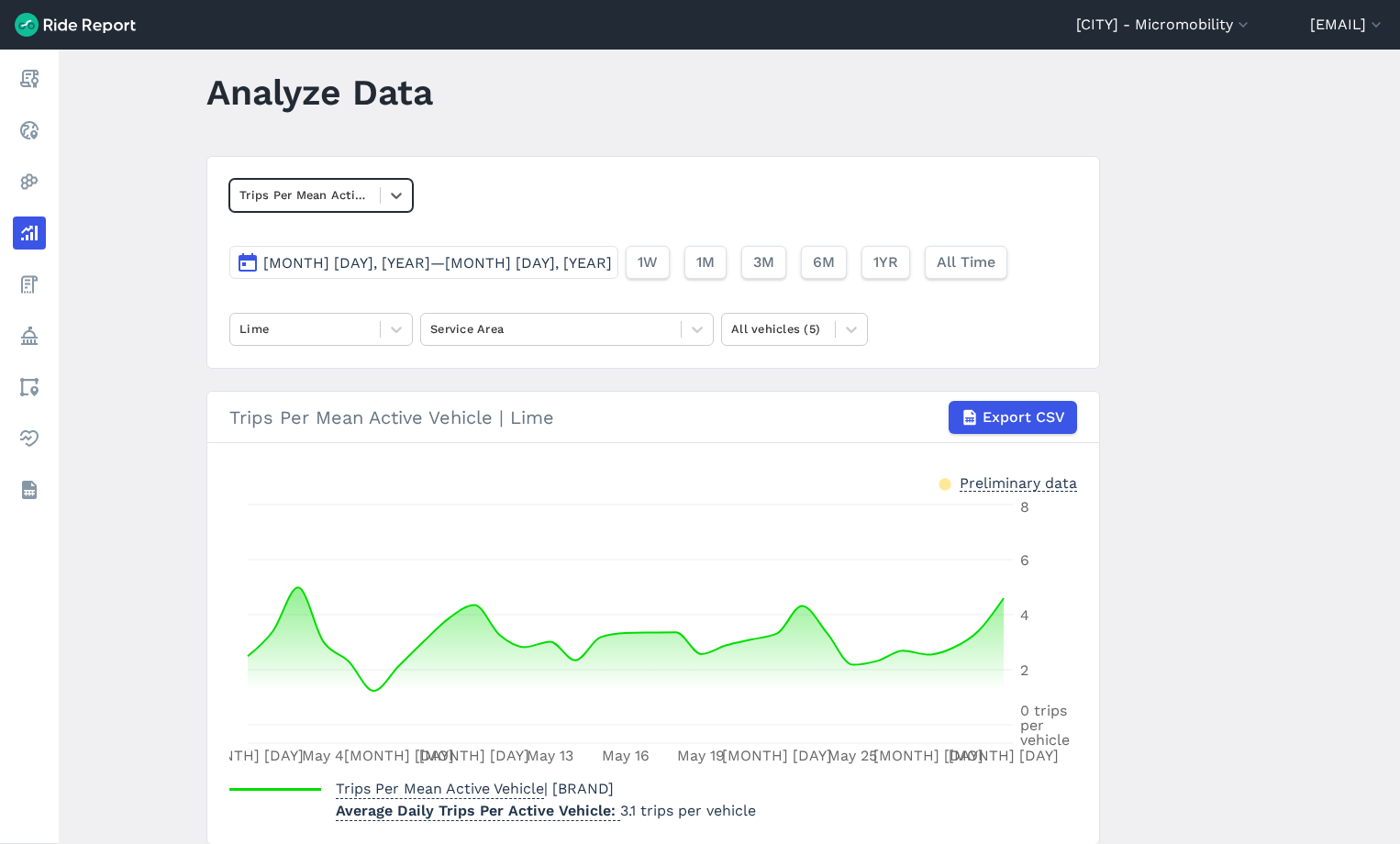 click on "Trips Per Mean Active Vehicle" at bounding box center (305, 194) 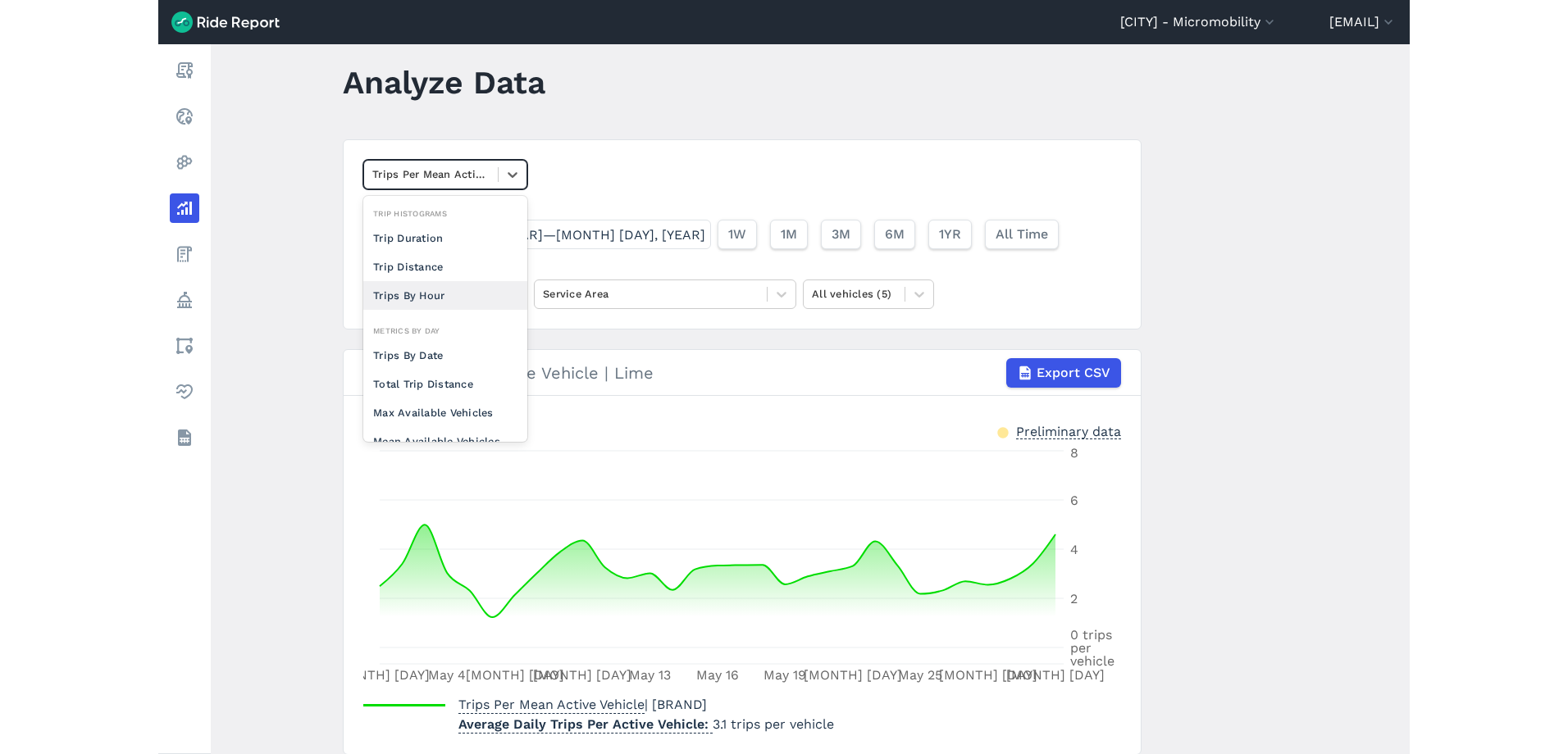 scroll, scrollTop: 126, scrollLeft: 0, axis: vertical 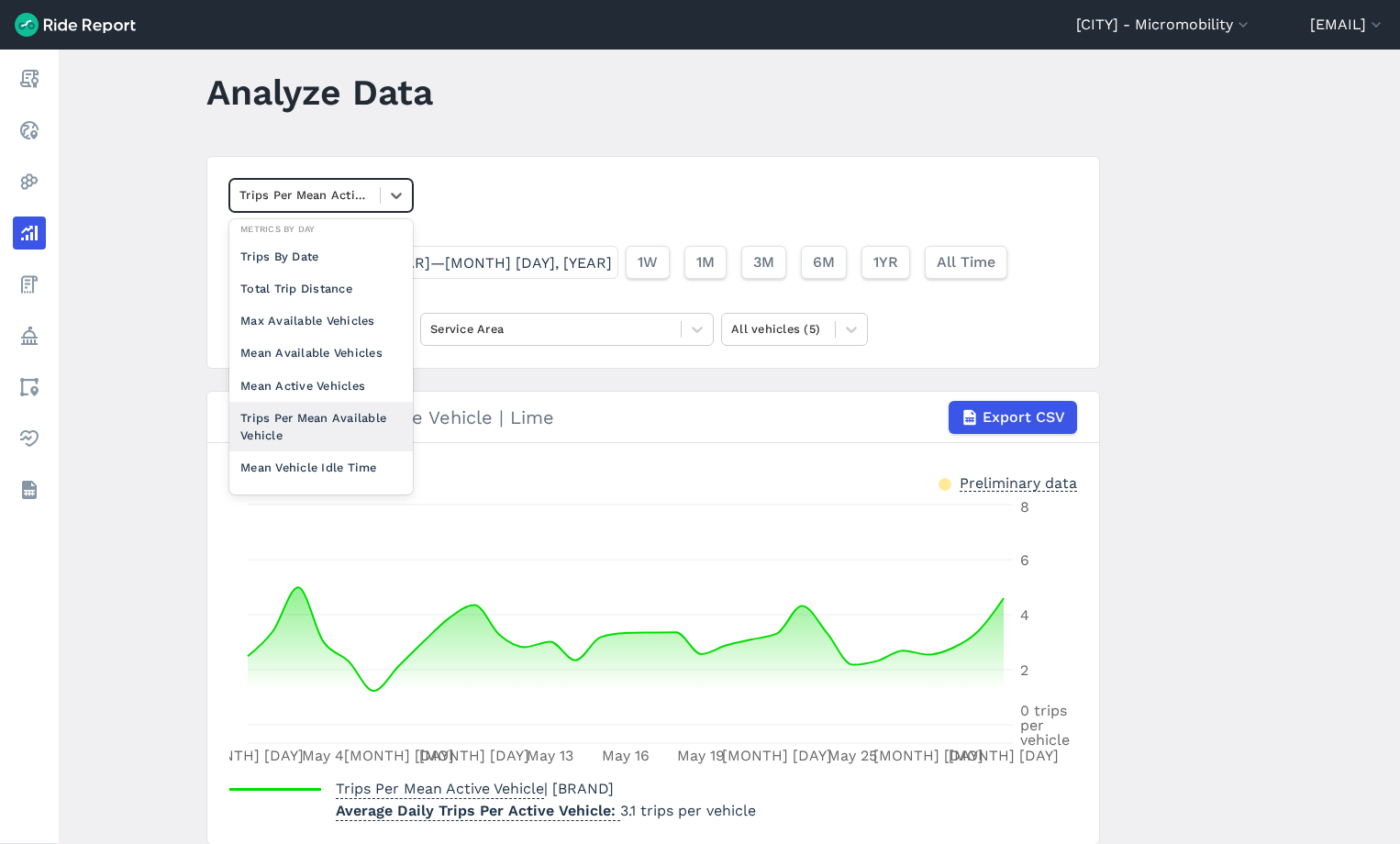 click on "Trips Per Mean Available Vehicle" at bounding box center (321, 427) 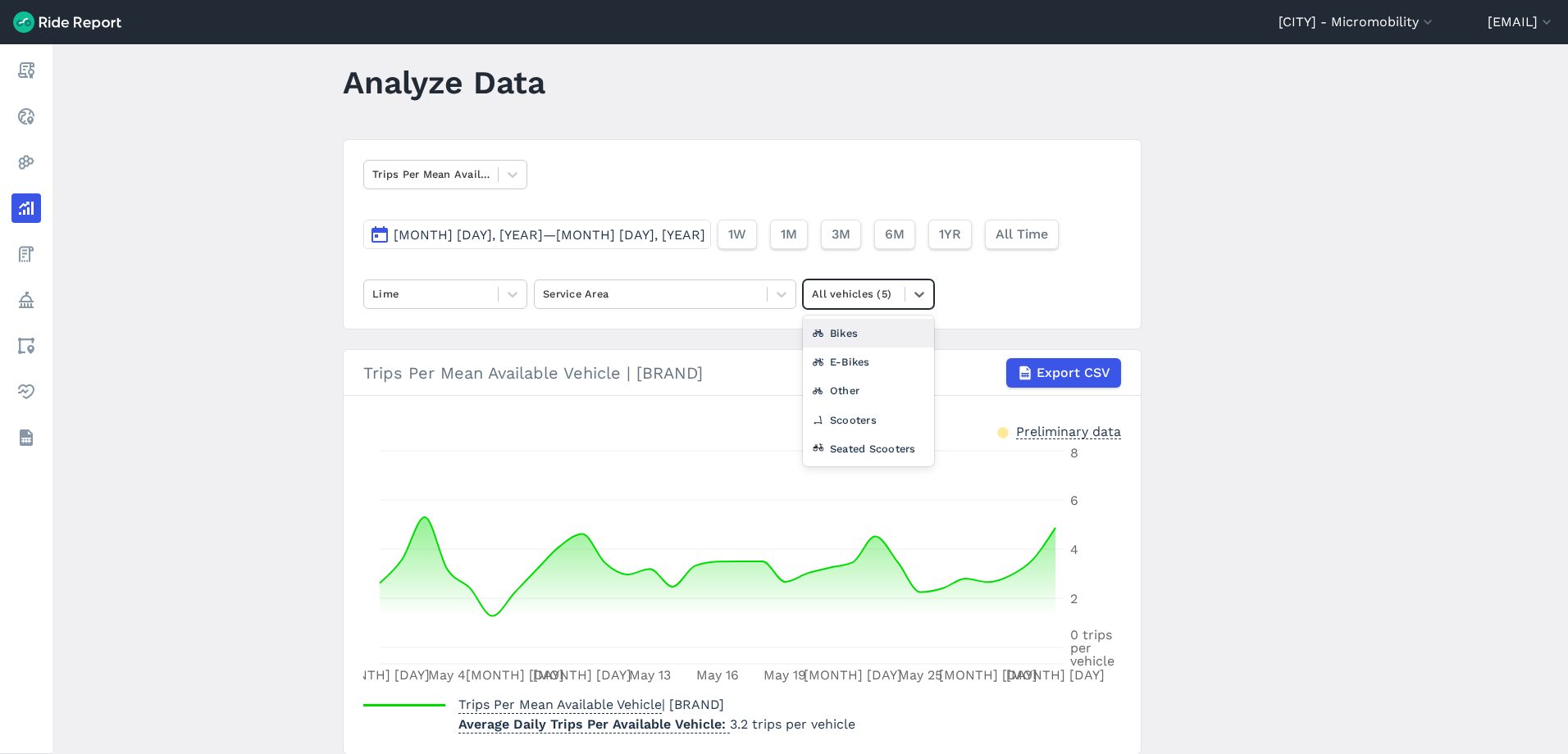click at bounding box center (854, 293) 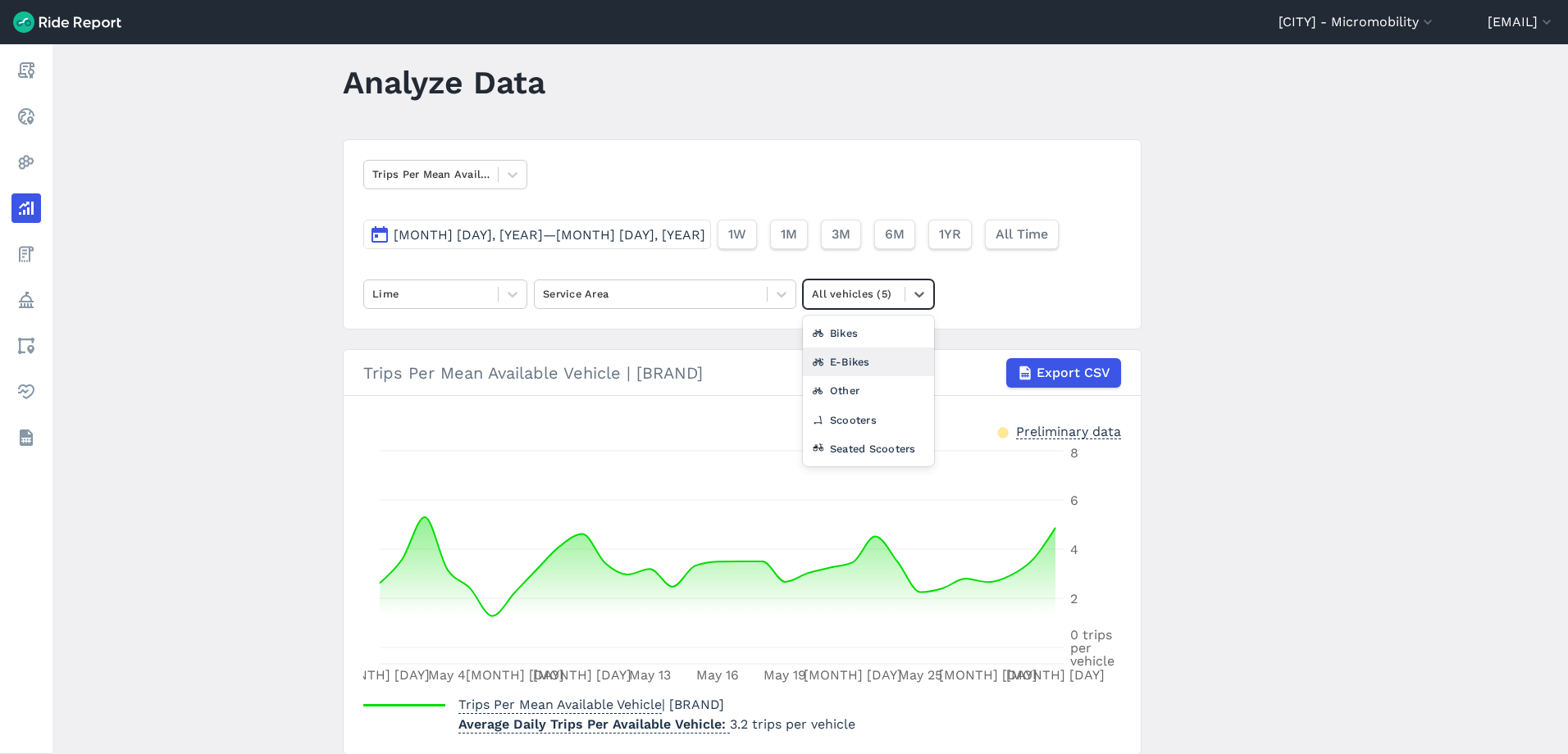 click on "E-Bikes" at bounding box center (868, 361) 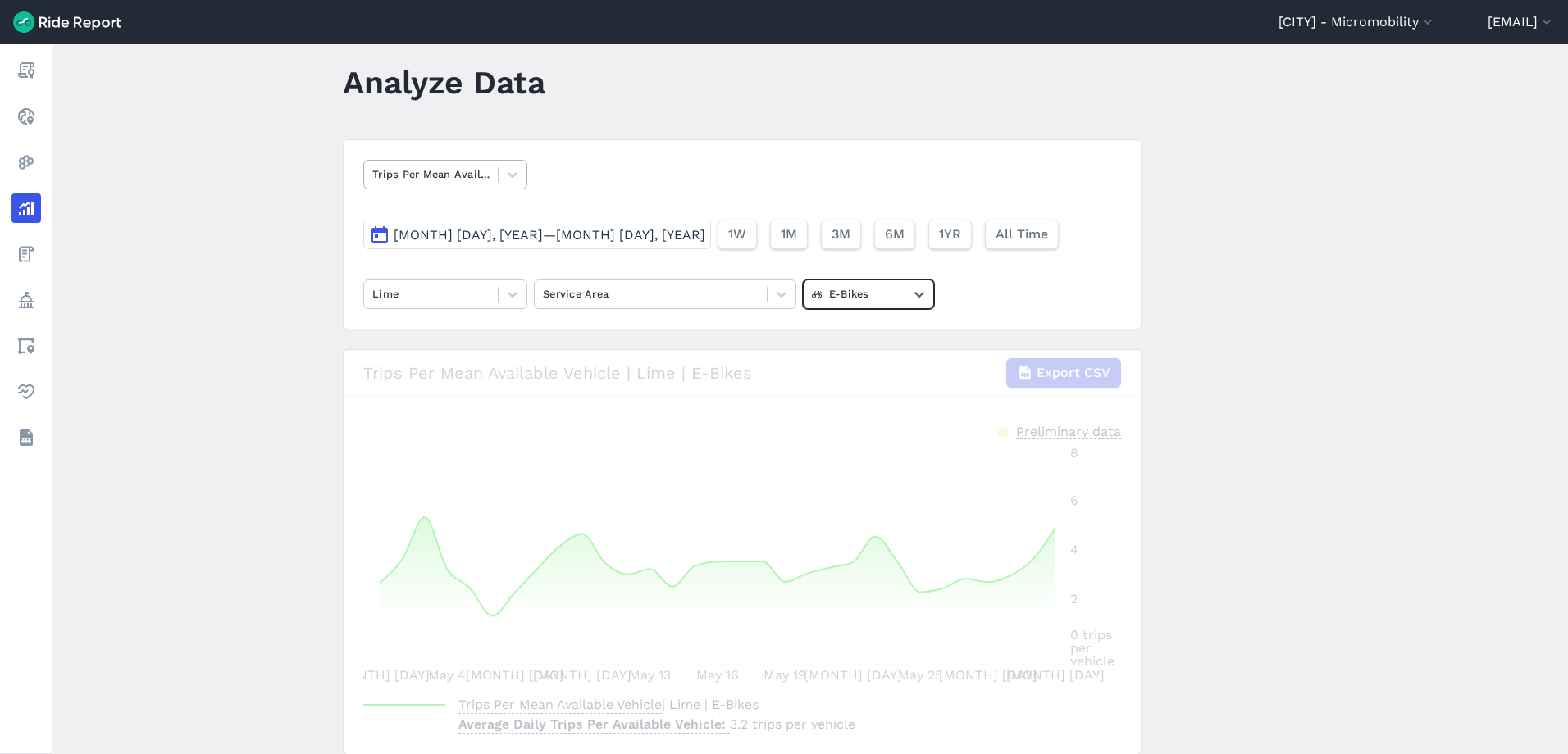 click at bounding box center [431, 174] 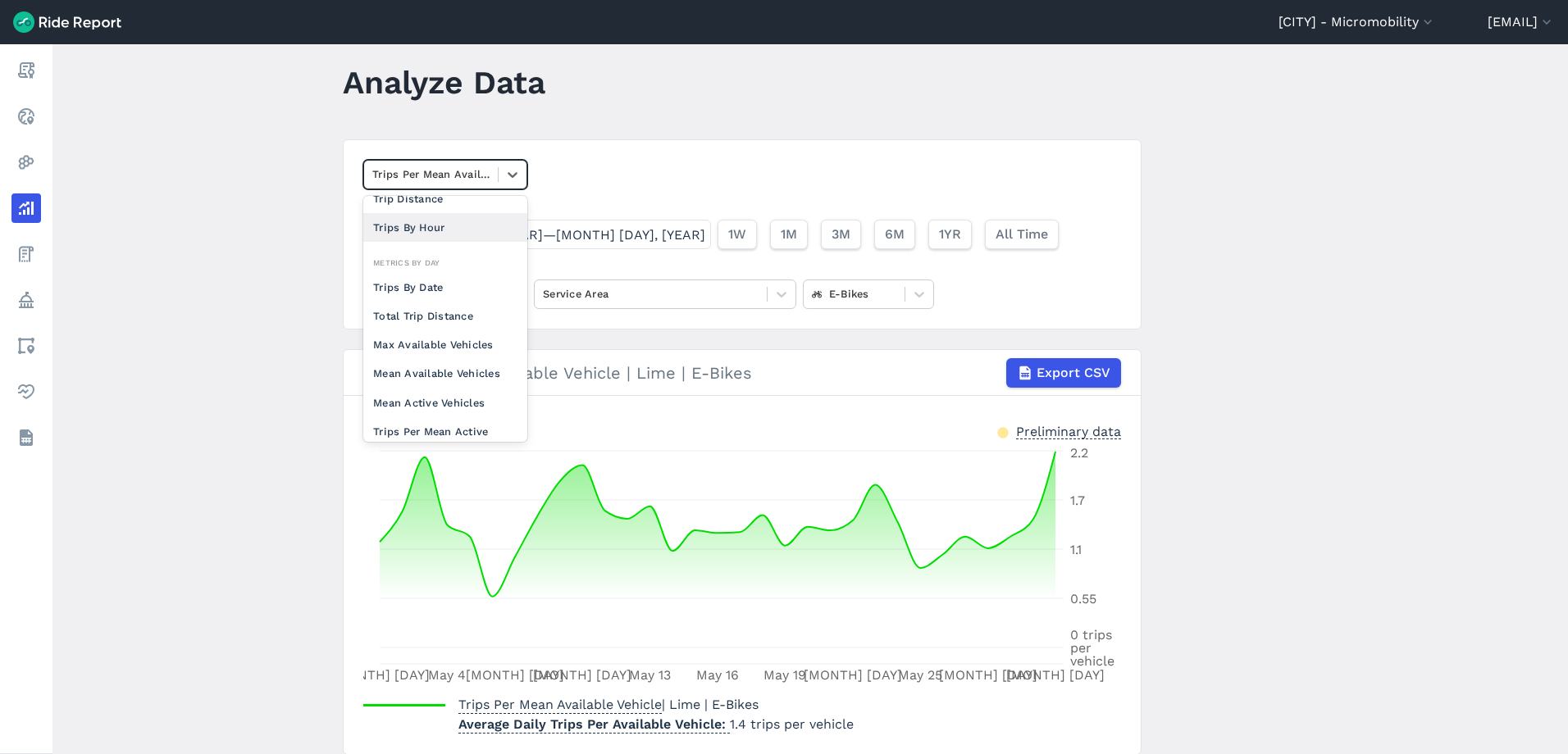 scroll, scrollTop: 126, scrollLeft: 0, axis: vertical 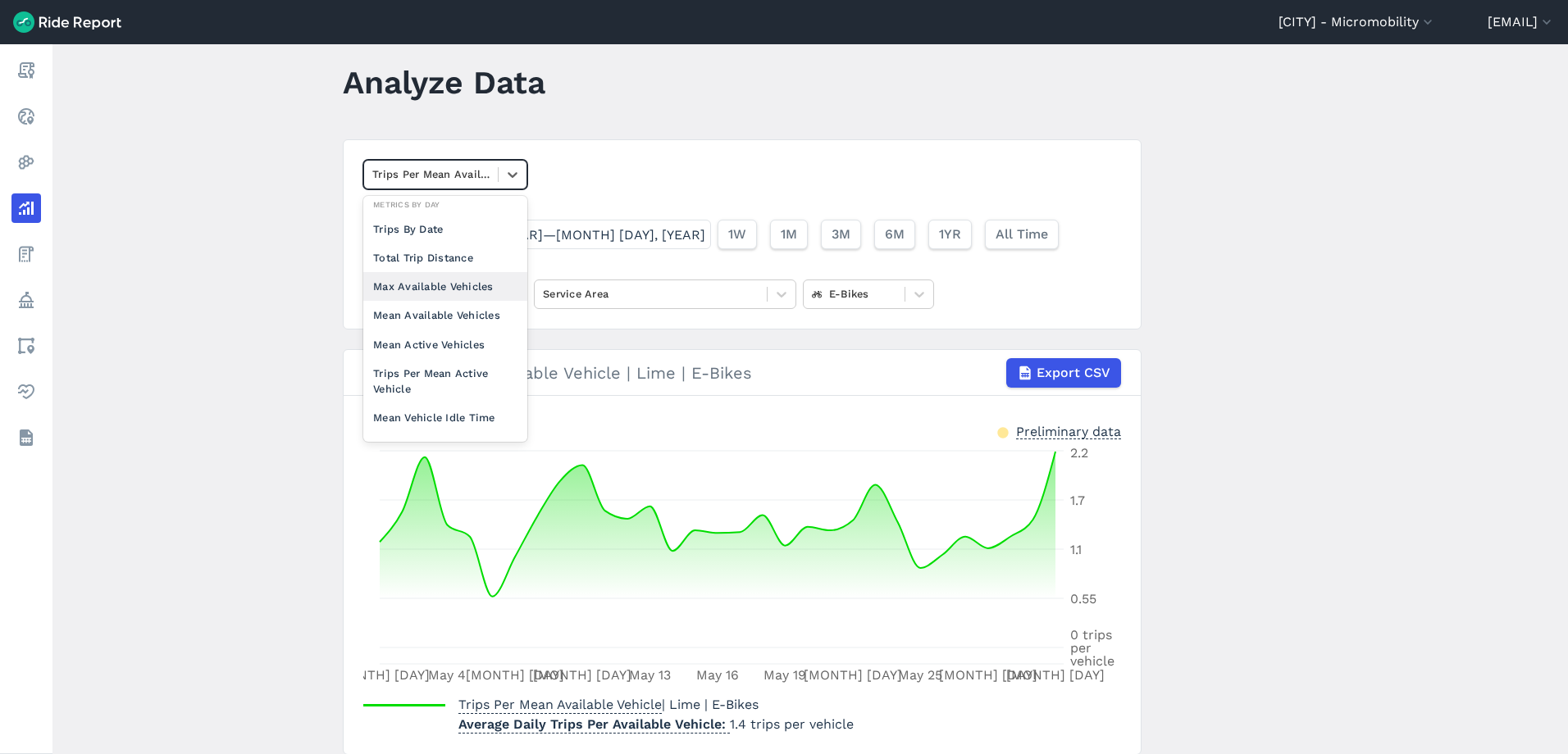 click on "Max Available Vehicles" at bounding box center [445, 286] 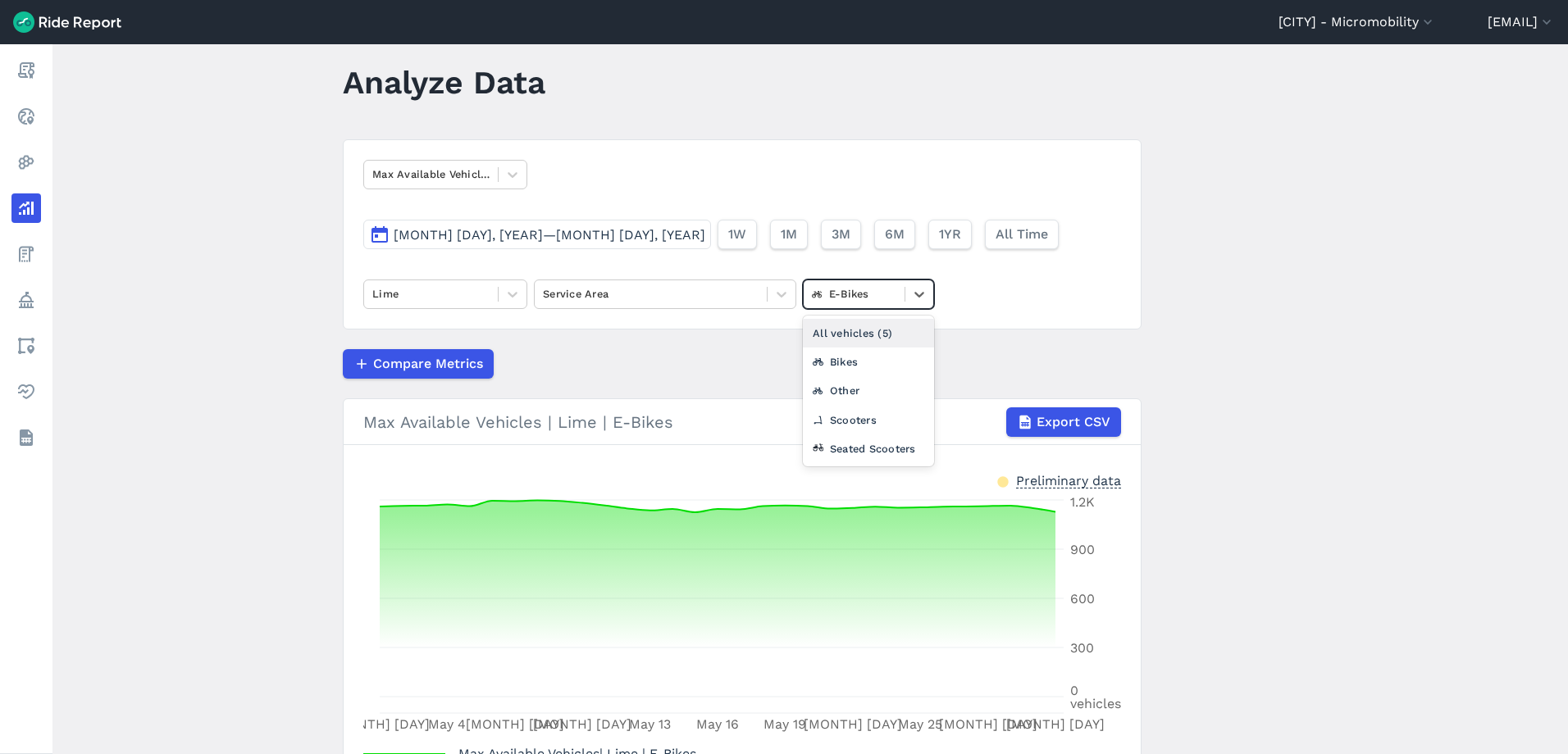click at bounding box center [854, 293] 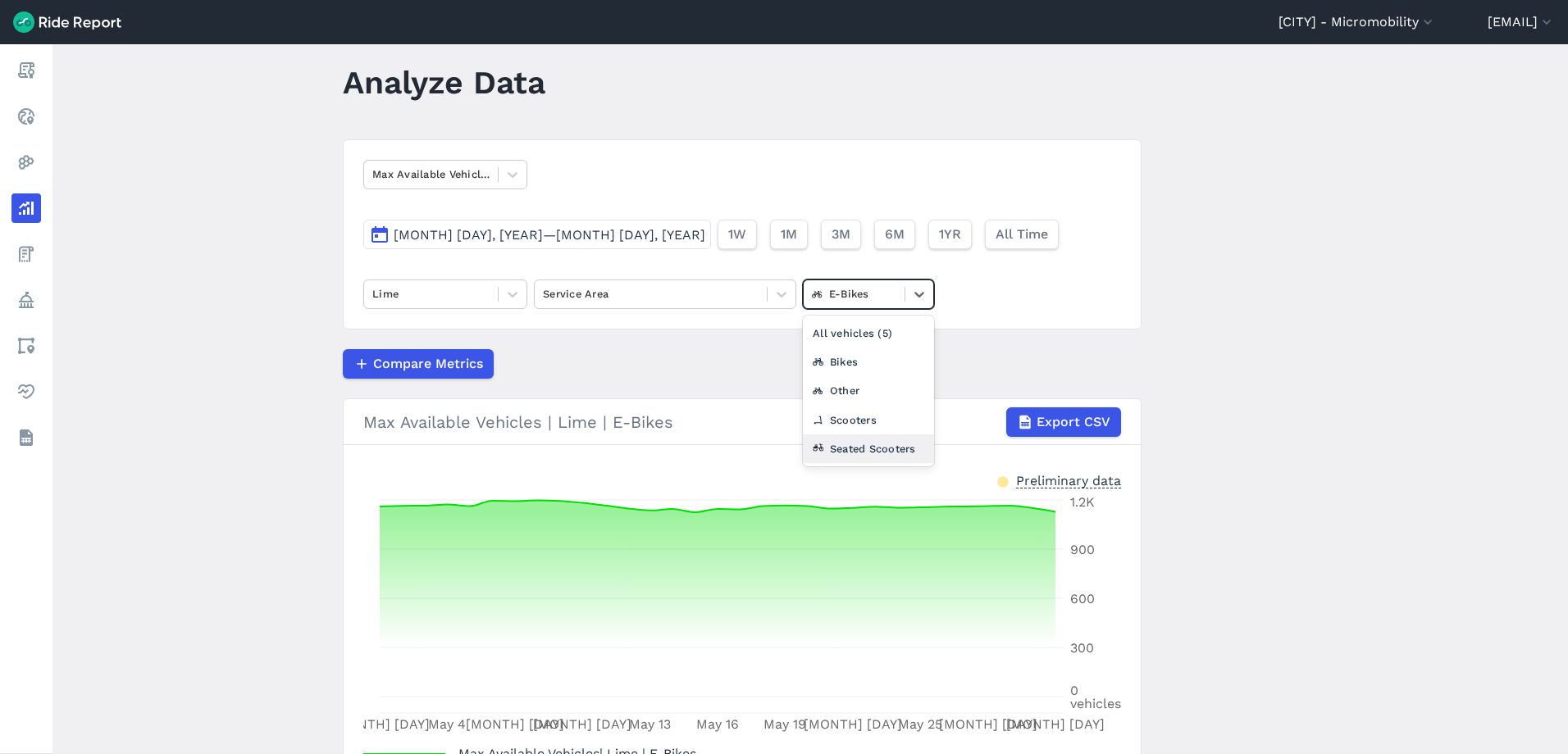click on "Seated Scooters" at bounding box center (868, 448) 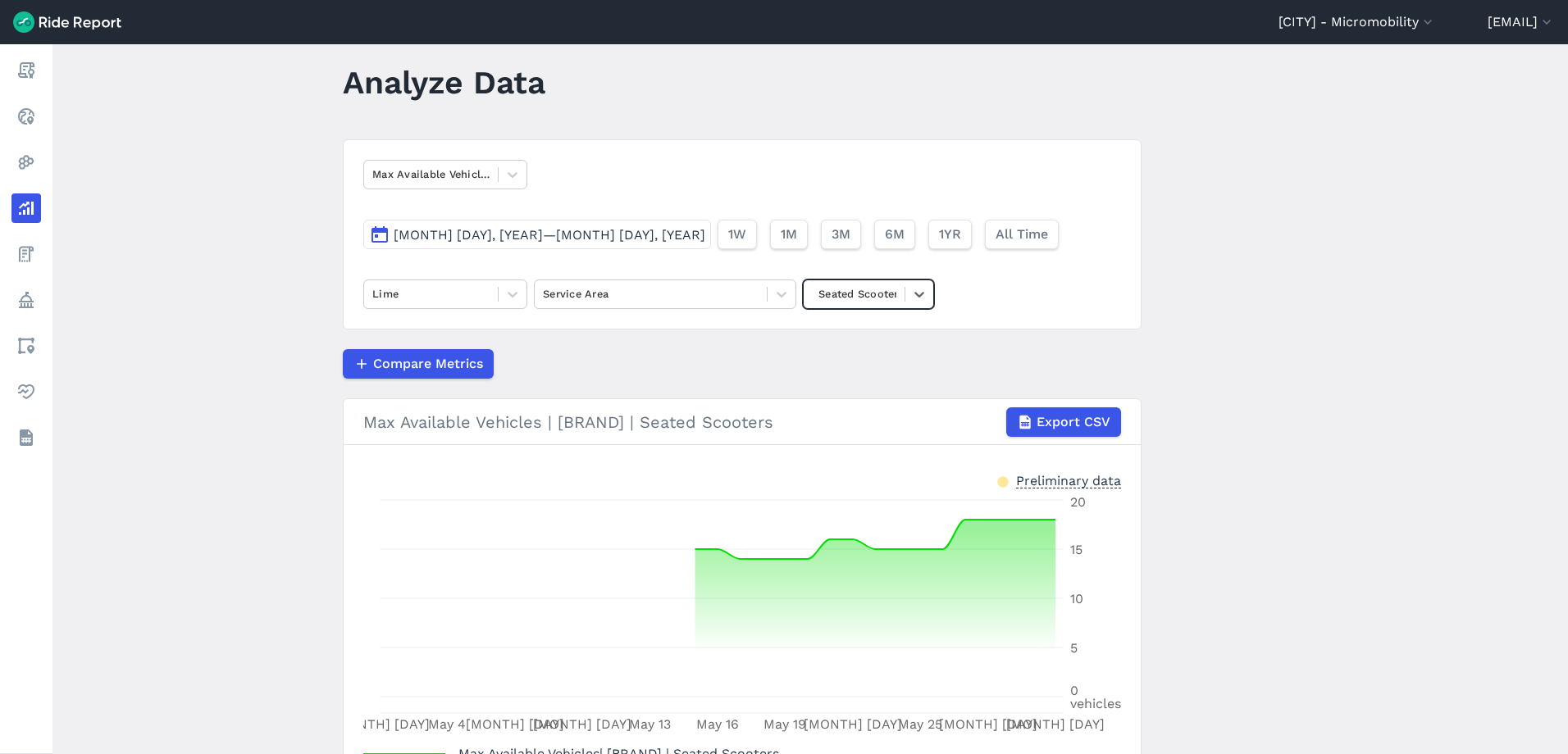 click at bounding box center (854, 293) 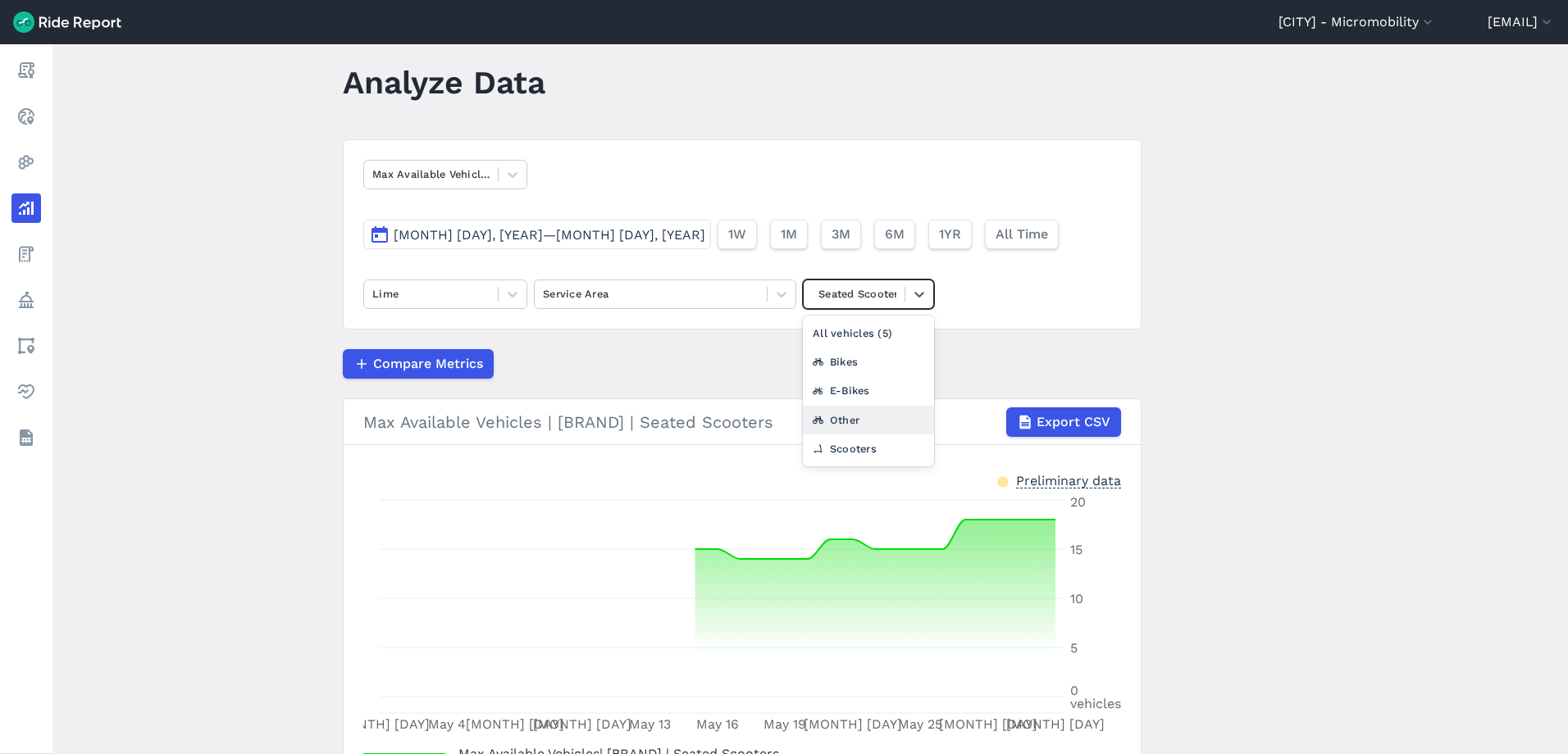 click on "Other" at bounding box center (868, 420) 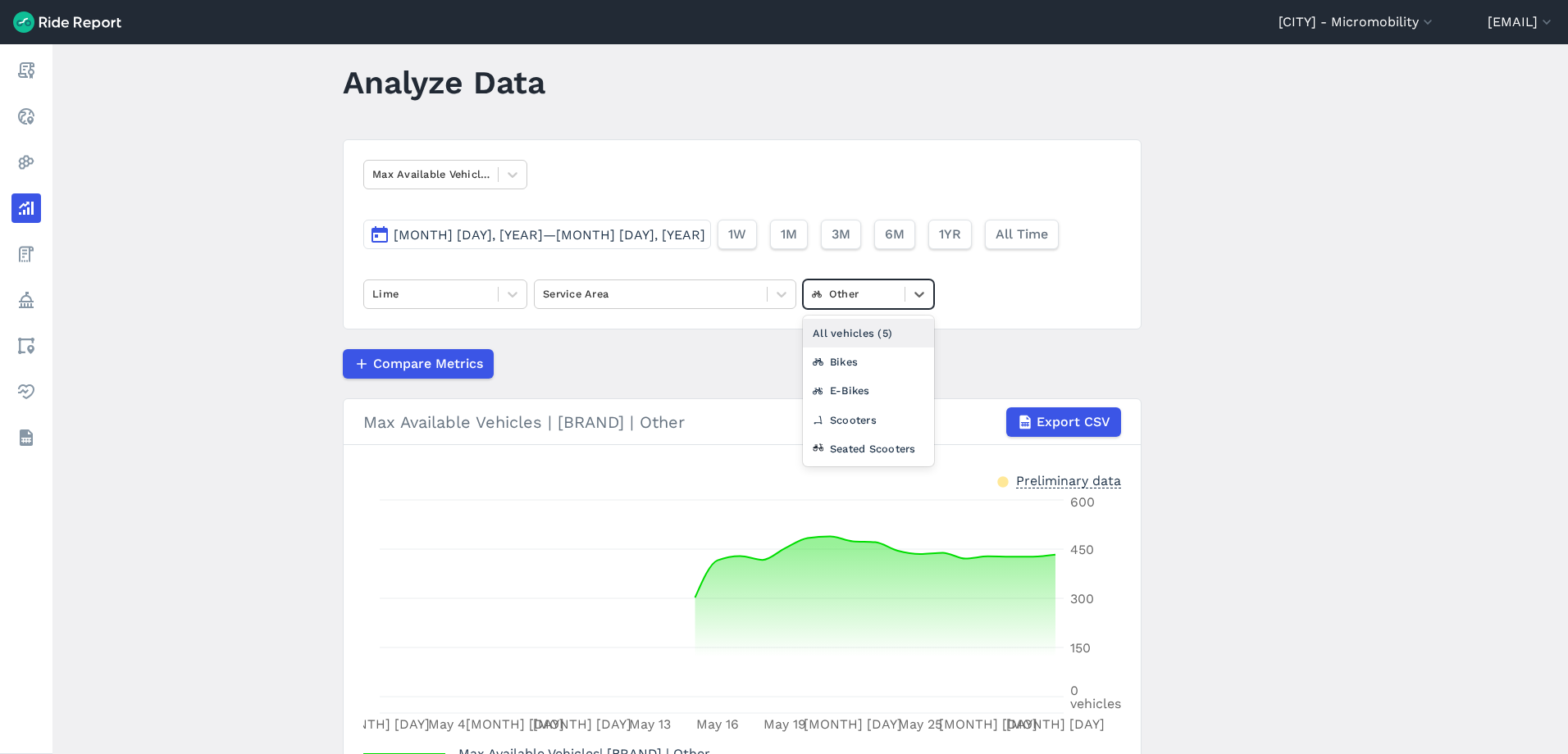 click at bounding box center [854, 293] 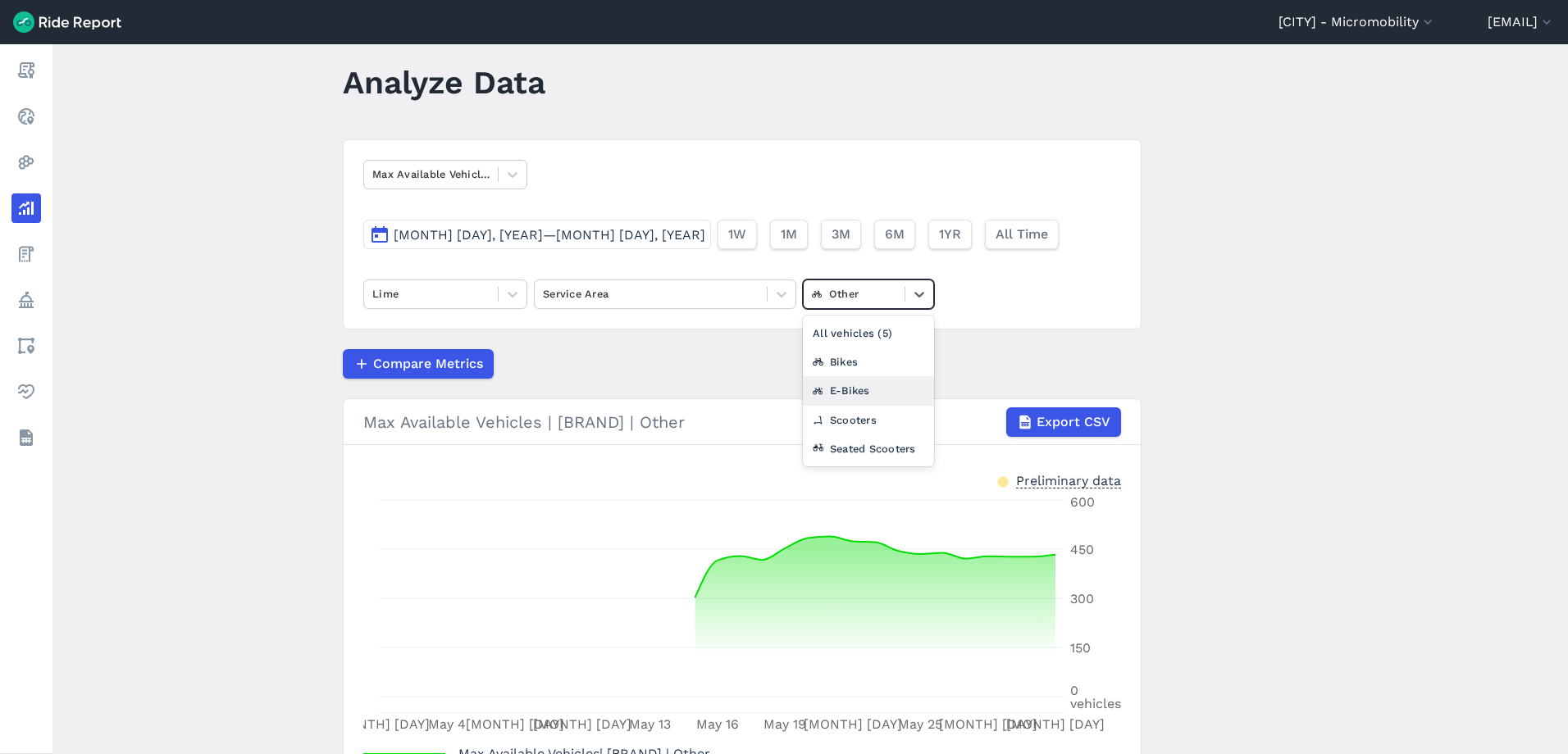 click on "E-Bikes" at bounding box center (868, 390) 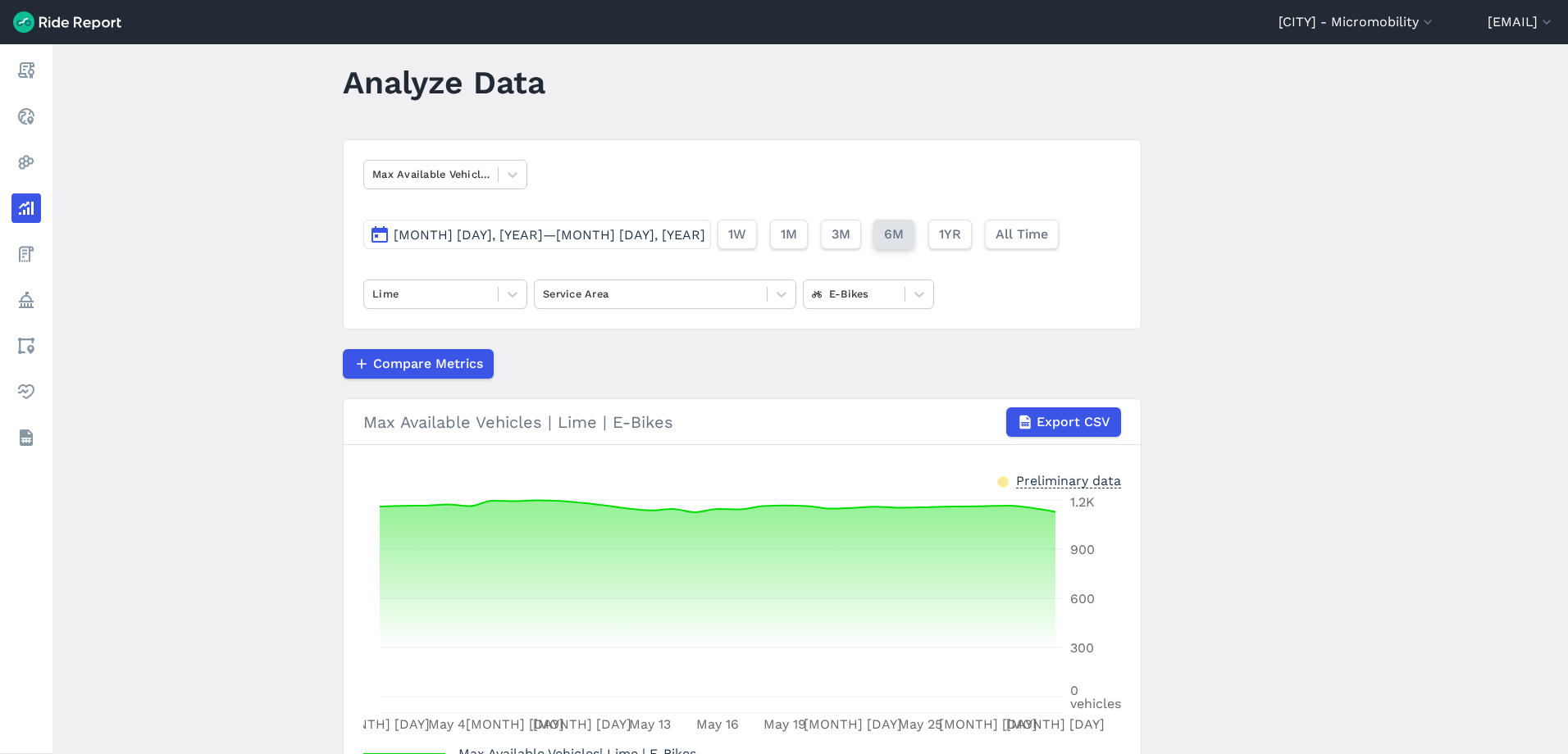 click on "6M" at bounding box center (894, 234) 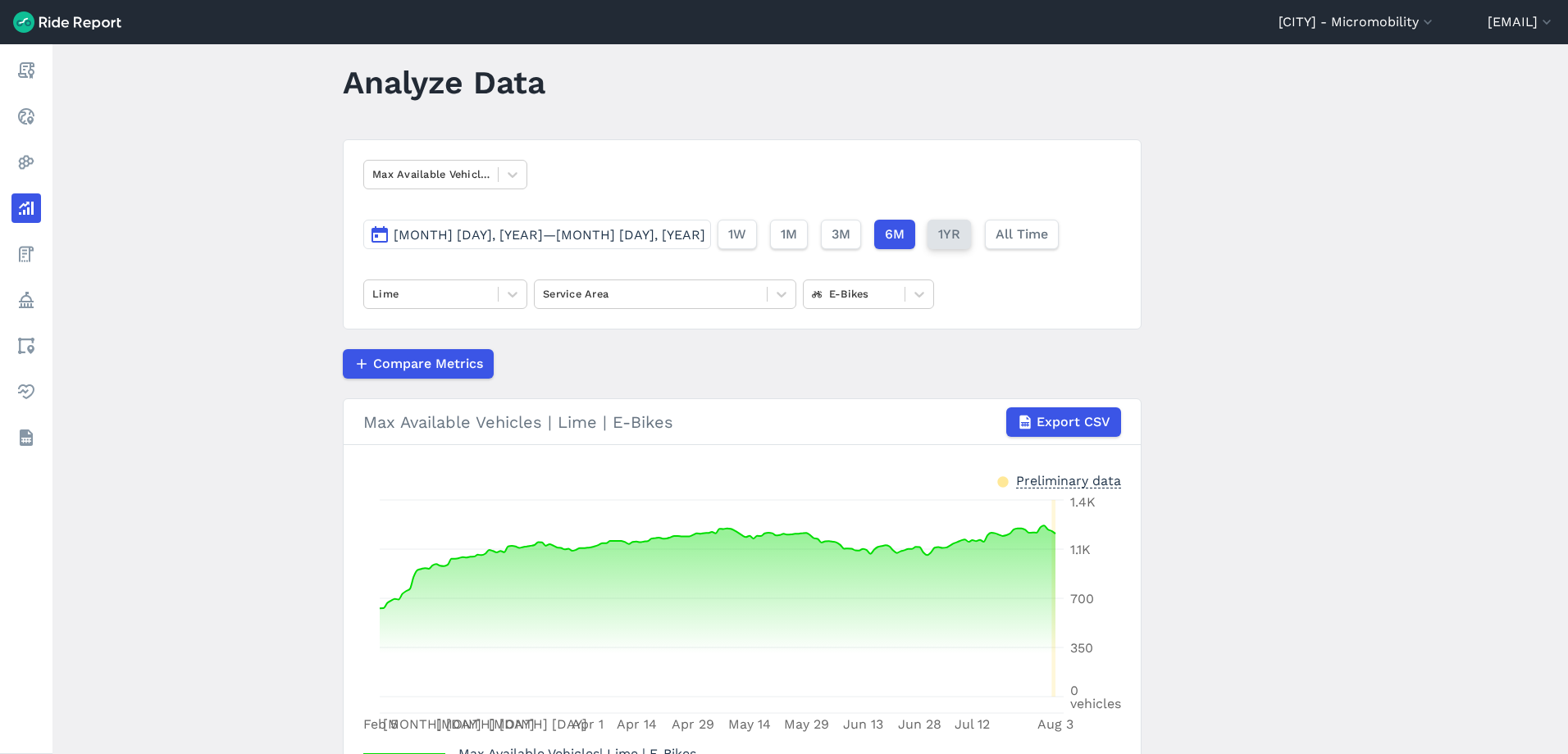 click on "1YR" at bounding box center [949, 234] 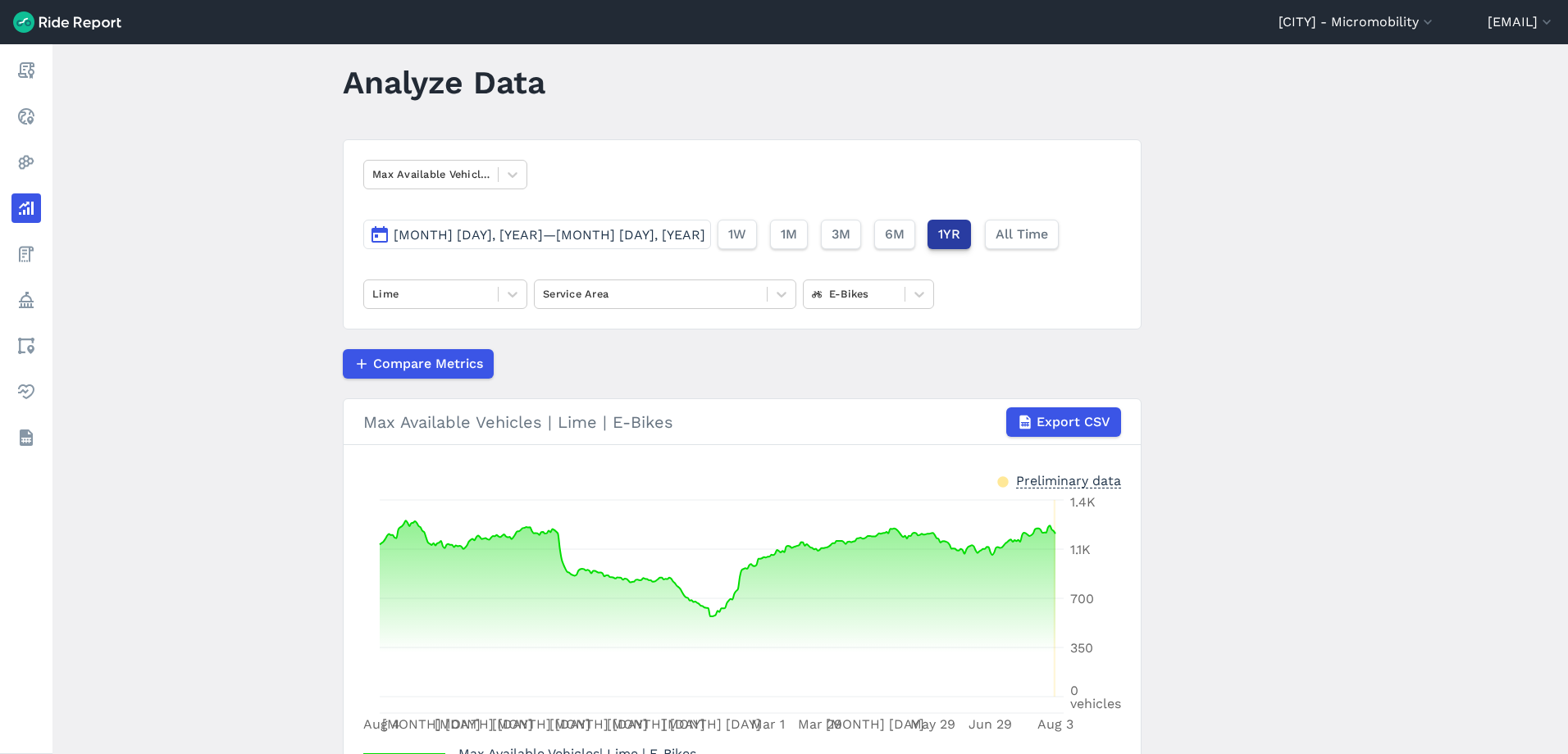 click on "1YR" at bounding box center [949, 234] 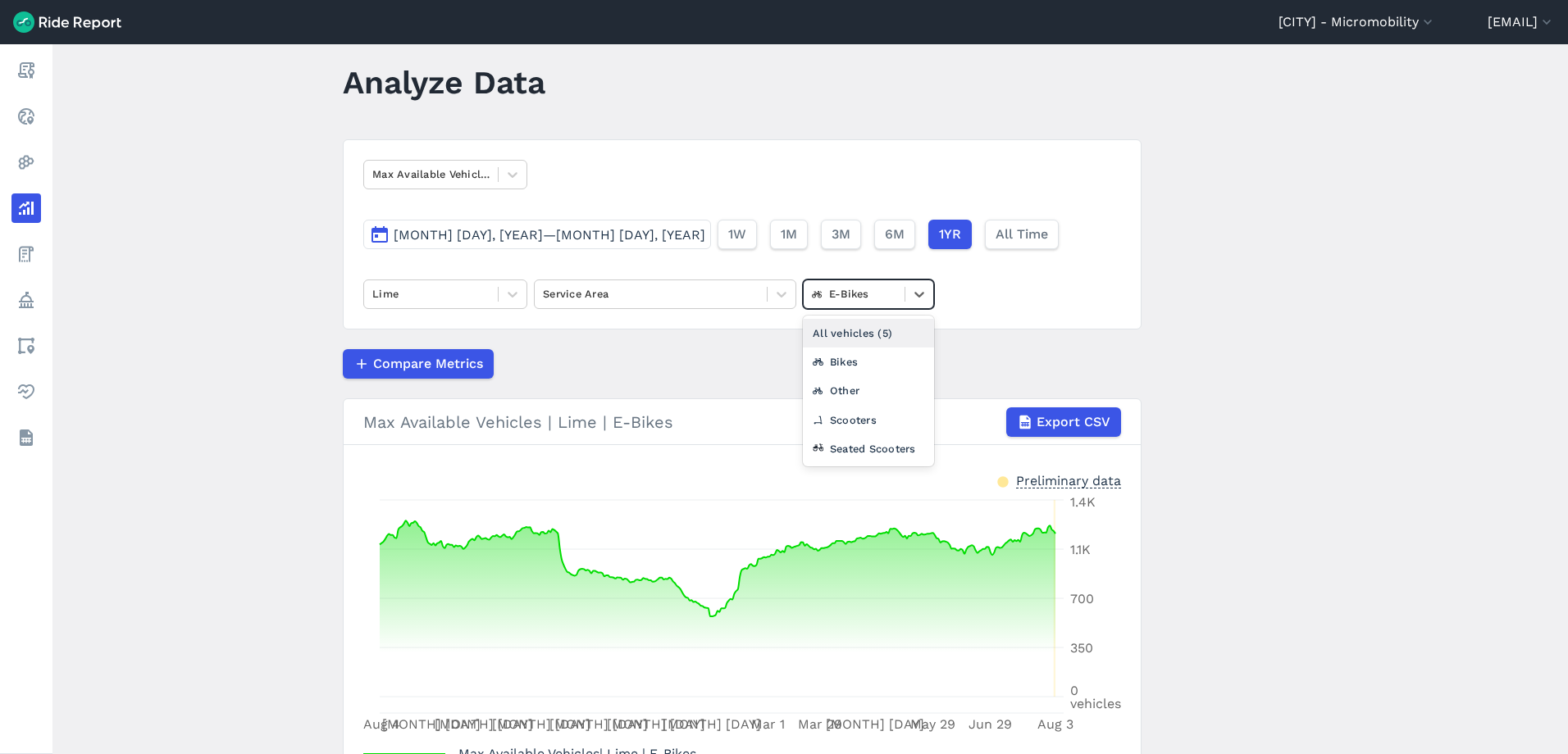 click at bounding box center [854, 293] 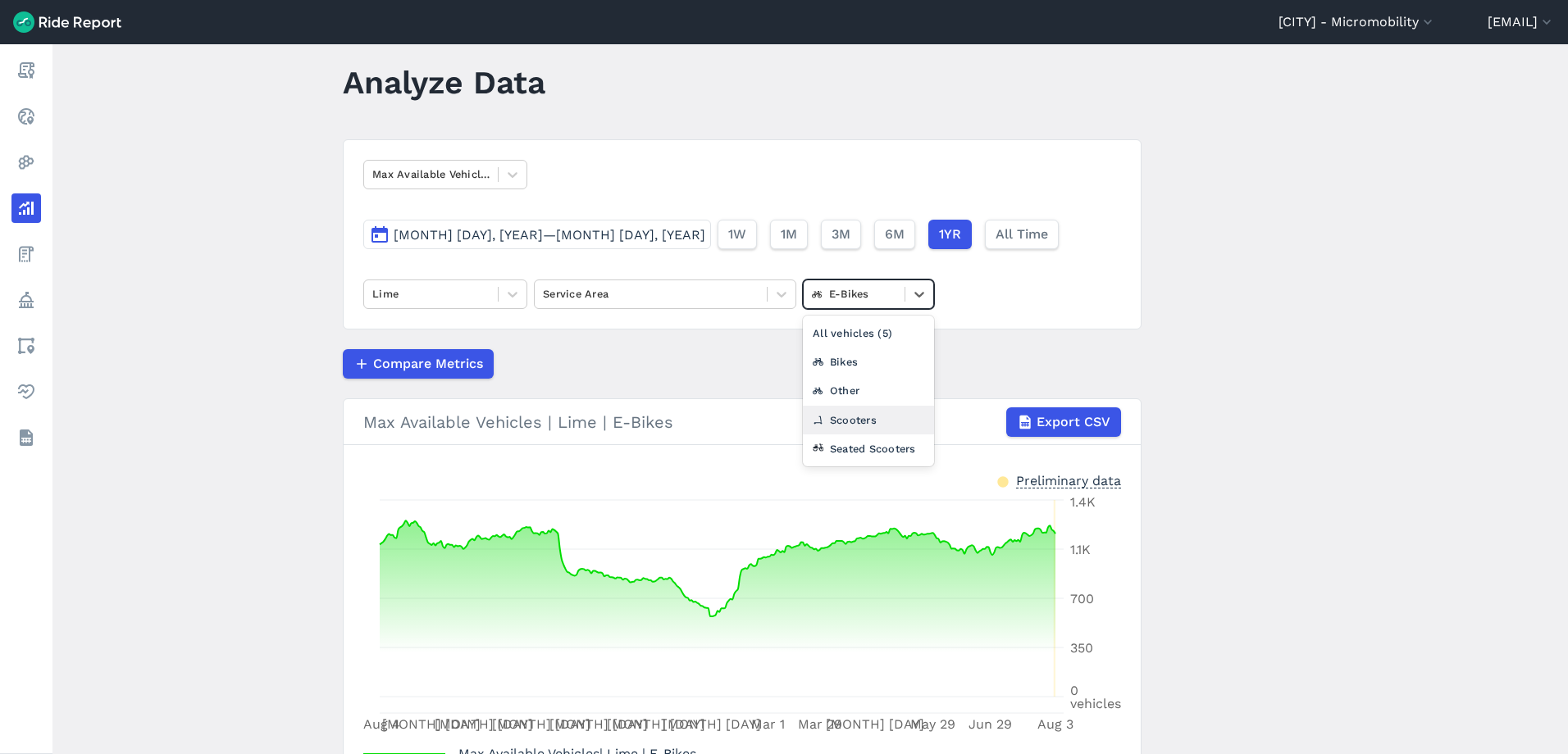click on "Scooters" at bounding box center [868, 420] 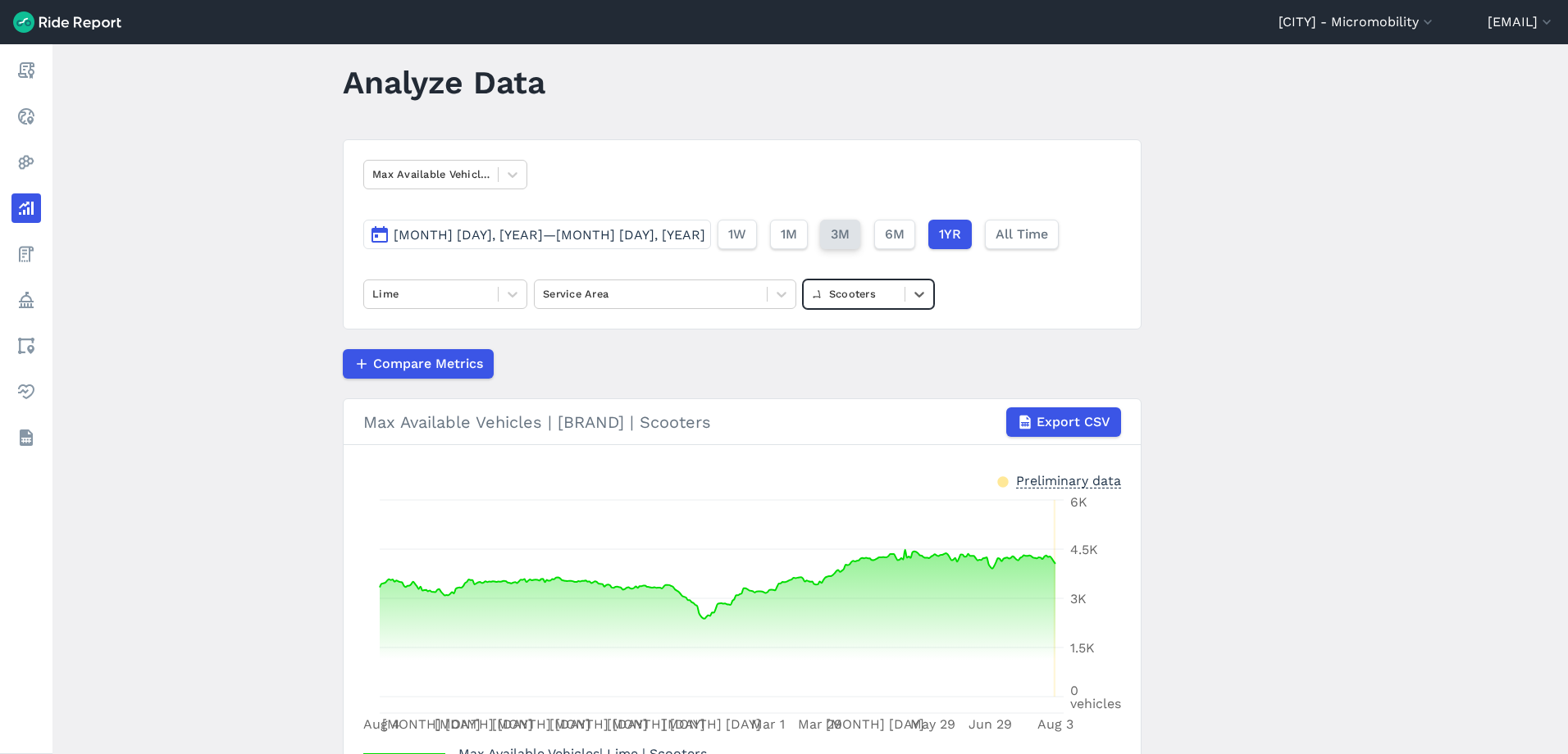 click on "3M" at bounding box center (840, 234) 